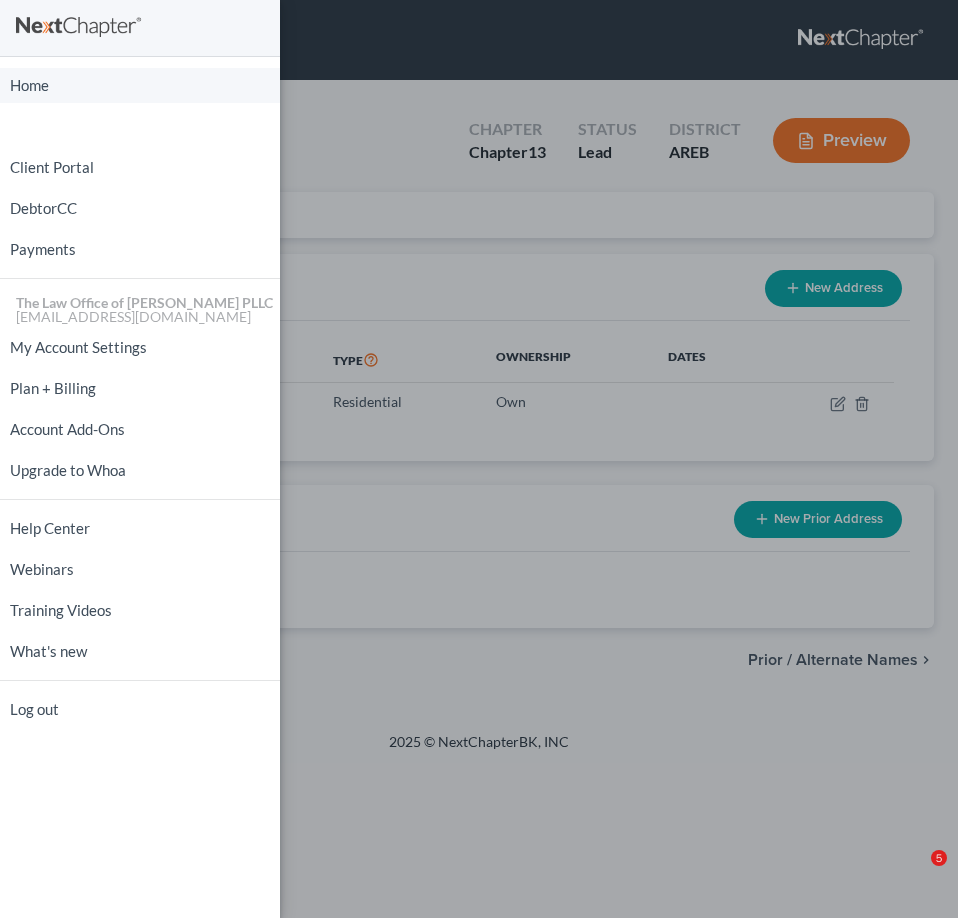 scroll, scrollTop: 0, scrollLeft: 0, axis: both 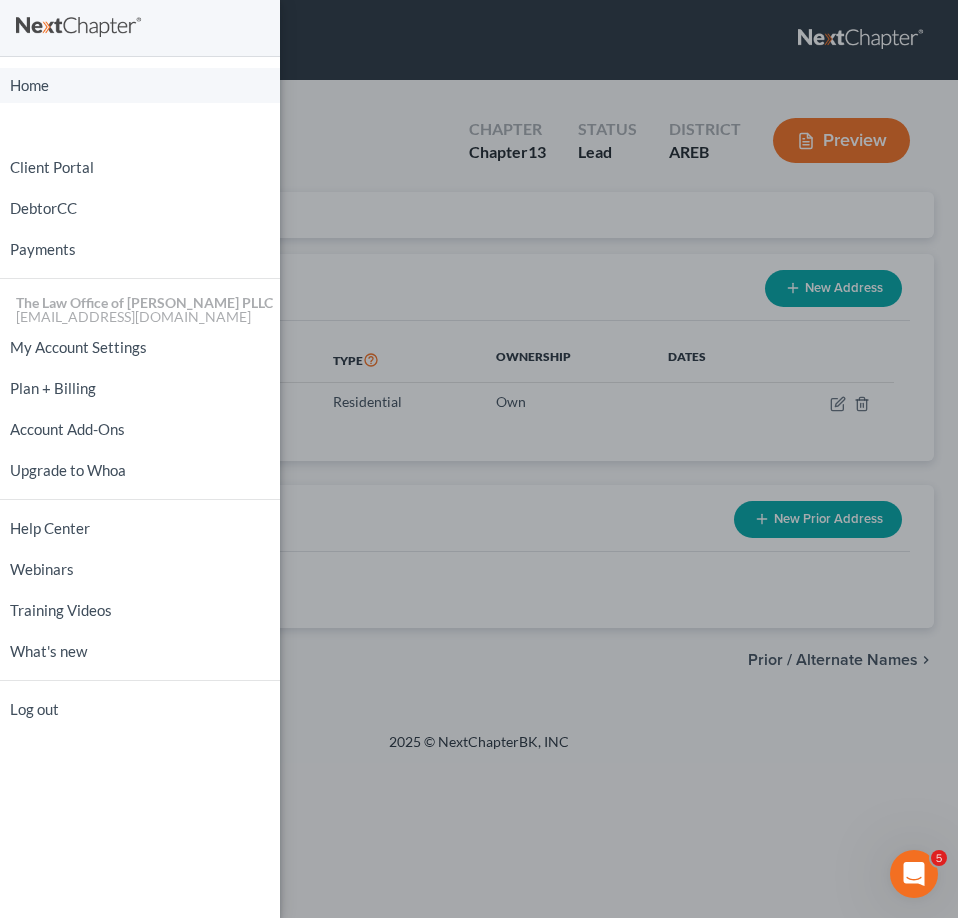 click on "Home" at bounding box center (140, 85) 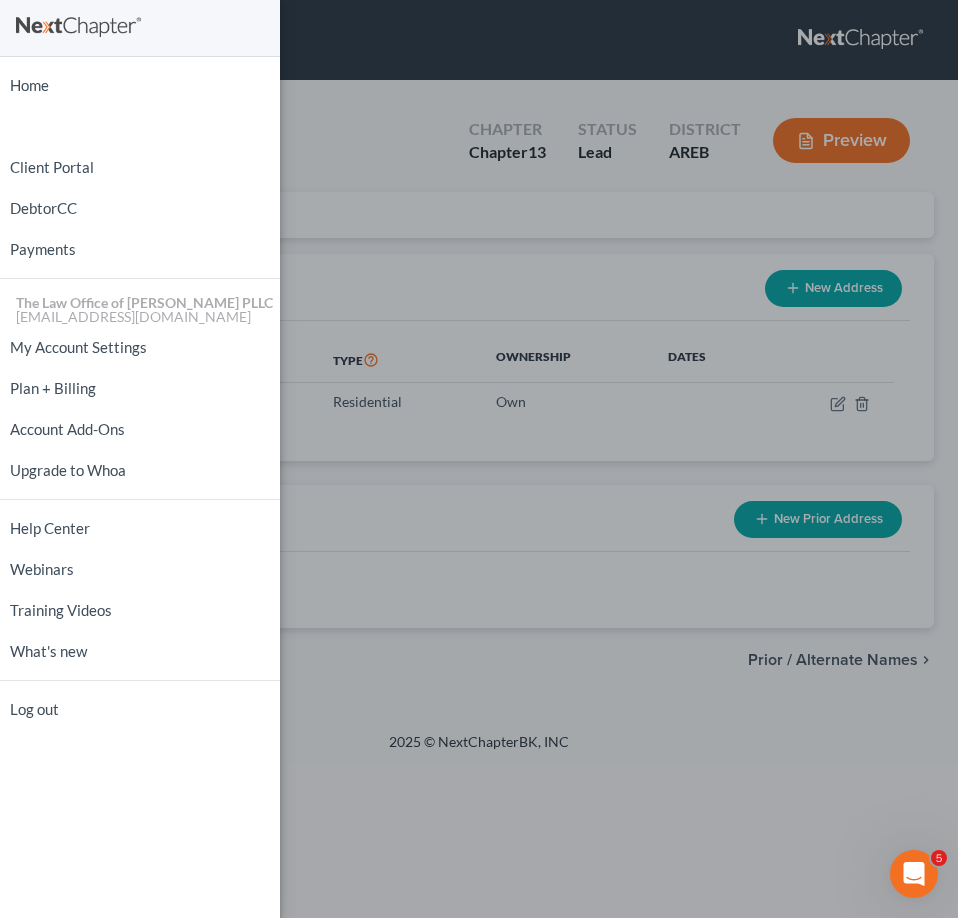 click on "Home New Case Client Portal DebtorCC Payments The Law Office of [PERSON_NAME] PLLC [EMAIL_ADDRESS][DOMAIN_NAME] My Account Settings Plan + Billing Account Add-Ons Upgrade to Whoa Help Center Webinars Training Videos What's new Log out" at bounding box center [479, 459] 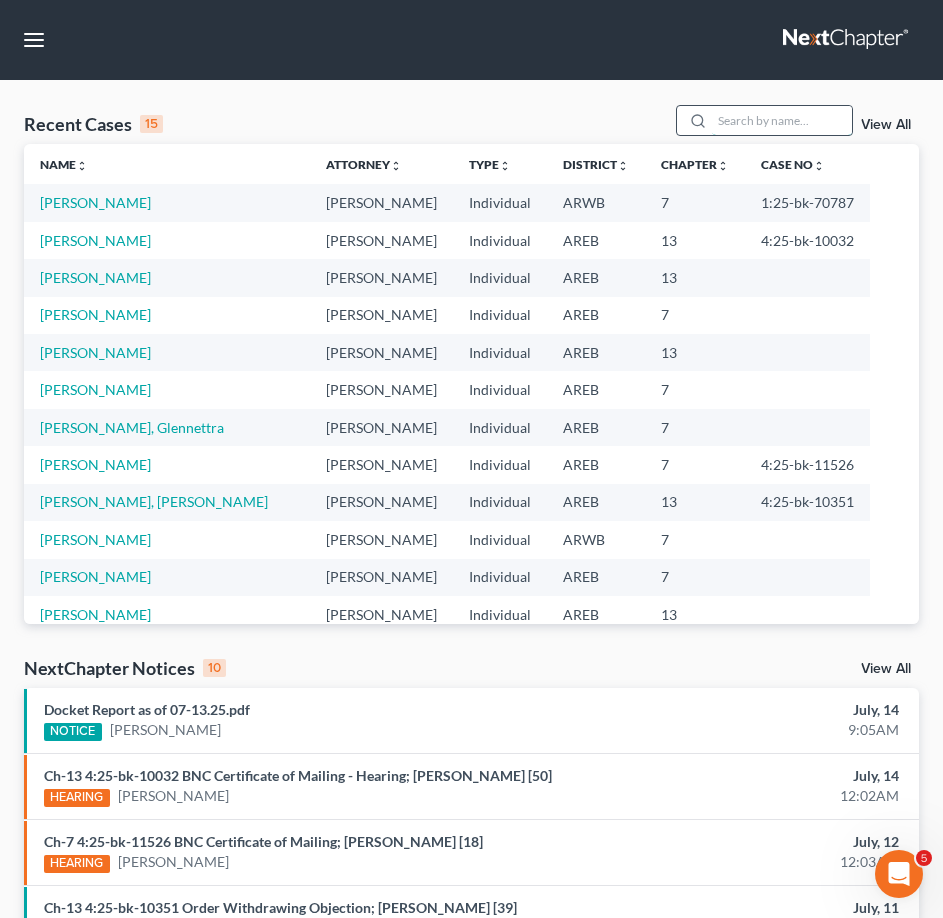 click at bounding box center (782, 120) 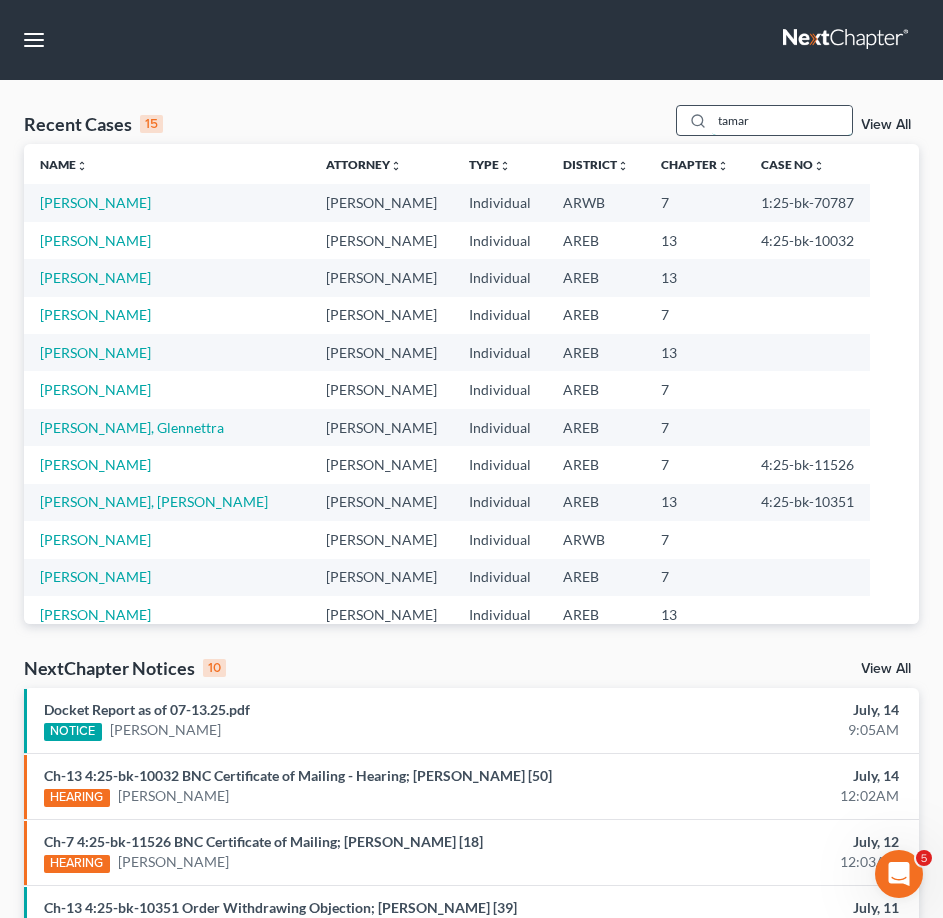 type on "tamar" 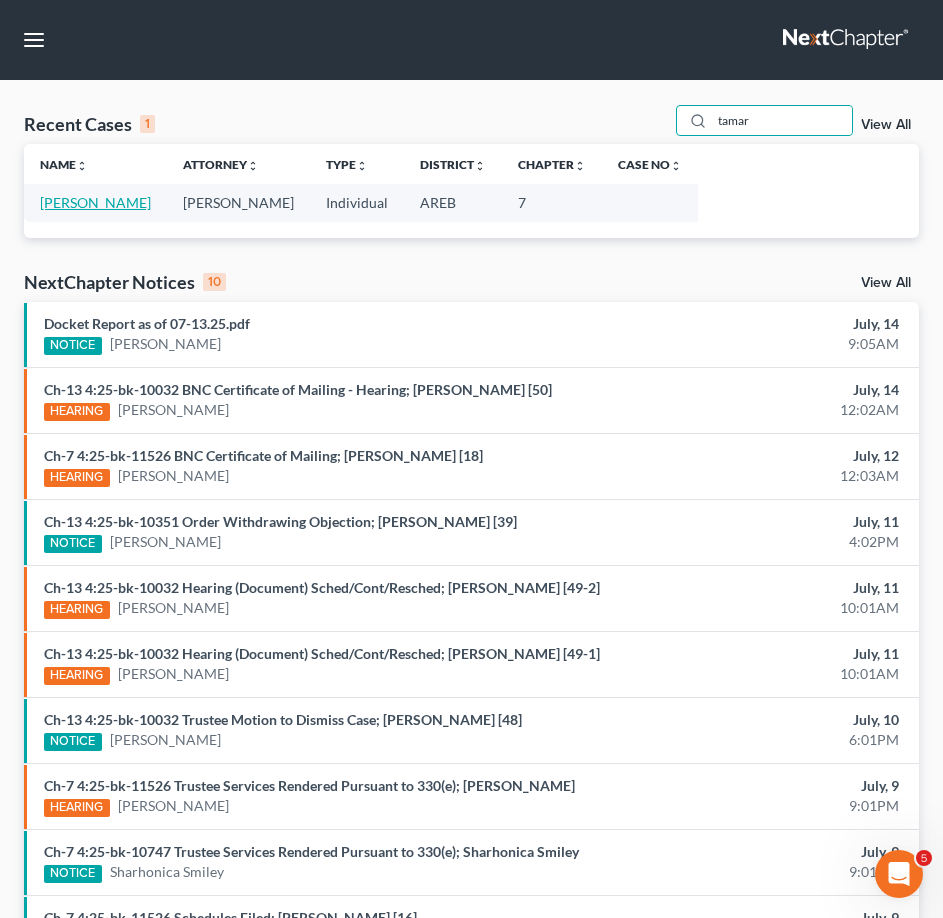 click on "[PERSON_NAME]" at bounding box center (95, 202) 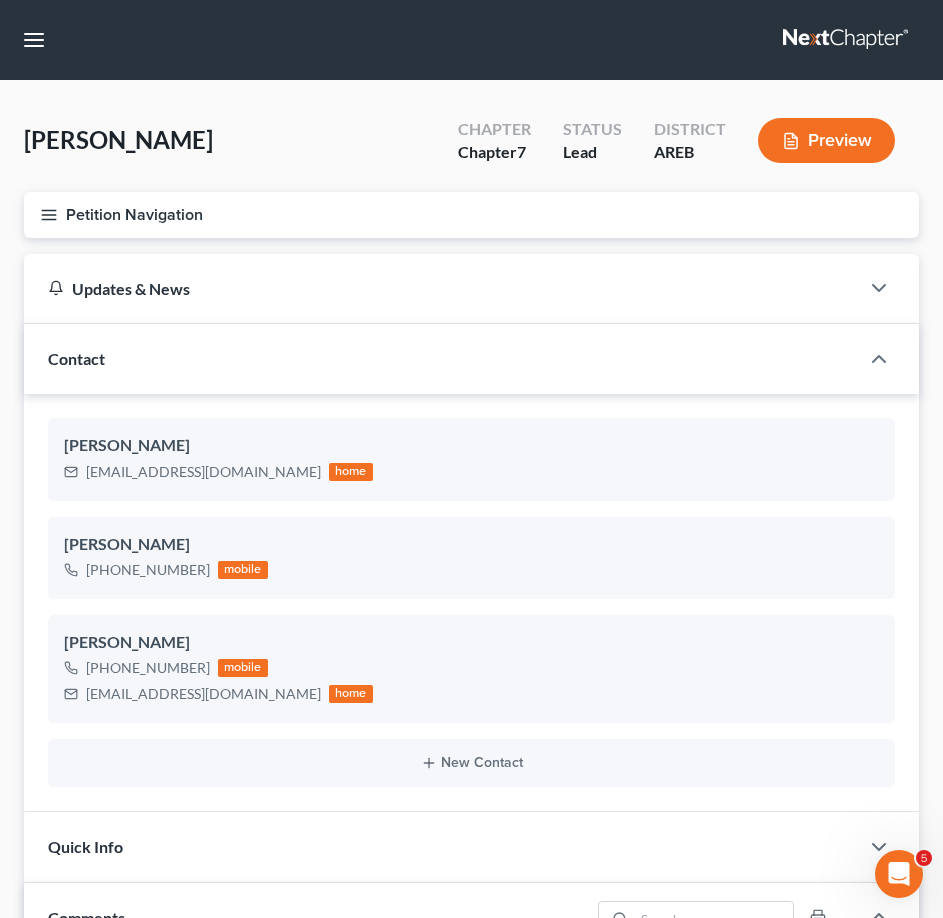 scroll, scrollTop: 748, scrollLeft: 0, axis: vertical 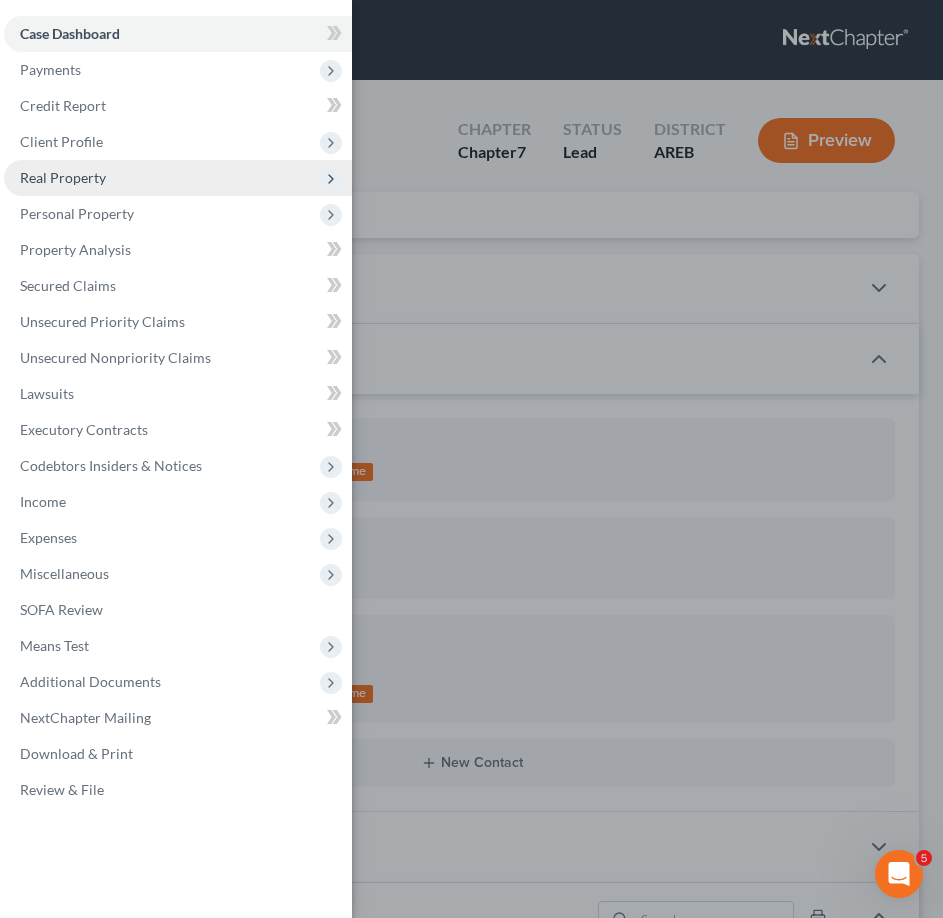 click on "Real Property" at bounding box center [178, 178] 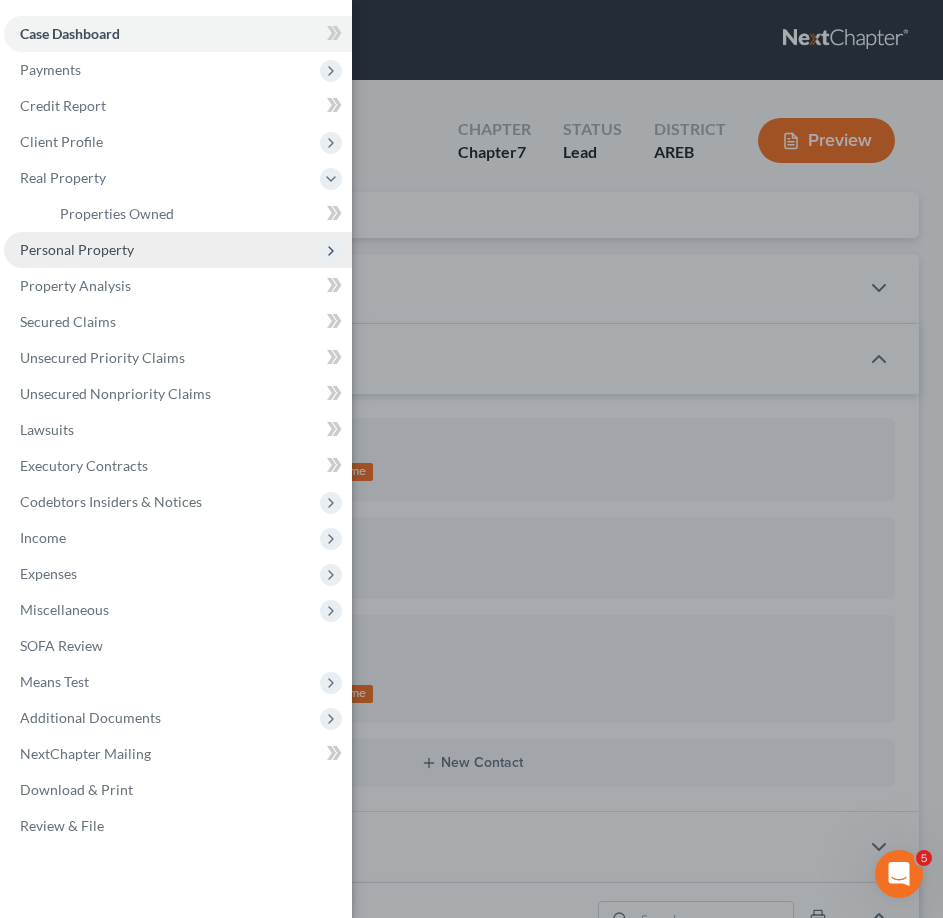 click on "Personal Property" at bounding box center [77, 249] 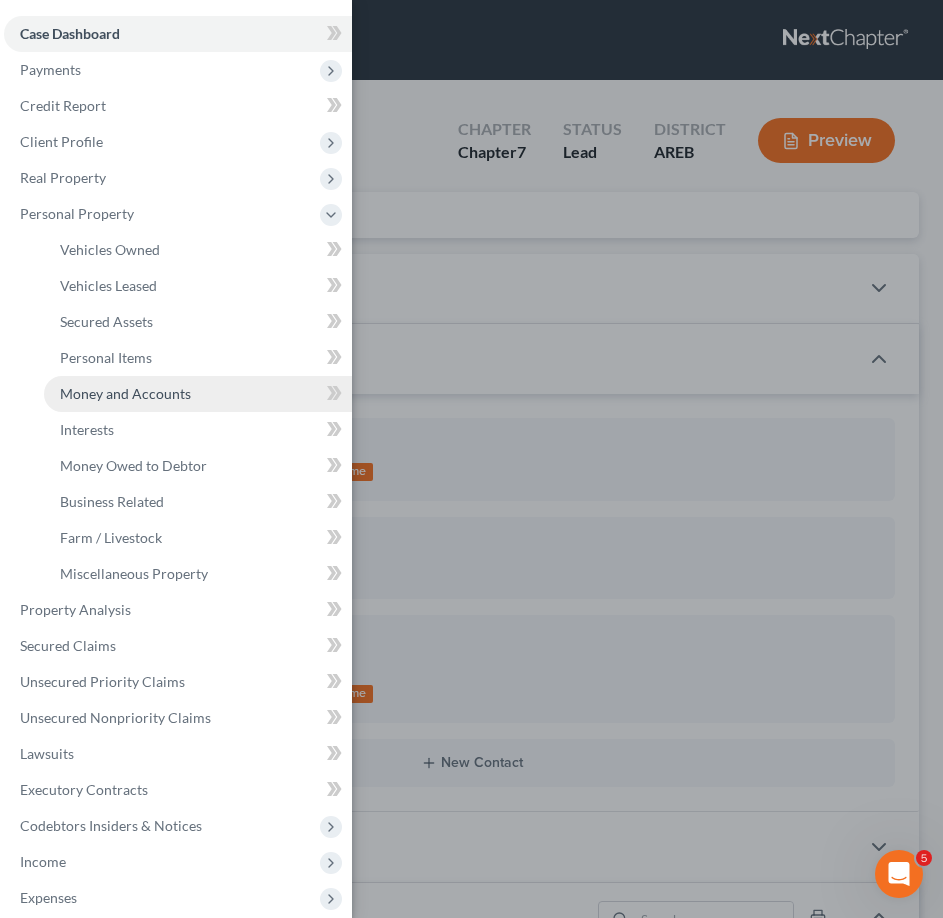 click on "Money and Accounts" at bounding box center (125, 393) 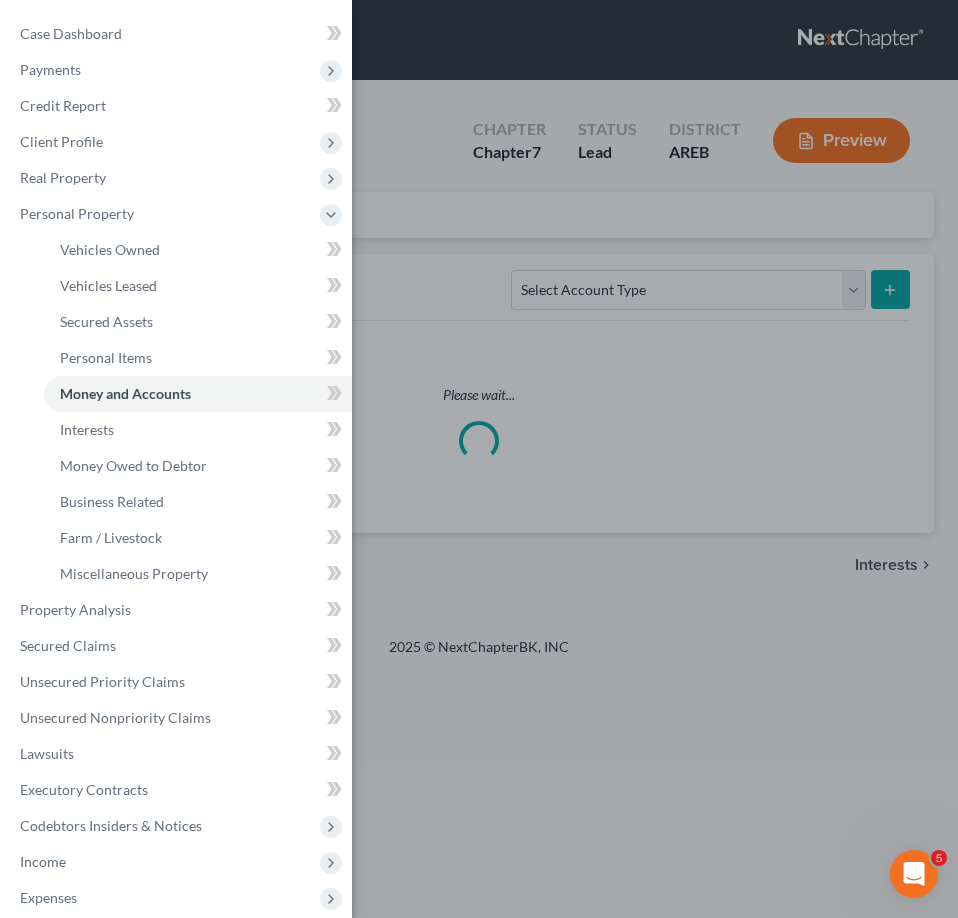 click on "Case Dashboard
Payments
Invoices
Payments
Payments
Credit Report
Client Profile" at bounding box center [479, 459] 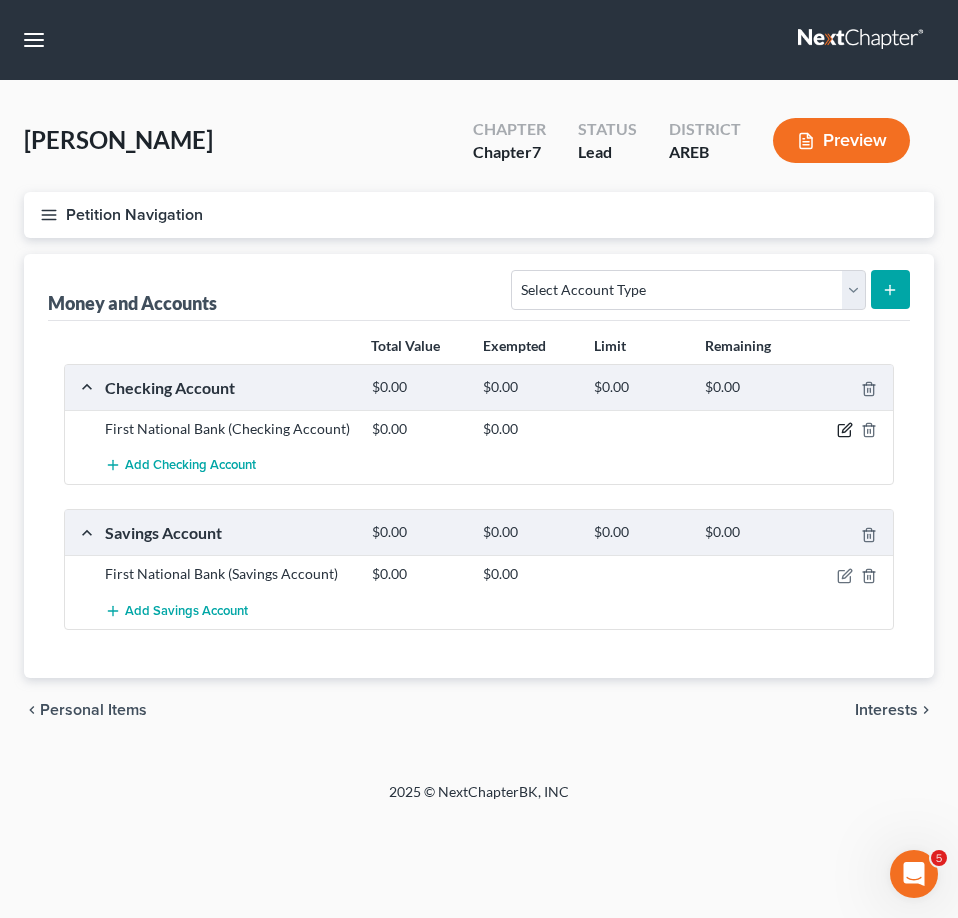 click 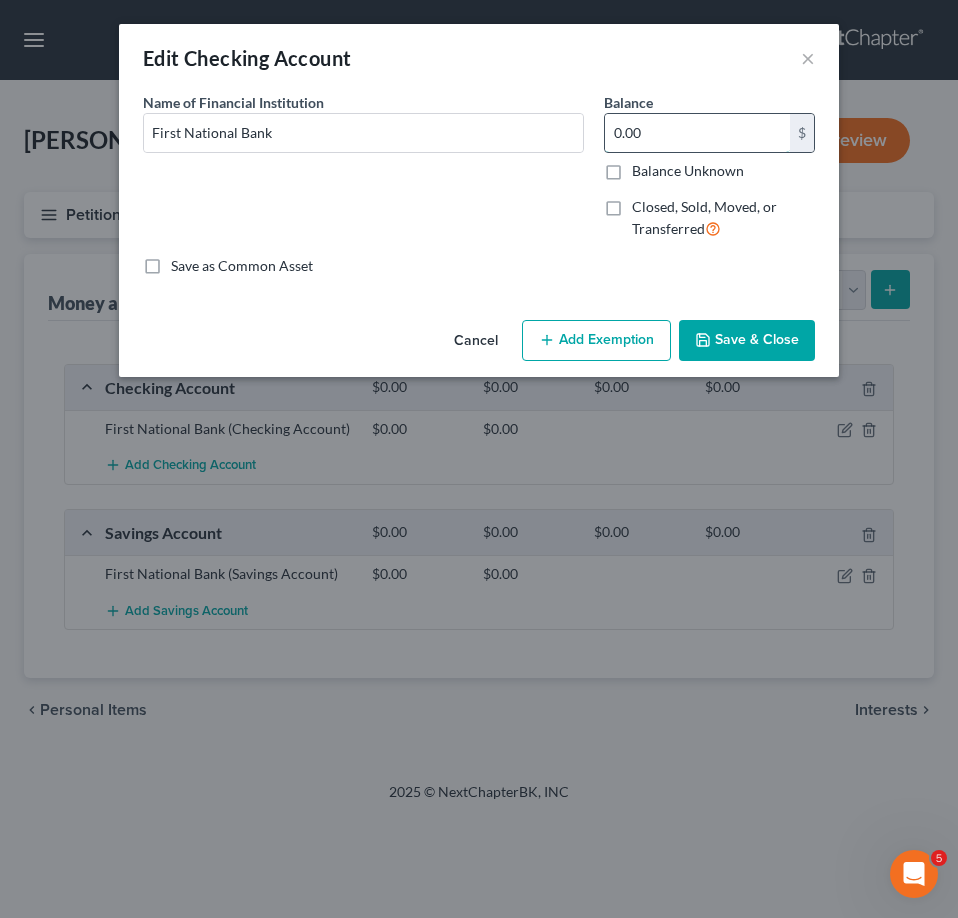 click on "0.00" at bounding box center [697, 133] 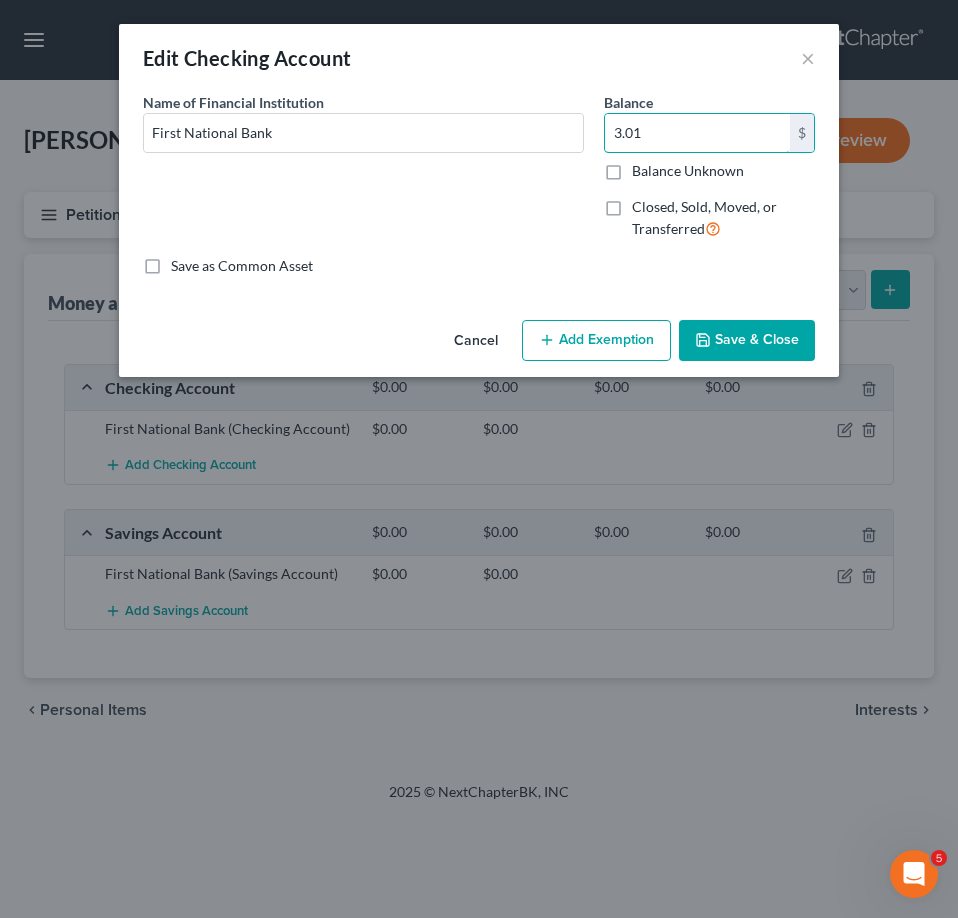 type on "3.01" 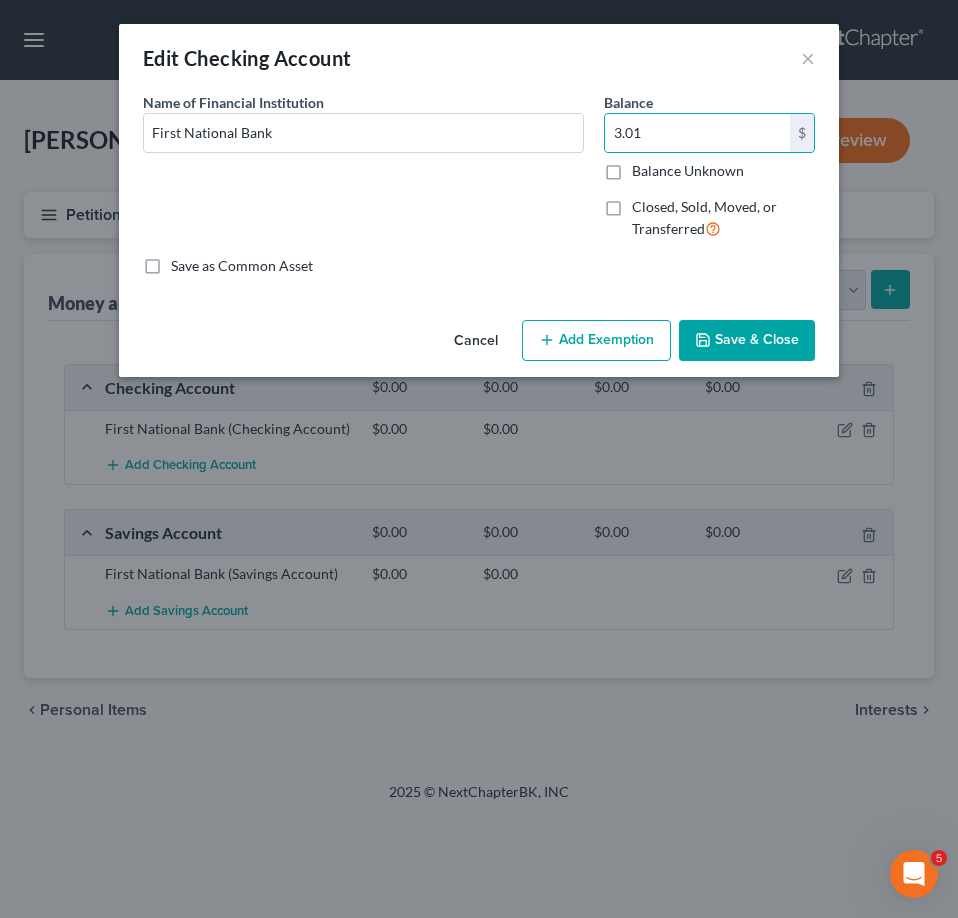 click on "Save & Close" at bounding box center [747, 341] 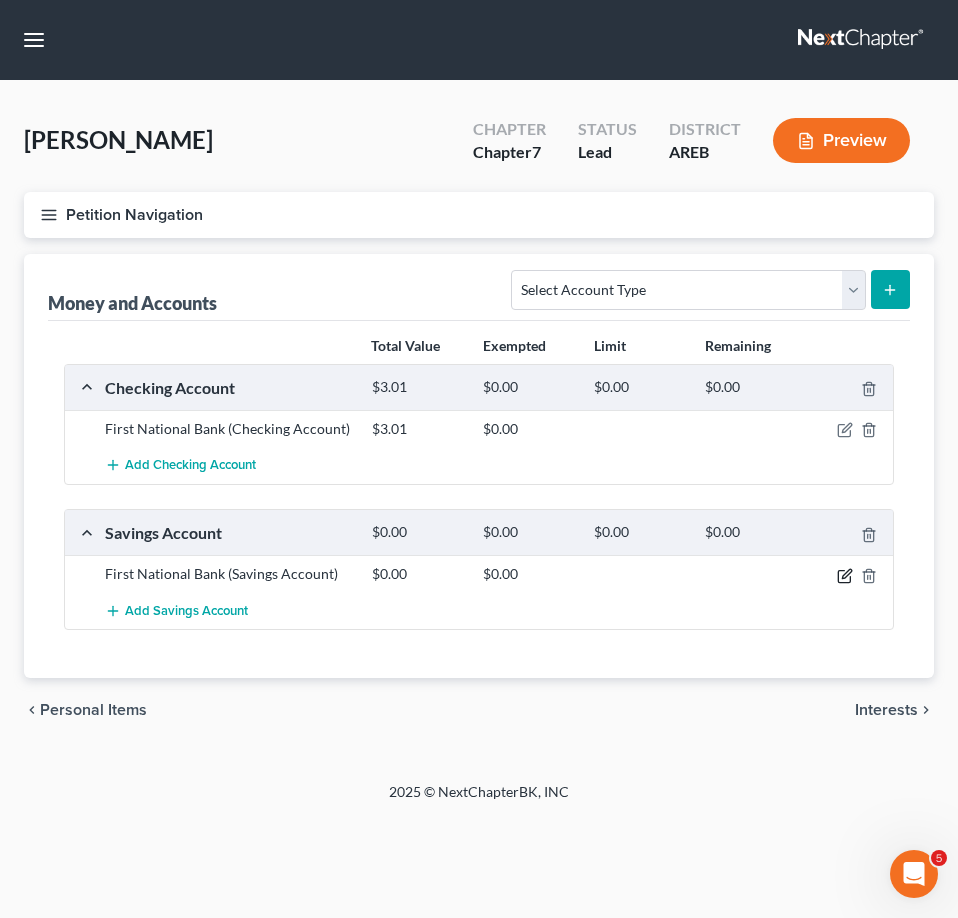 click 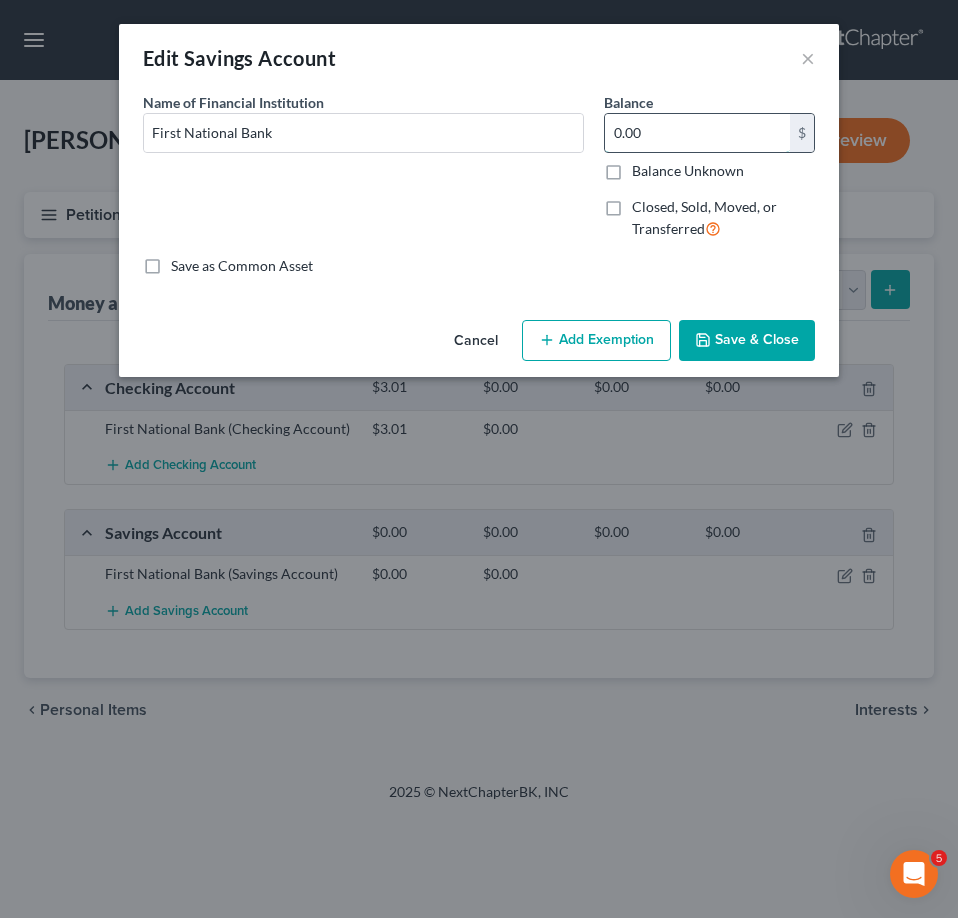 click on "0.00" at bounding box center [697, 133] 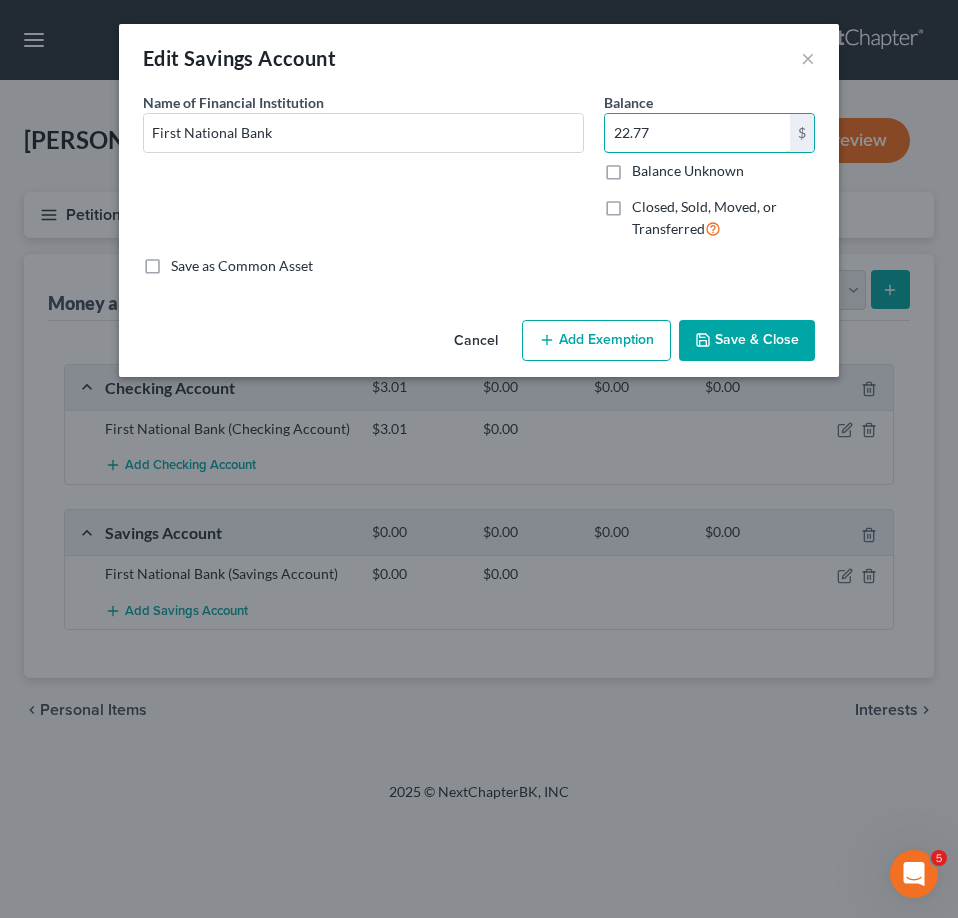 type on "22.77" 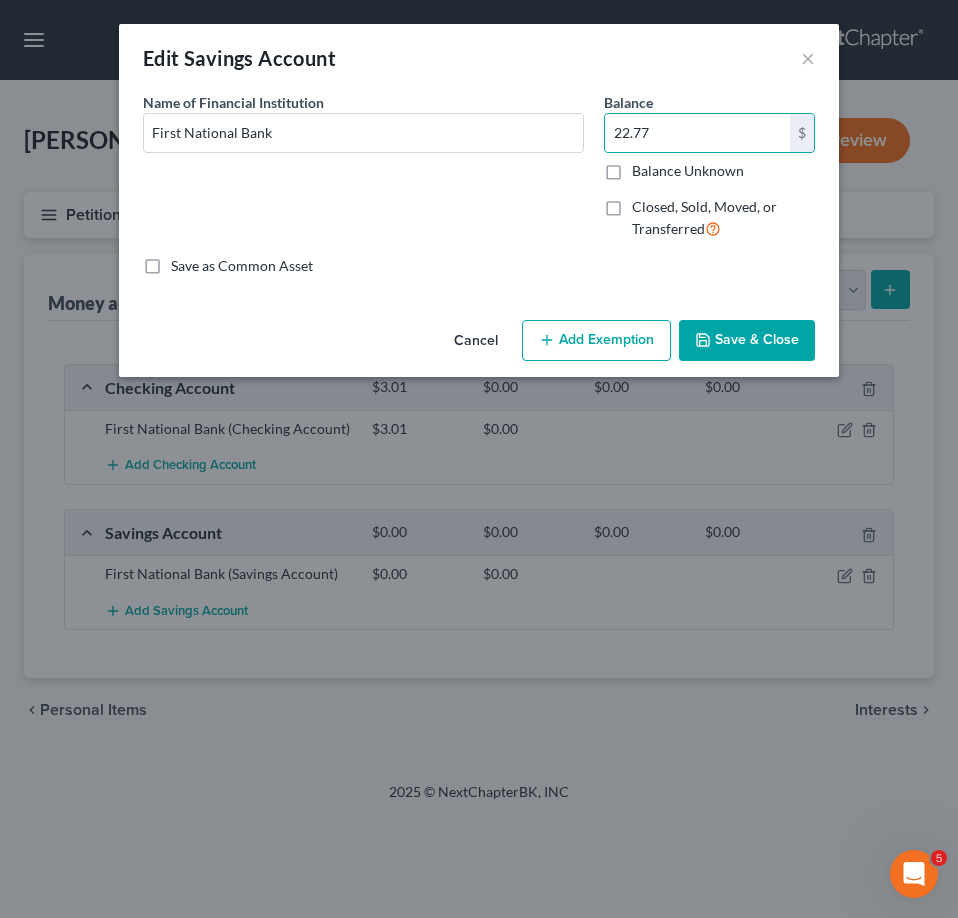 click on "Save & Close" at bounding box center (747, 341) 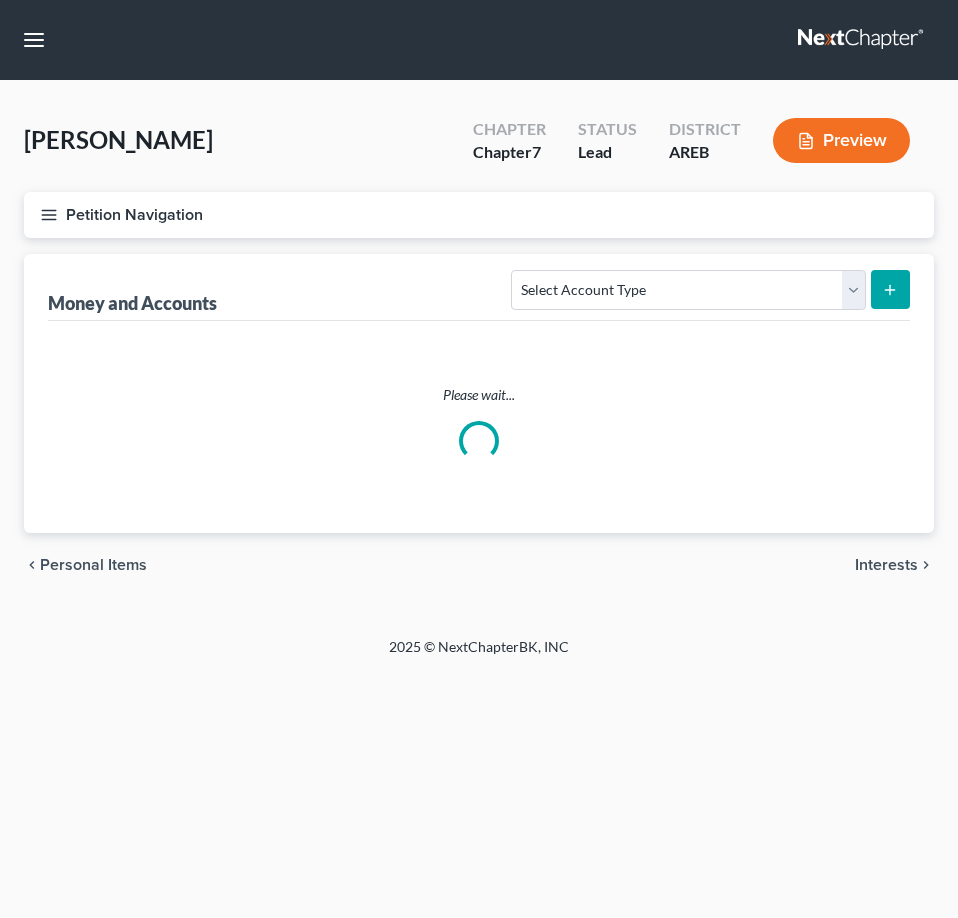 scroll, scrollTop: 0, scrollLeft: 0, axis: both 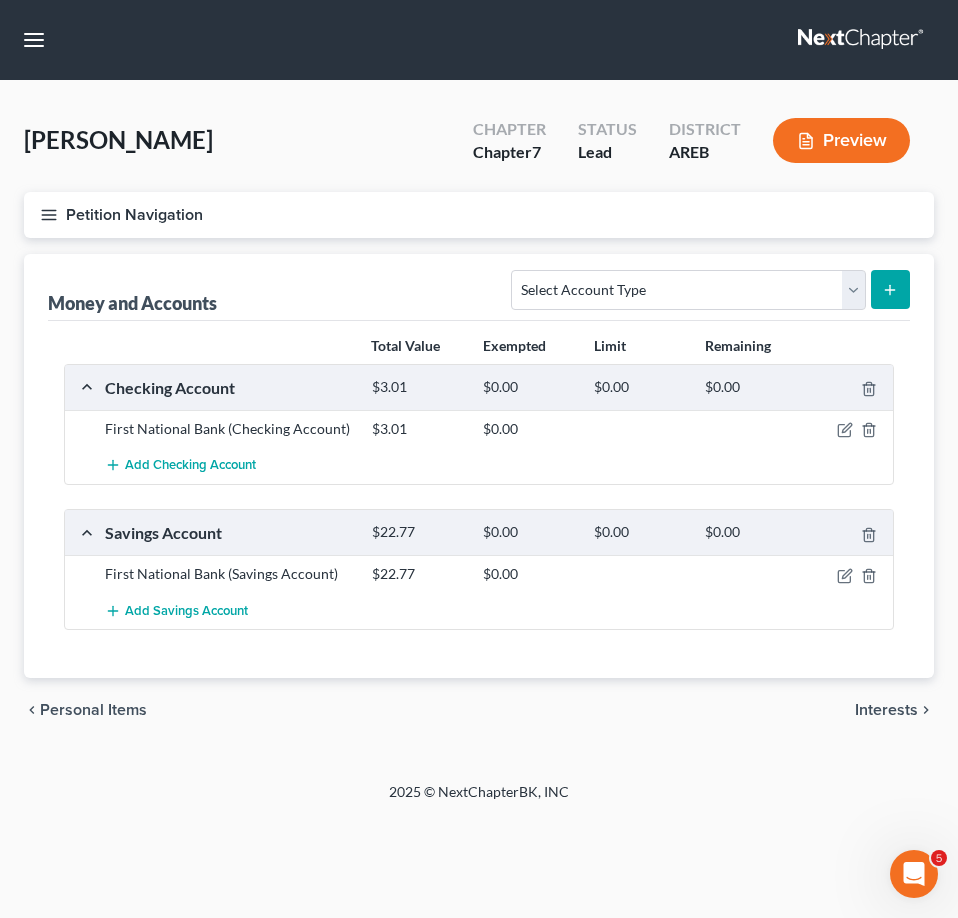 click on "Petition Navigation" at bounding box center [479, 215] 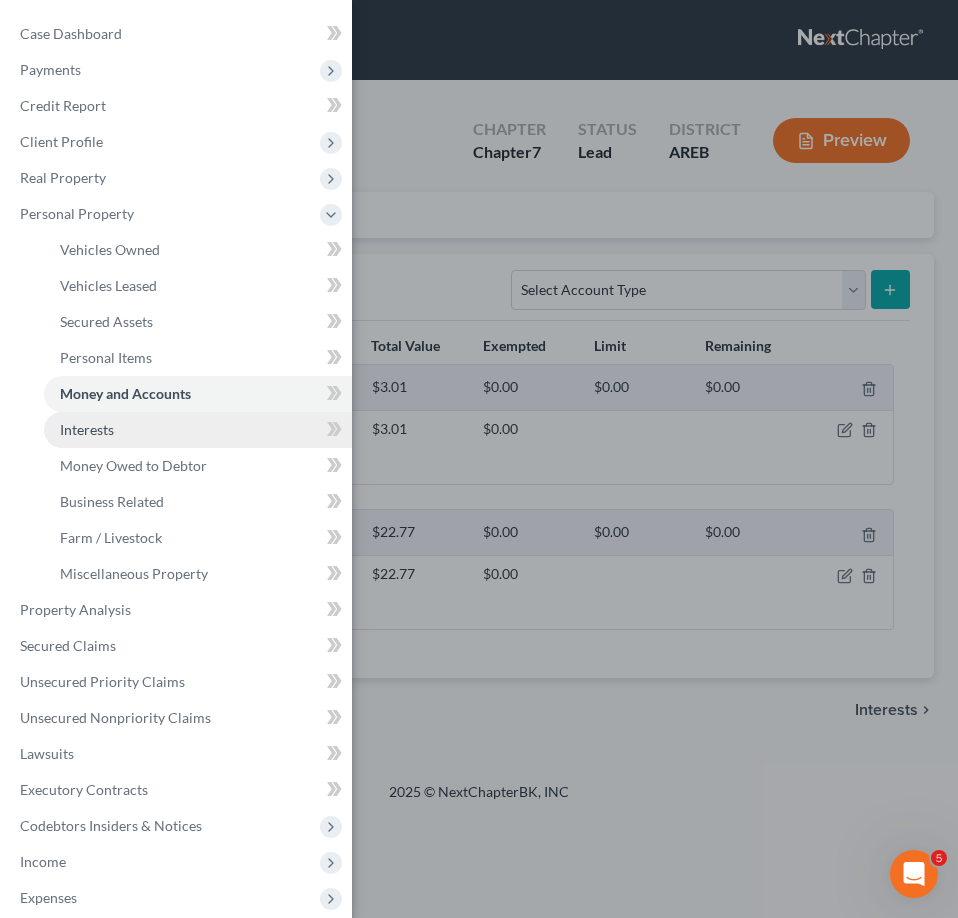 click on "Interests" at bounding box center [87, 429] 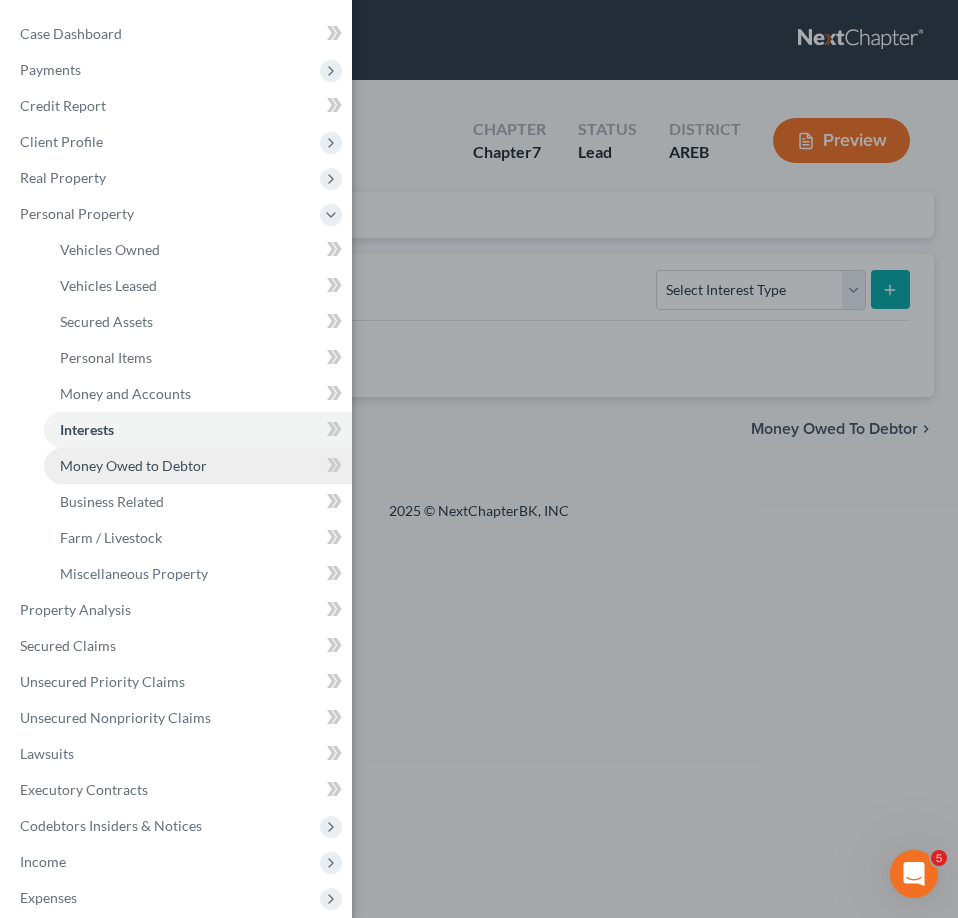 click on "Money Owed to Debtor" at bounding box center (133, 465) 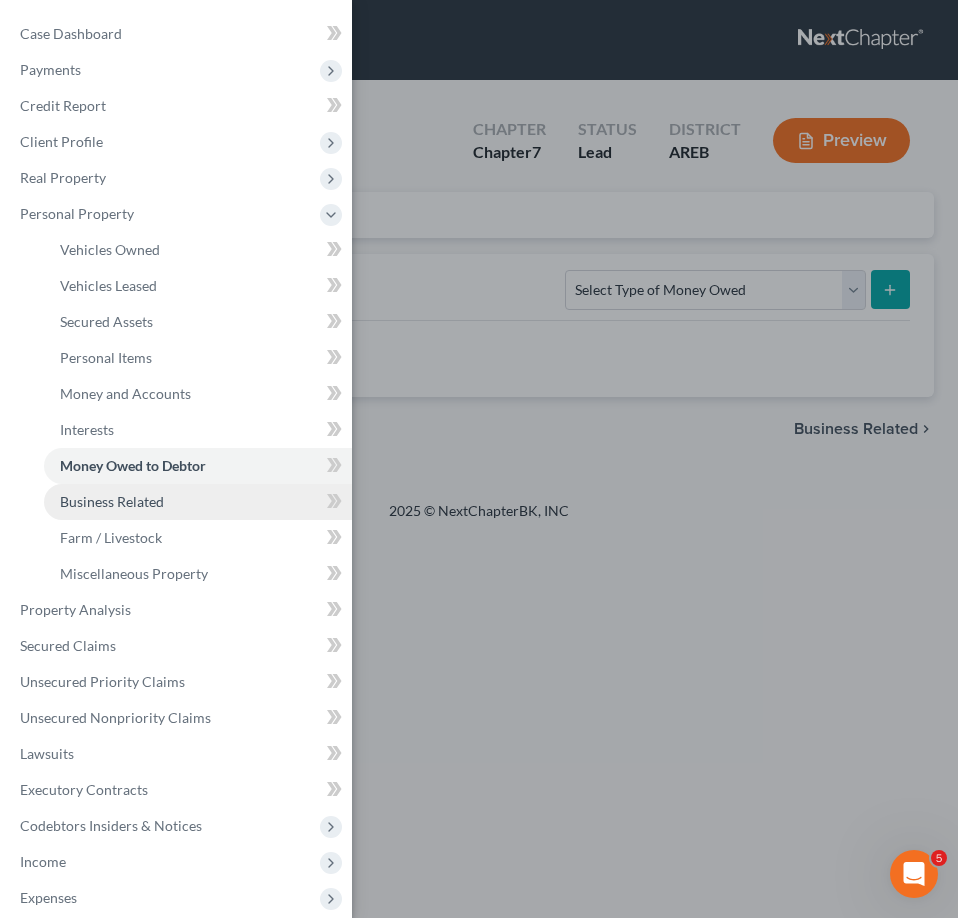 click on "Business Related" at bounding box center [198, 502] 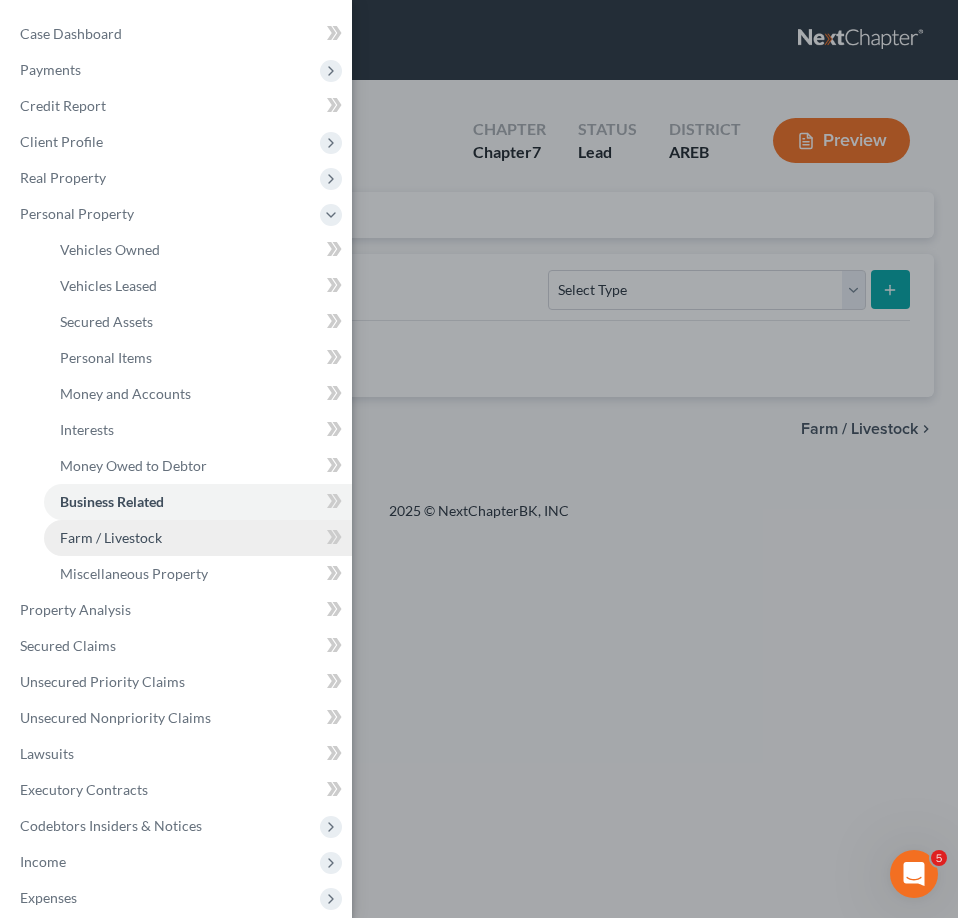 click on "Farm / Livestock" at bounding box center (111, 537) 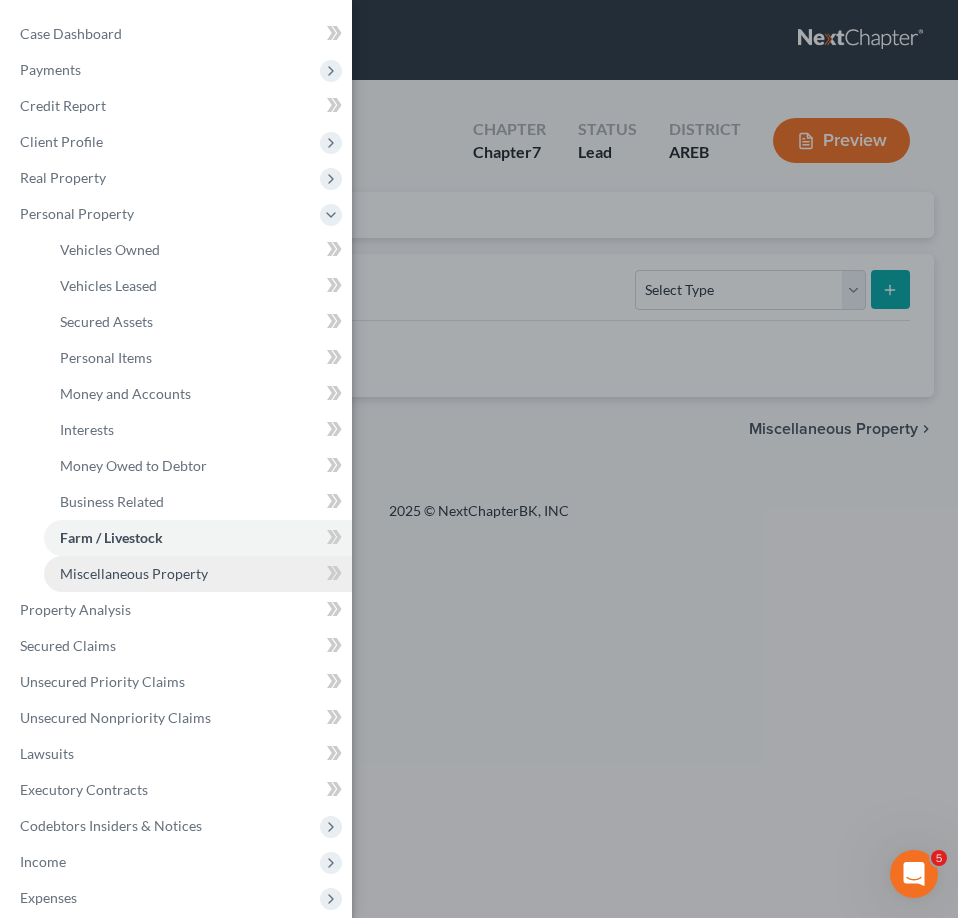 click on "Miscellaneous Property" at bounding box center (134, 573) 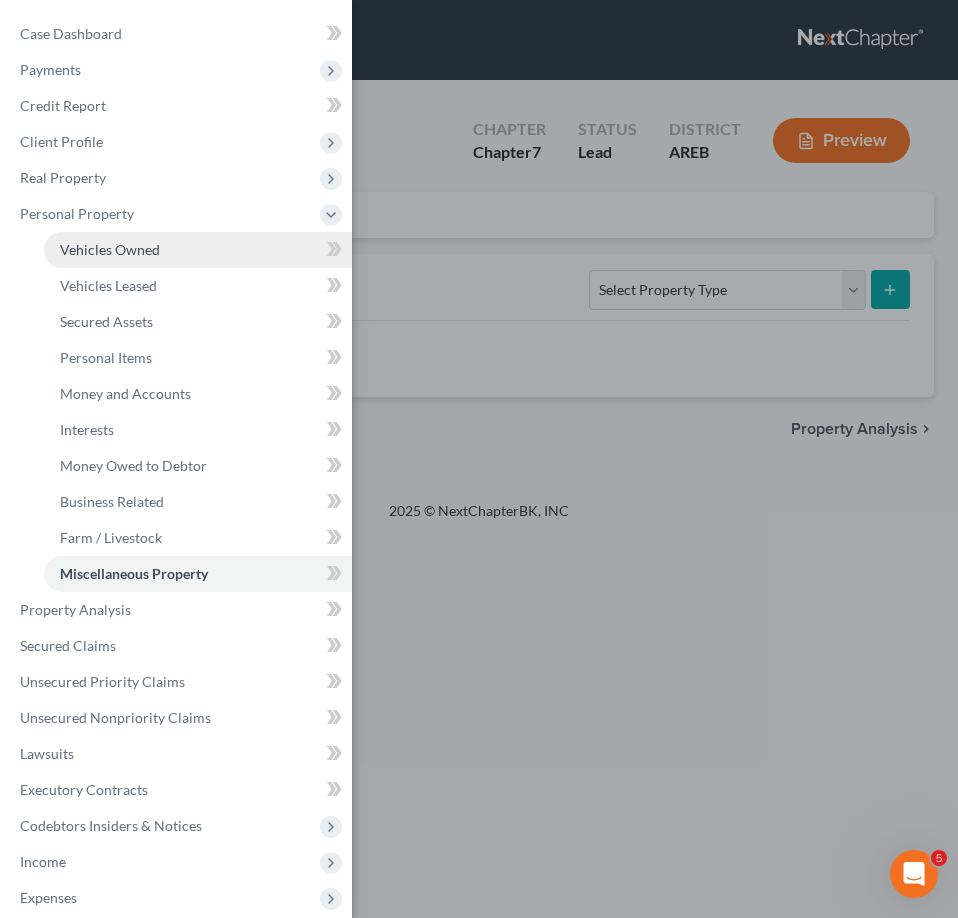 click on "Vehicles Owned" at bounding box center (198, 250) 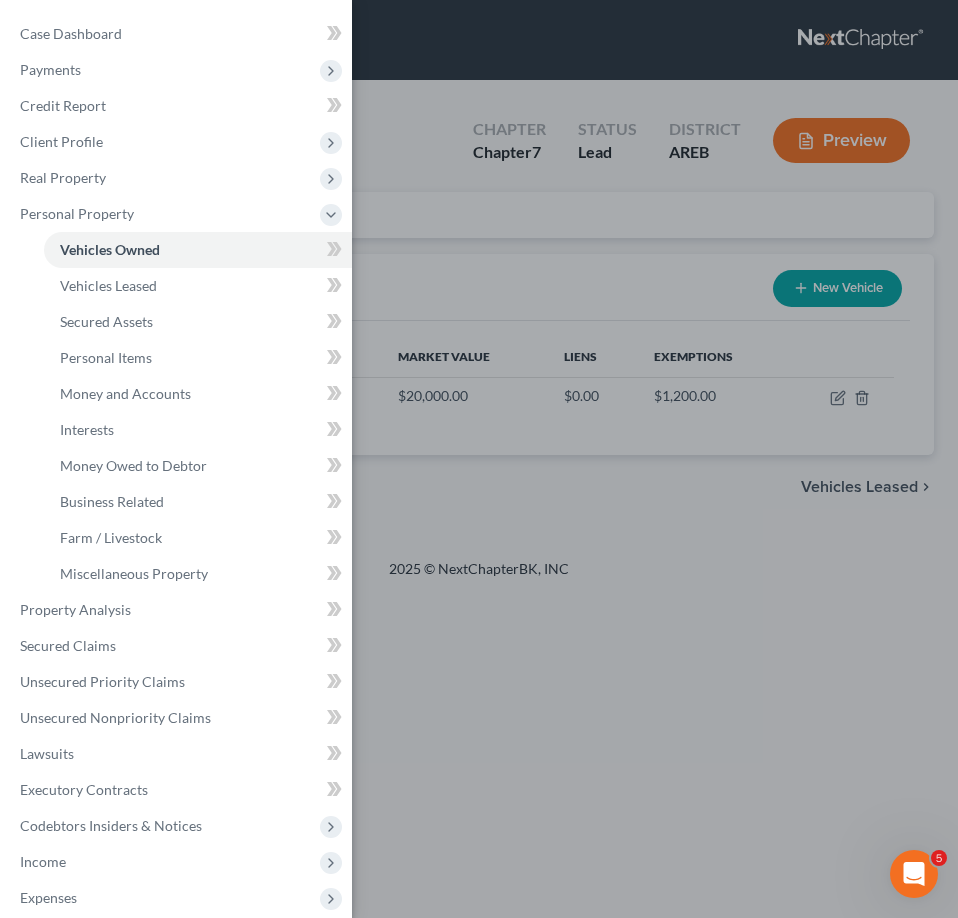 click on "Case Dashboard
Payments
Invoices
Payments
Payments
Credit Report
Client Profile" at bounding box center [479, 459] 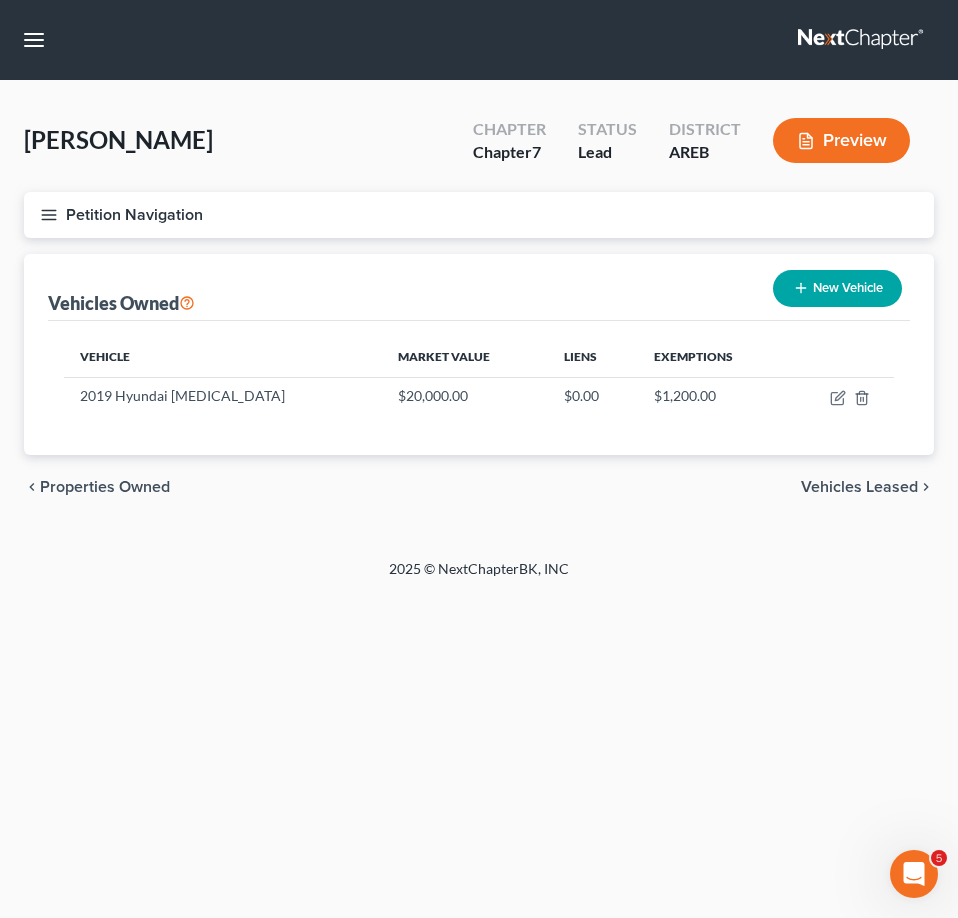 click on "Petition Navigation" at bounding box center [479, 215] 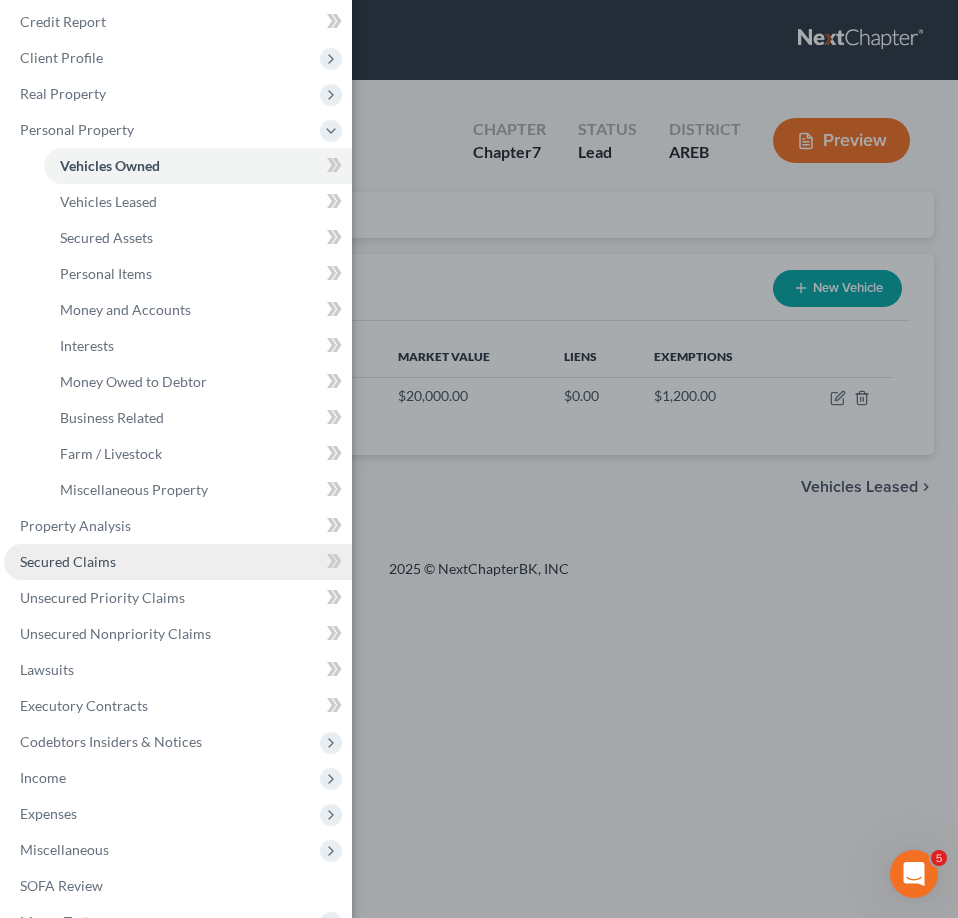 scroll, scrollTop: 200, scrollLeft: 0, axis: vertical 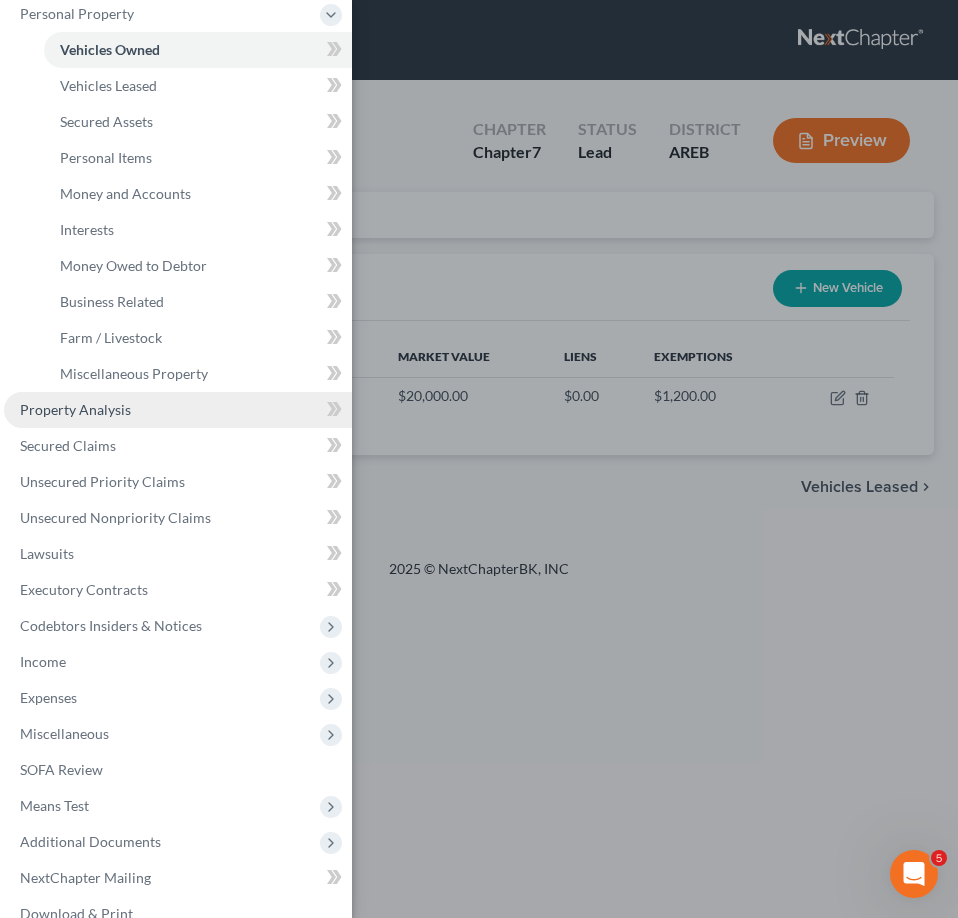 click on "Property Analysis" at bounding box center (178, 410) 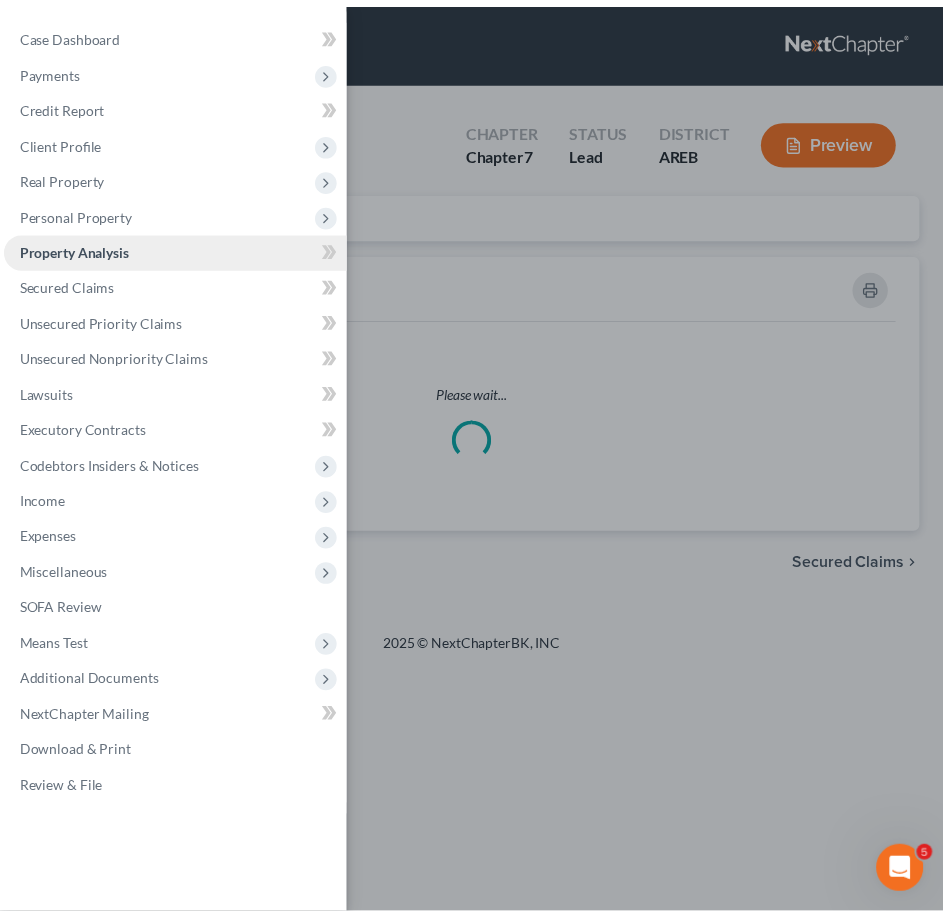 scroll, scrollTop: 0, scrollLeft: 0, axis: both 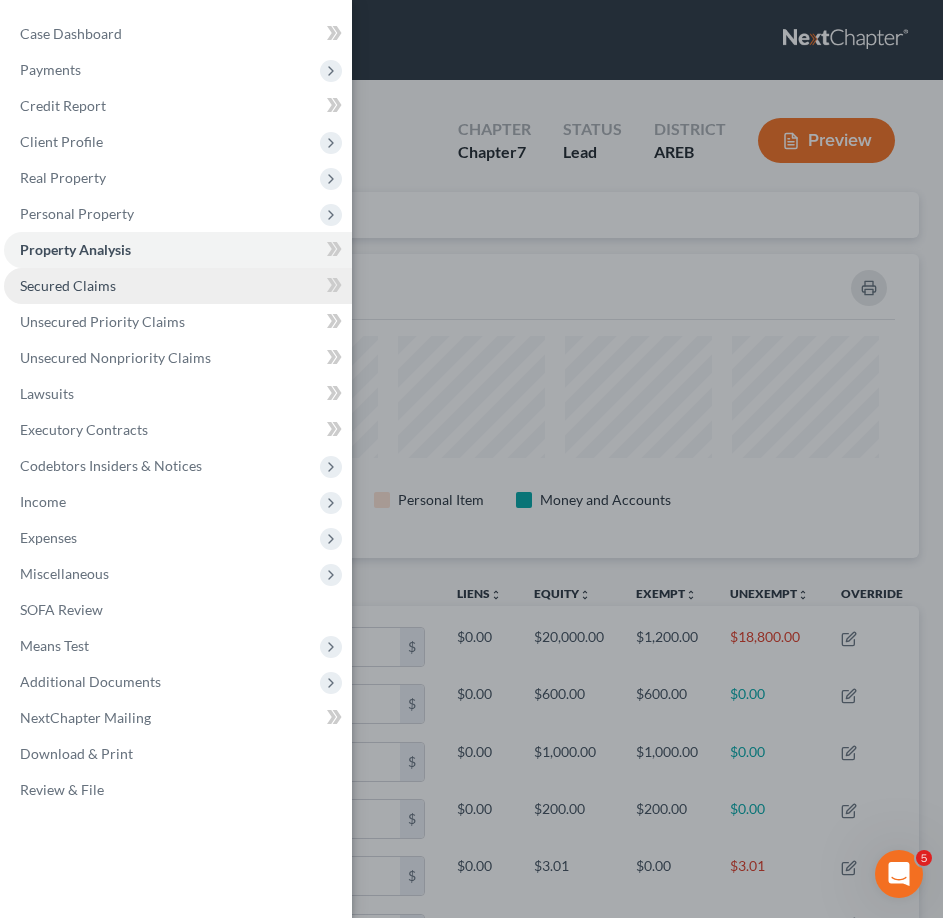 click on "Secured Claims" at bounding box center [178, 286] 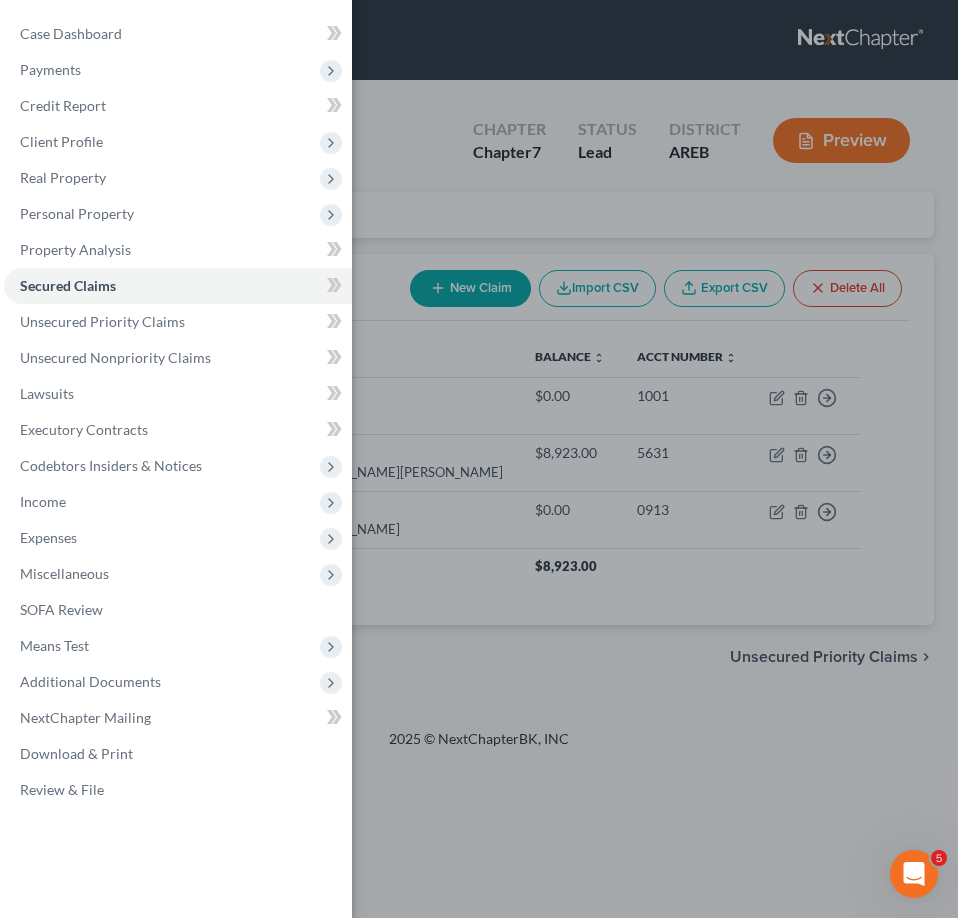 click on "Case Dashboard
Payments
Invoices
Payments
Payments
Credit Report
Client Profile" at bounding box center (479, 459) 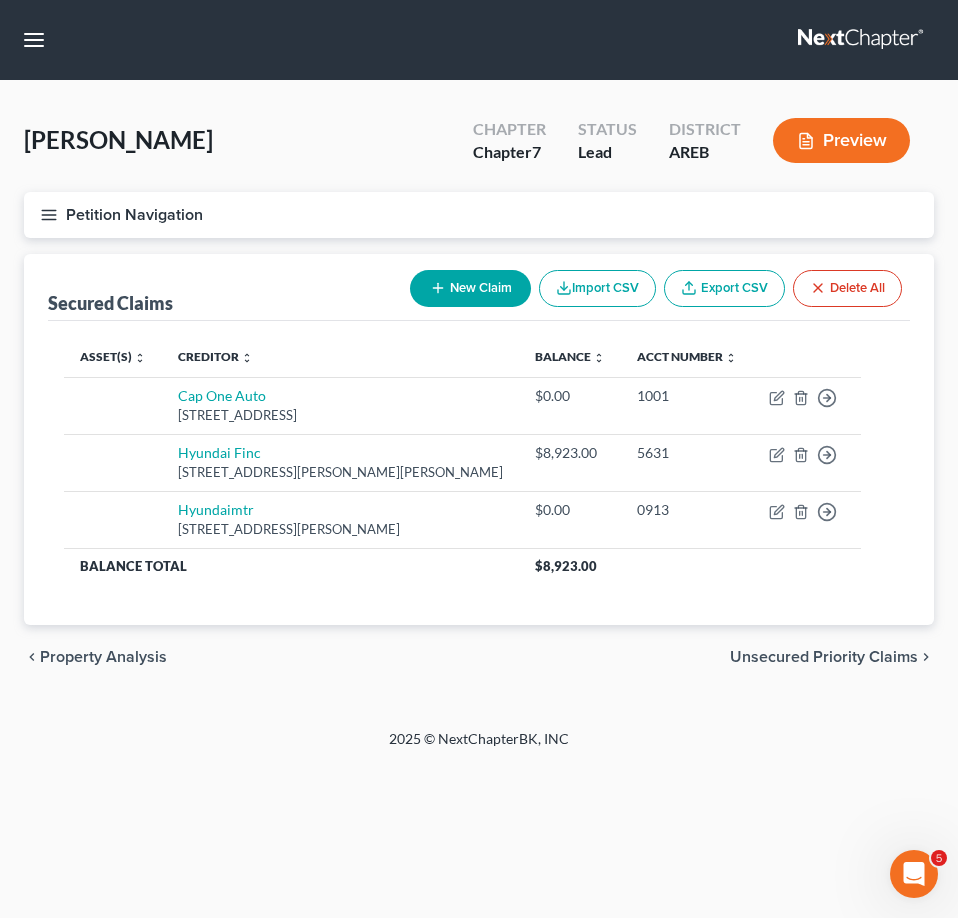 click 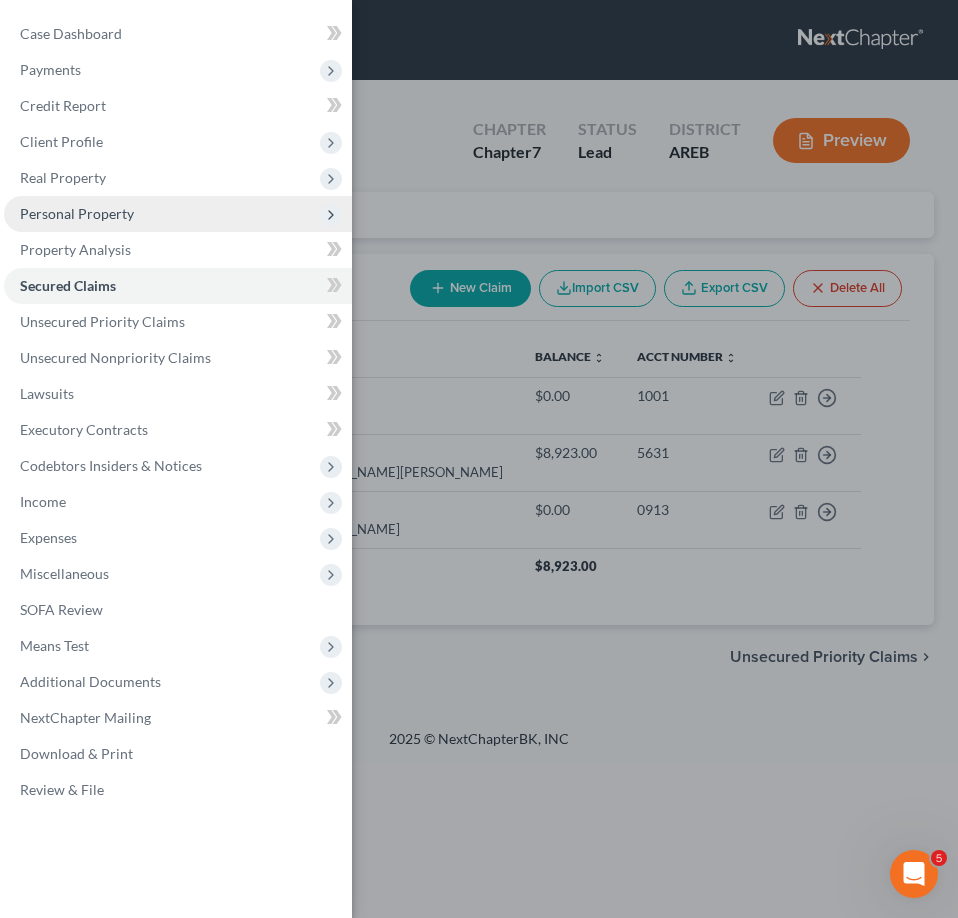 click on "Personal Property" at bounding box center (77, 213) 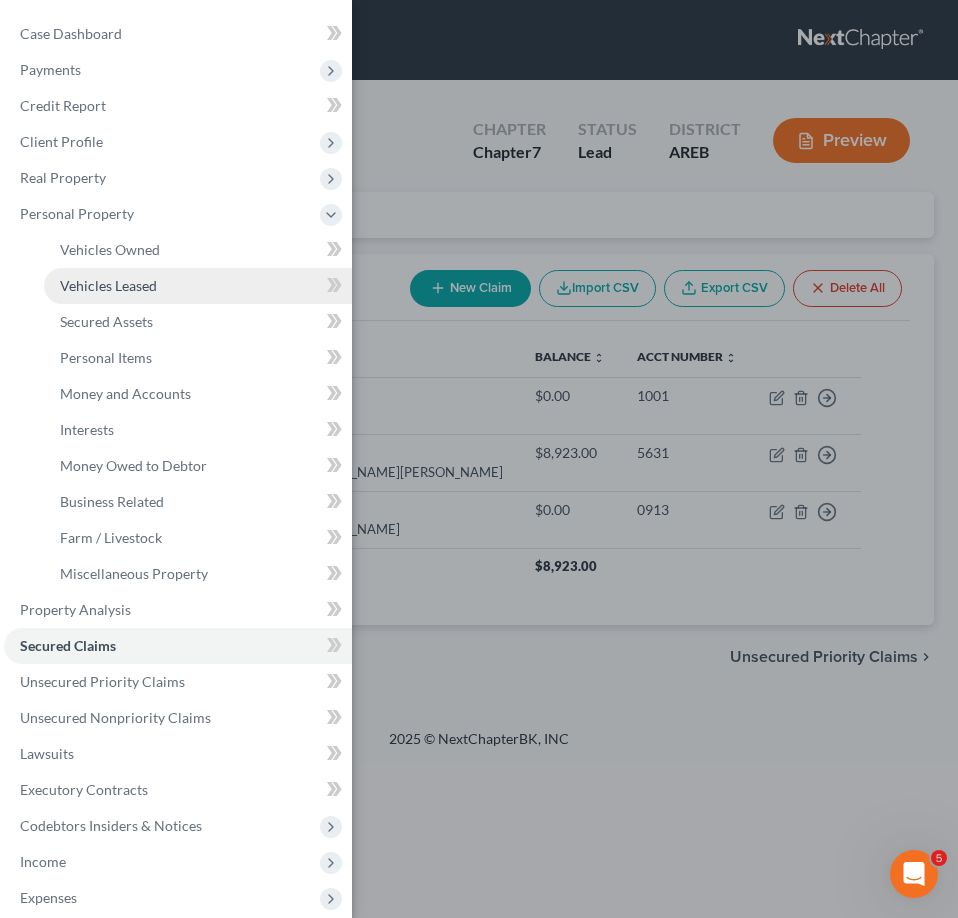 click on "Vehicles Leased" at bounding box center (108, 285) 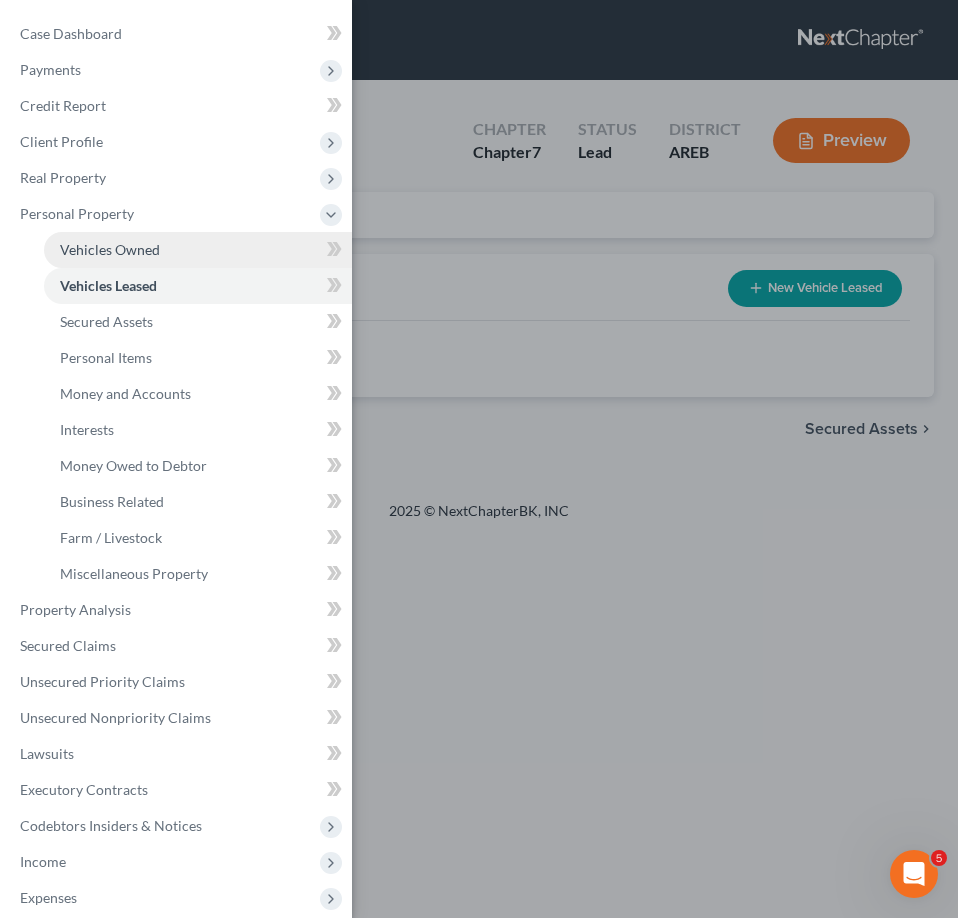 click on "Vehicles Owned" at bounding box center [198, 250] 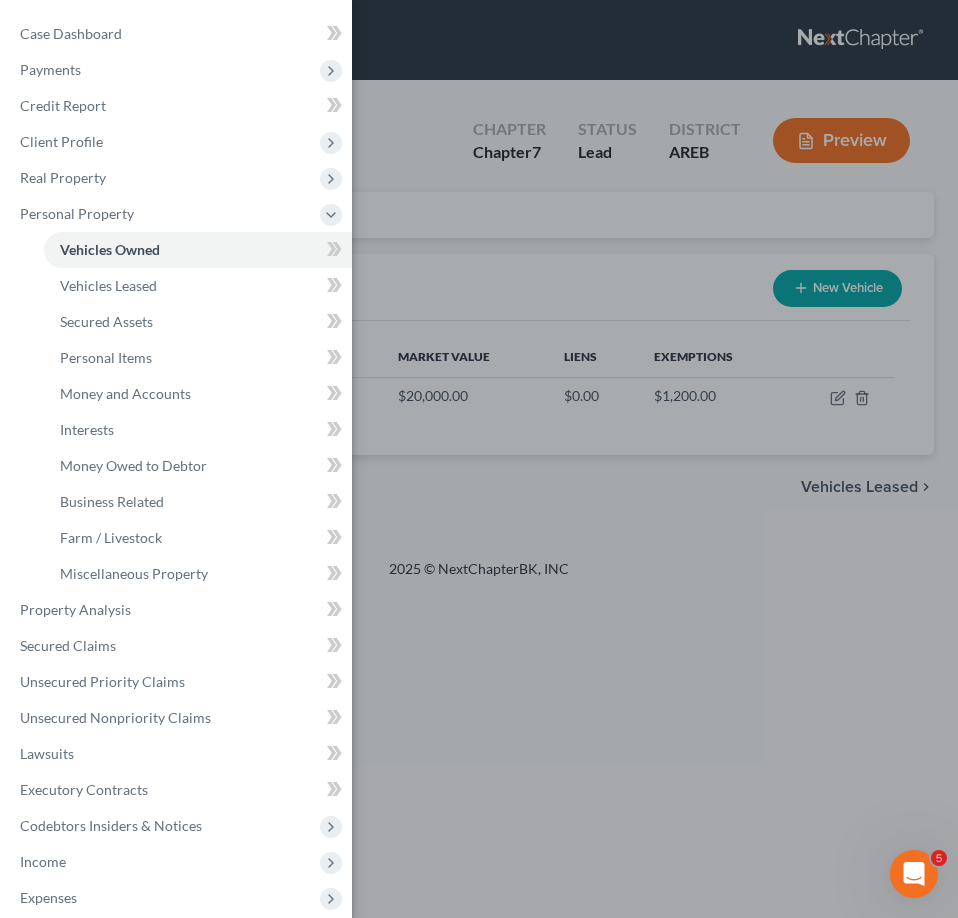 click on "Case Dashboard
Payments
Invoices
Payments
Payments
Credit Report
Client Profile" at bounding box center [479, 459] 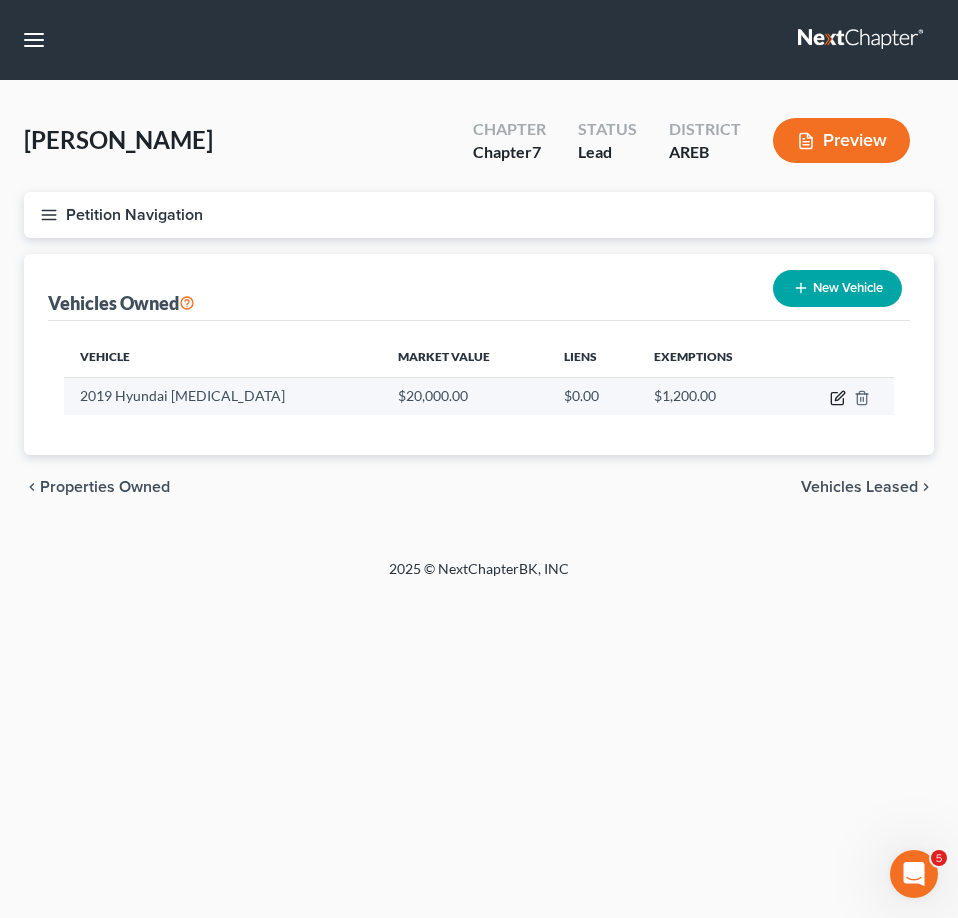 click 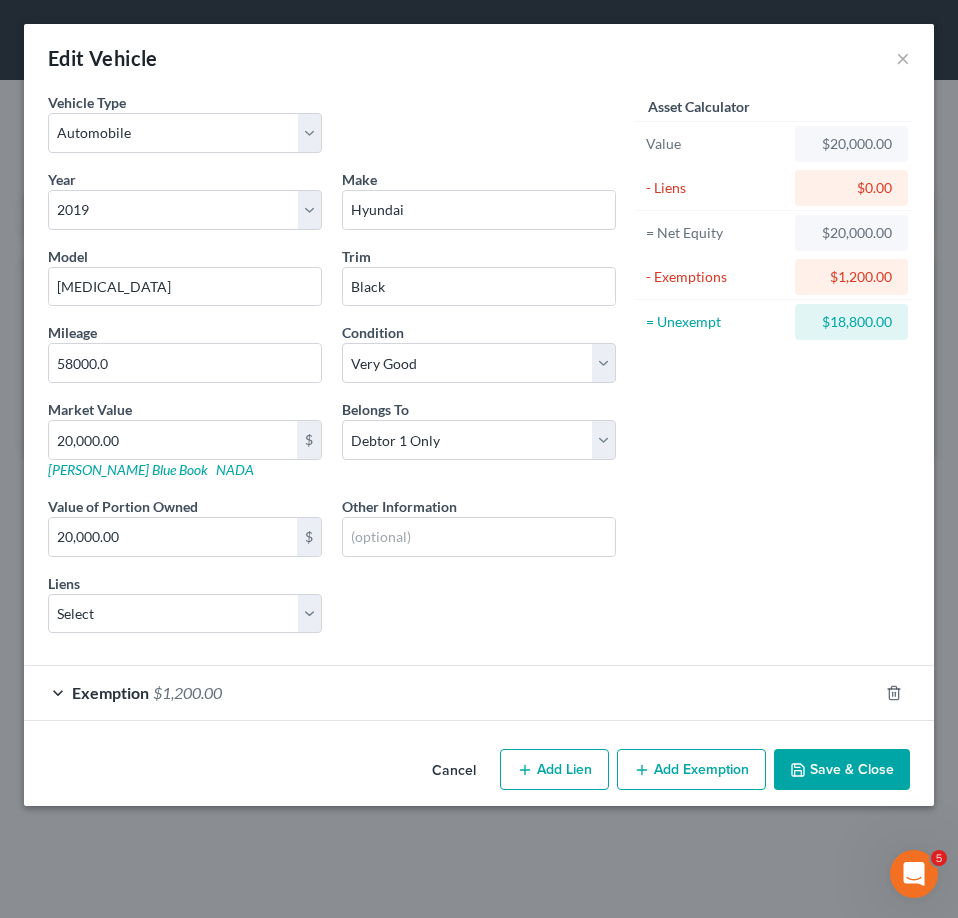 click on "Asset Calculator Value $20,000.00 - Liens $0.00 = Net Equity $20,000.00 - Exemptions $1,200.00 = Unexempt $18,800.00" at bounding box center [773, 370] 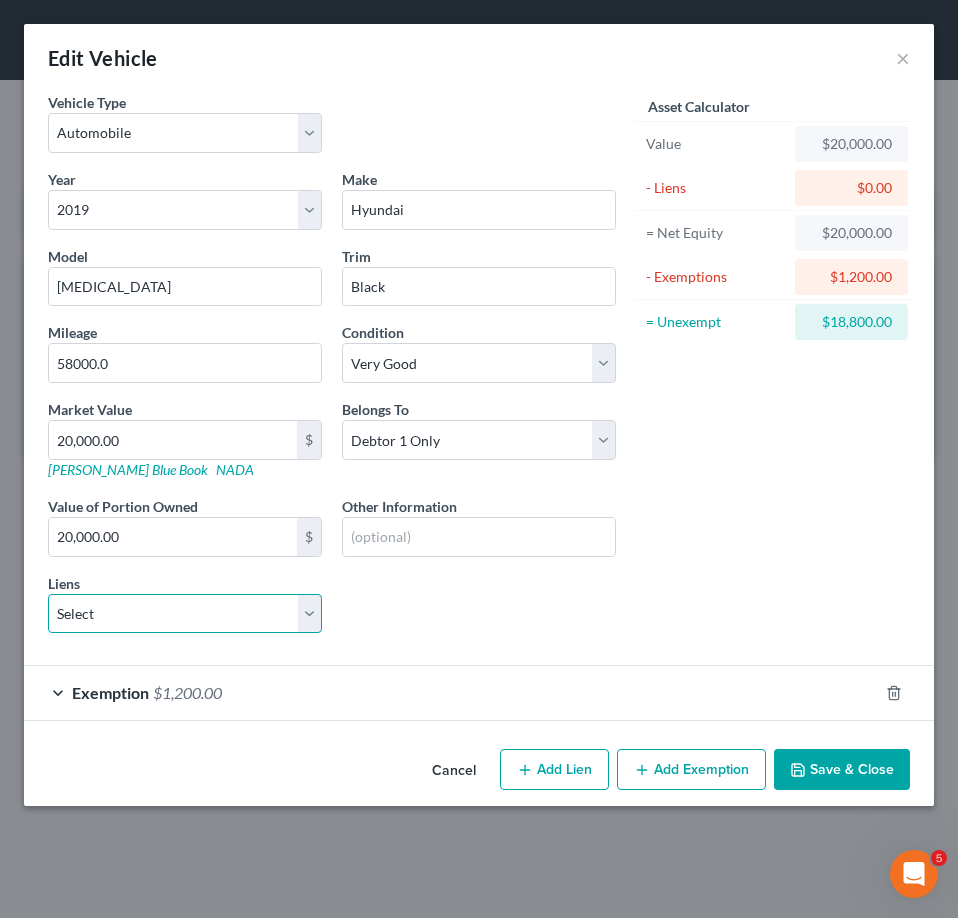 click on "Select Hyundai Finc - $8,923.00 Cap One Auto - $0.00 Hyundaimtr - $0.00" at bounding box center (185, 614) 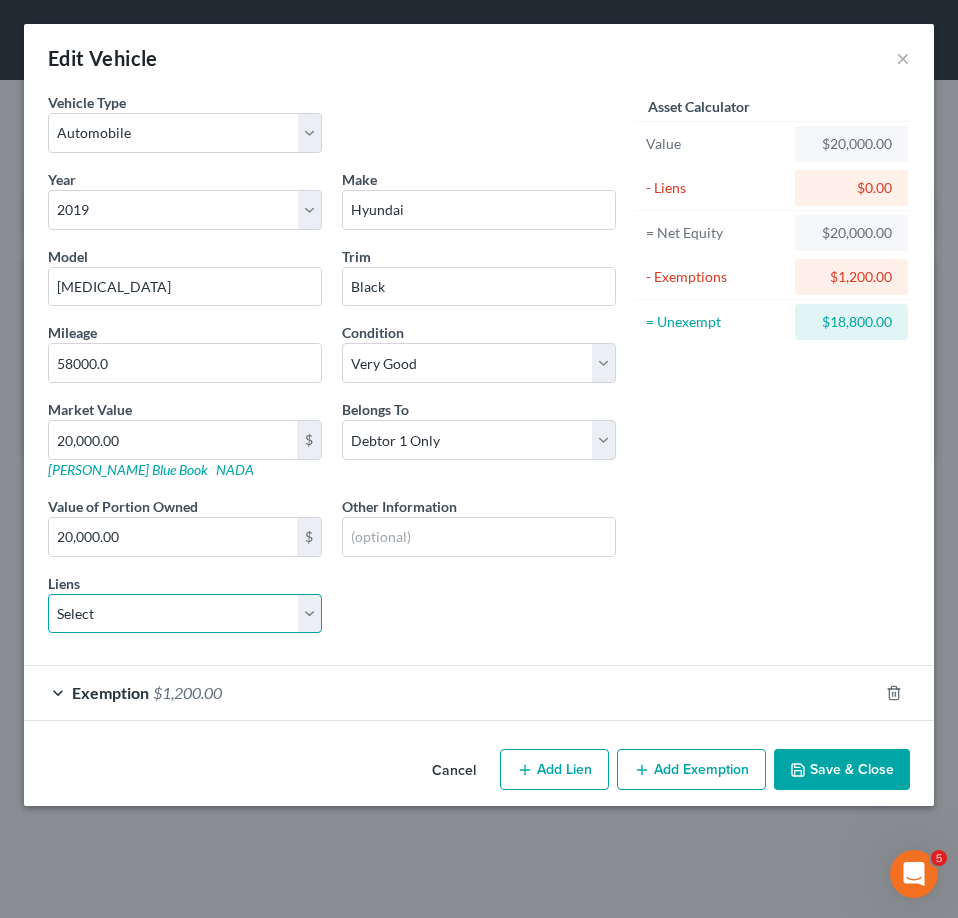 select on "0" 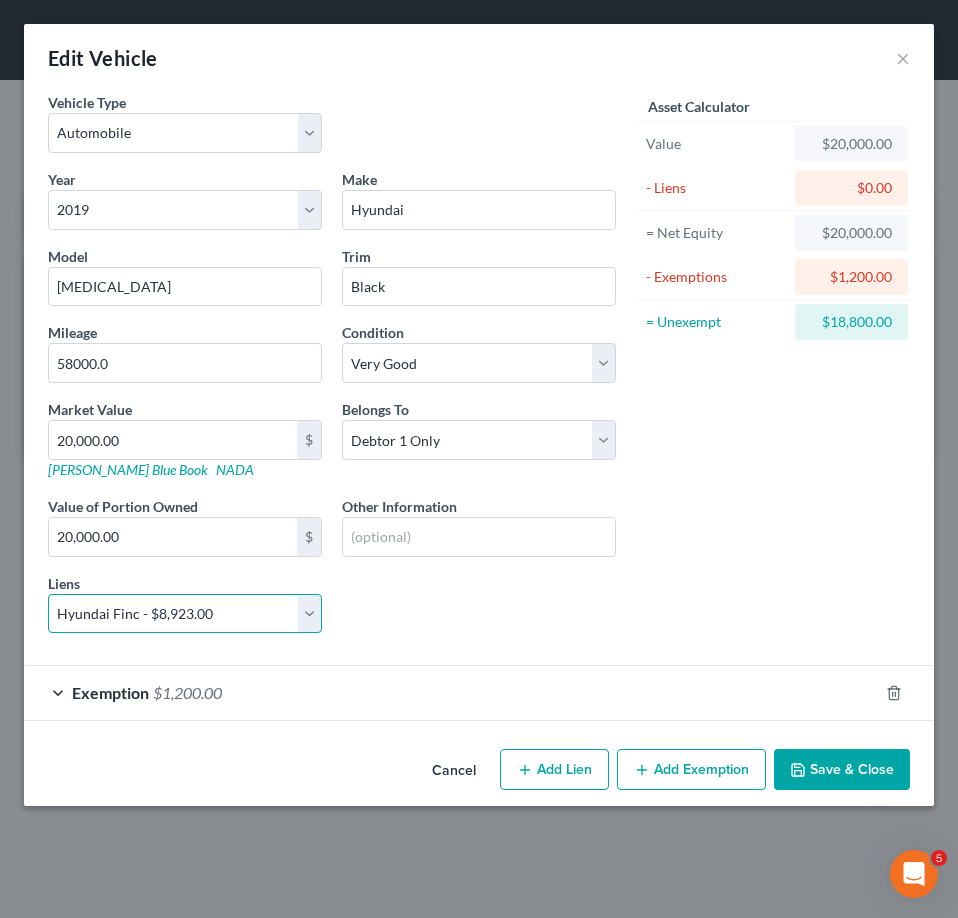 click on "Select Hyundai Finc - $8,923.00 Cap One Auto - $0.00 Hyundaimtr - $0.00" at bounding box center (185, 614) 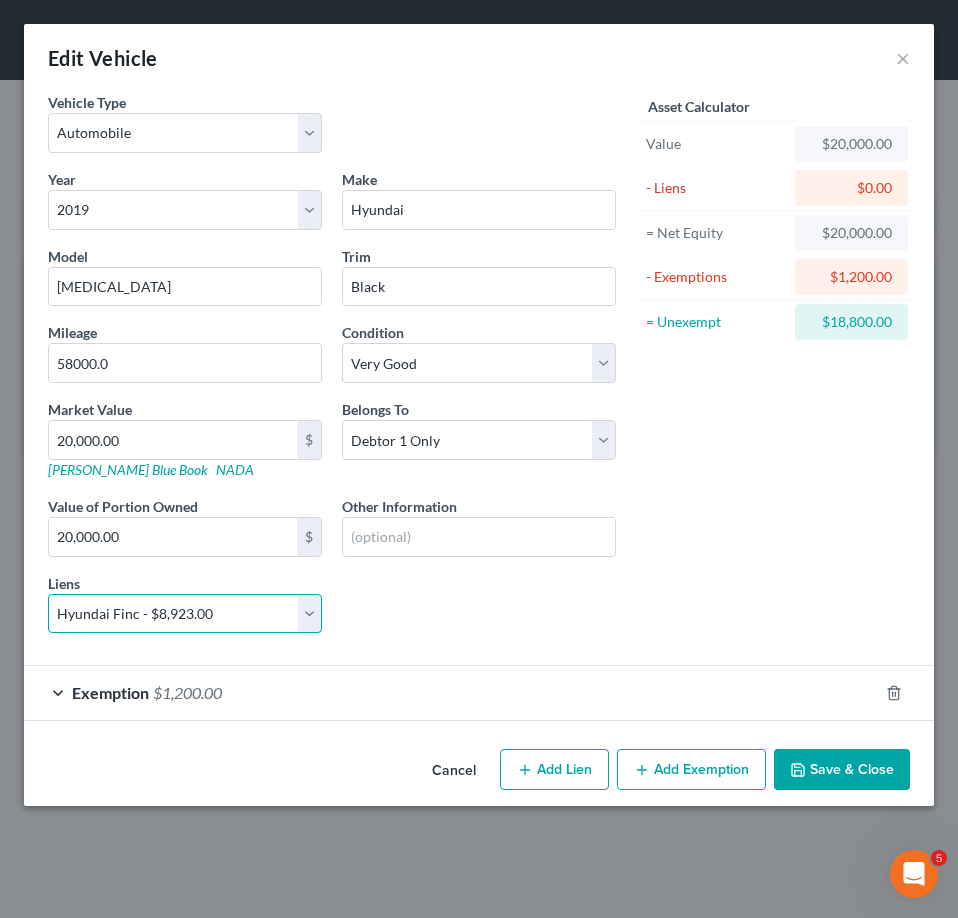 select 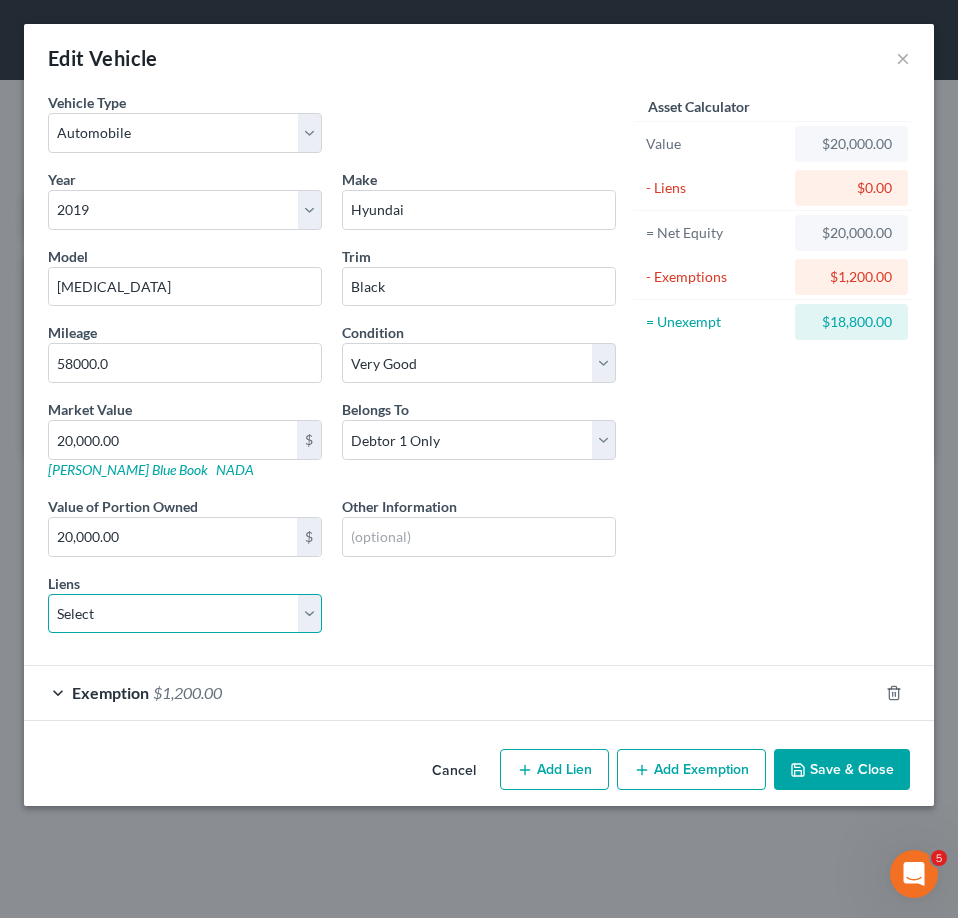 select on "4" 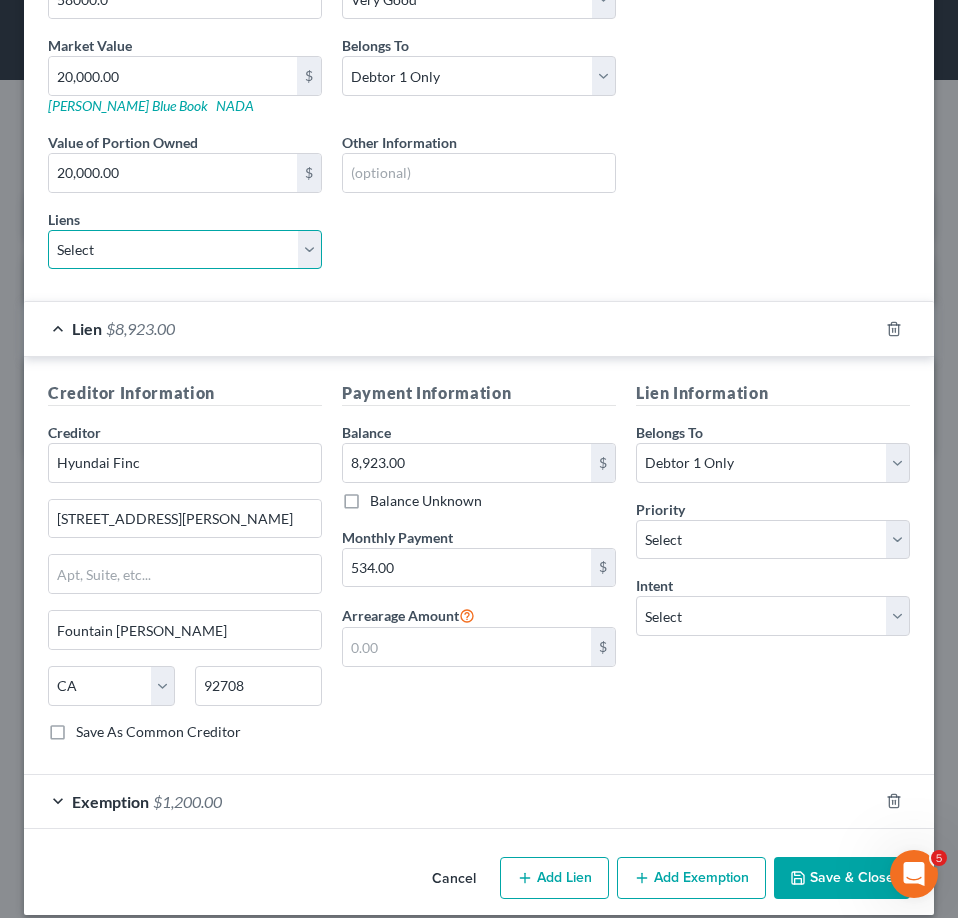 scroll, scrollTop: 385, scrollLeft: 0, axis: vertical 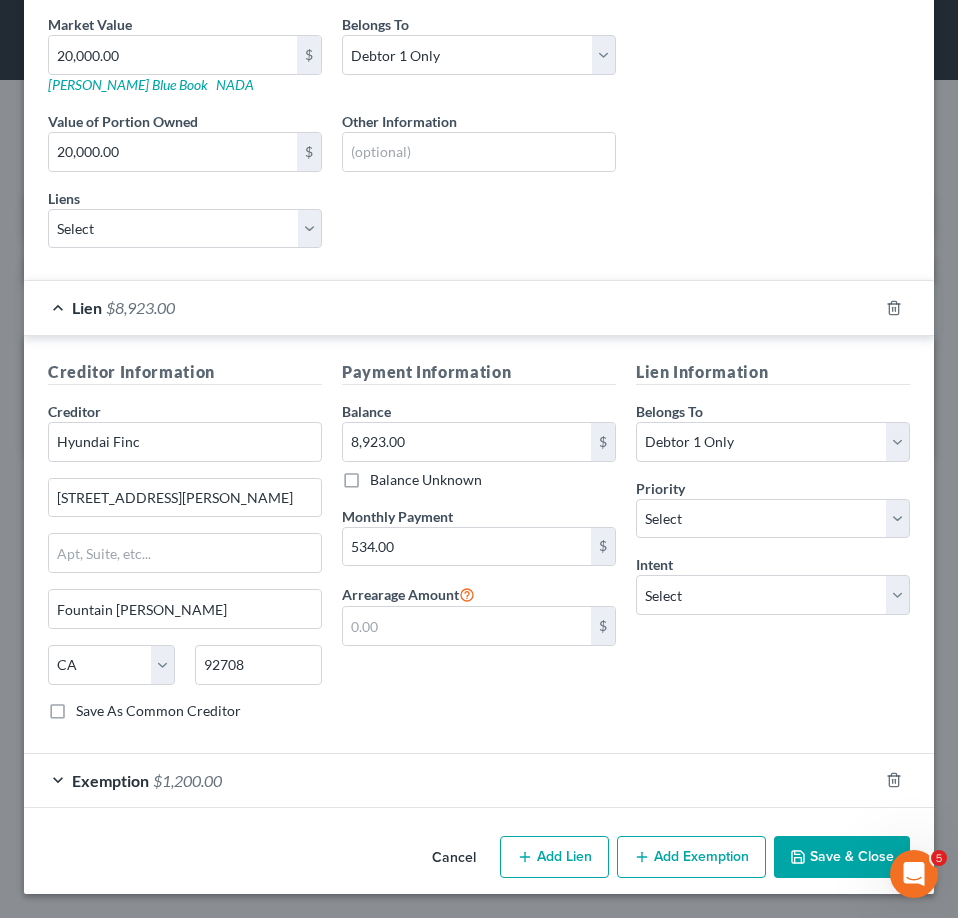 click on "Exemption $1,200.00" at bounding box center [451, 780] 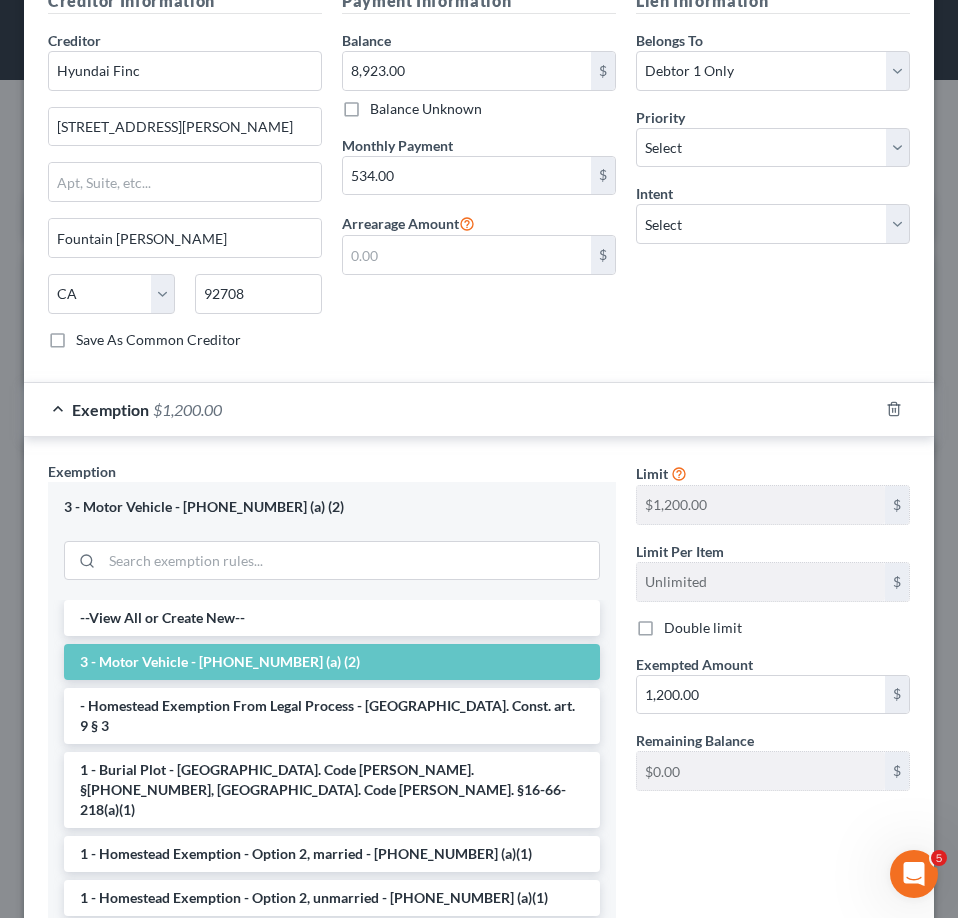 scroll, scrollTop: 785, scrollLeft: 0, axis: vertical 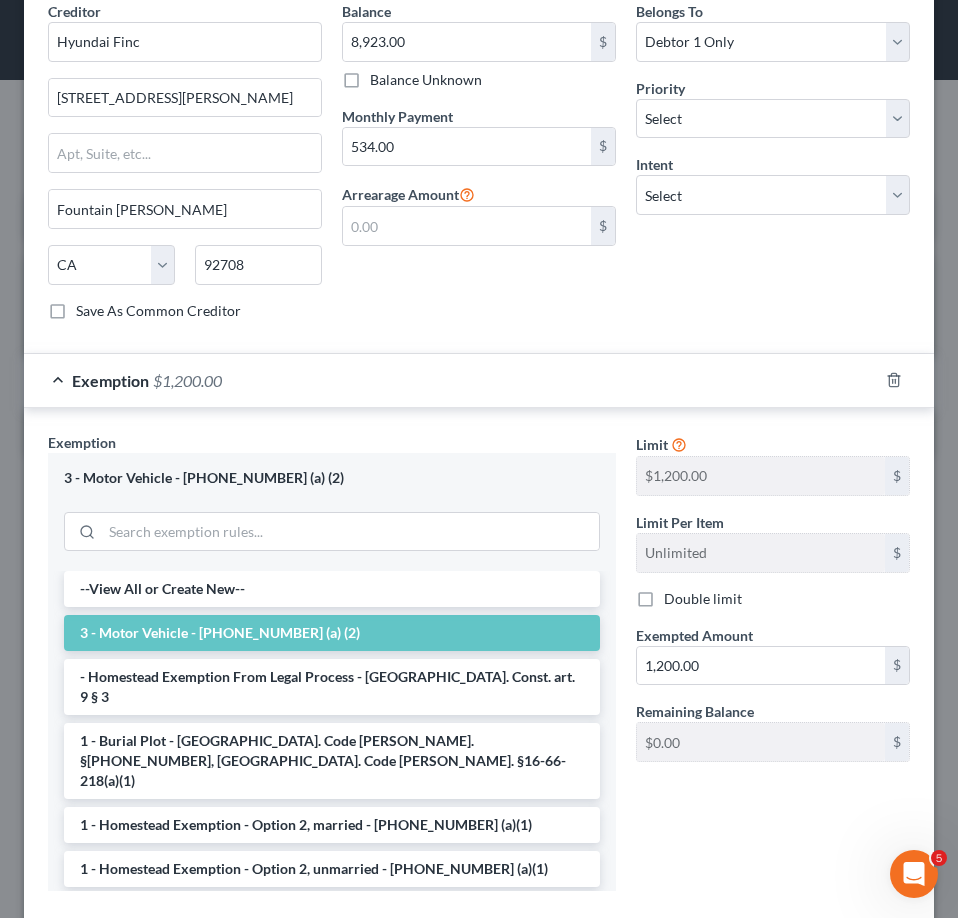 click on "3 - Motor Vehicle - 16-66-218 (a) (2)" at bounding box center (332, 633) 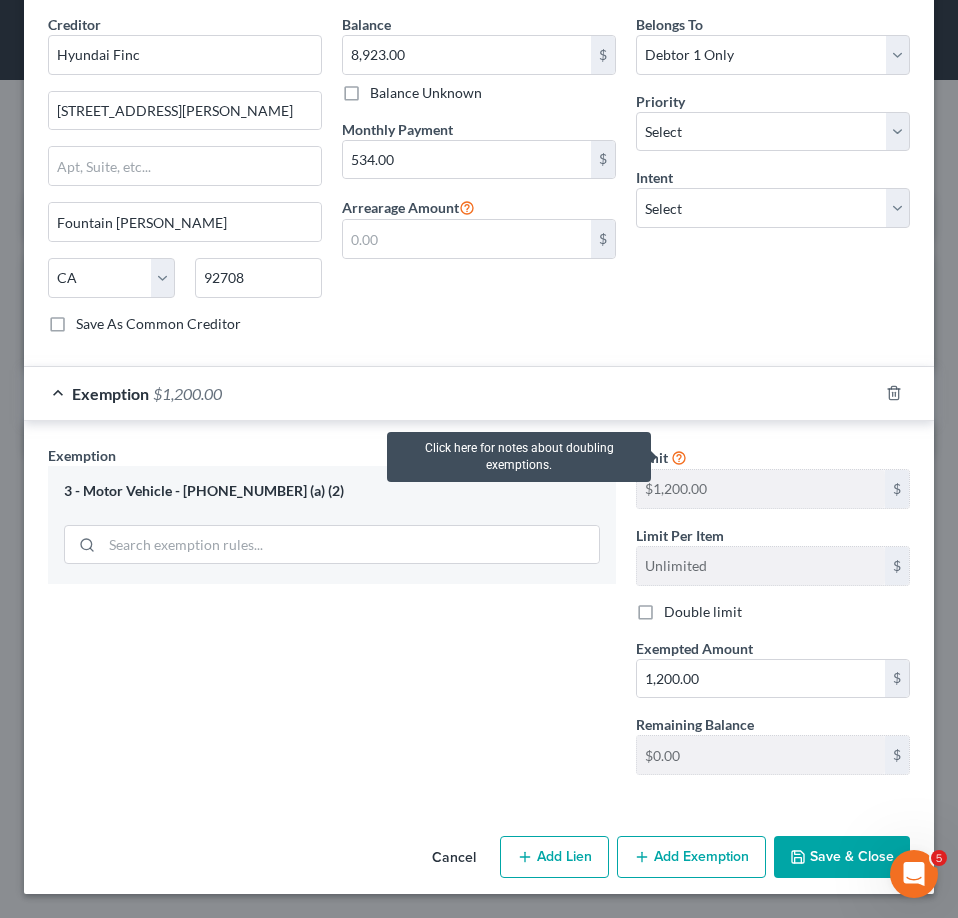 click at bounding box center (679, 456) 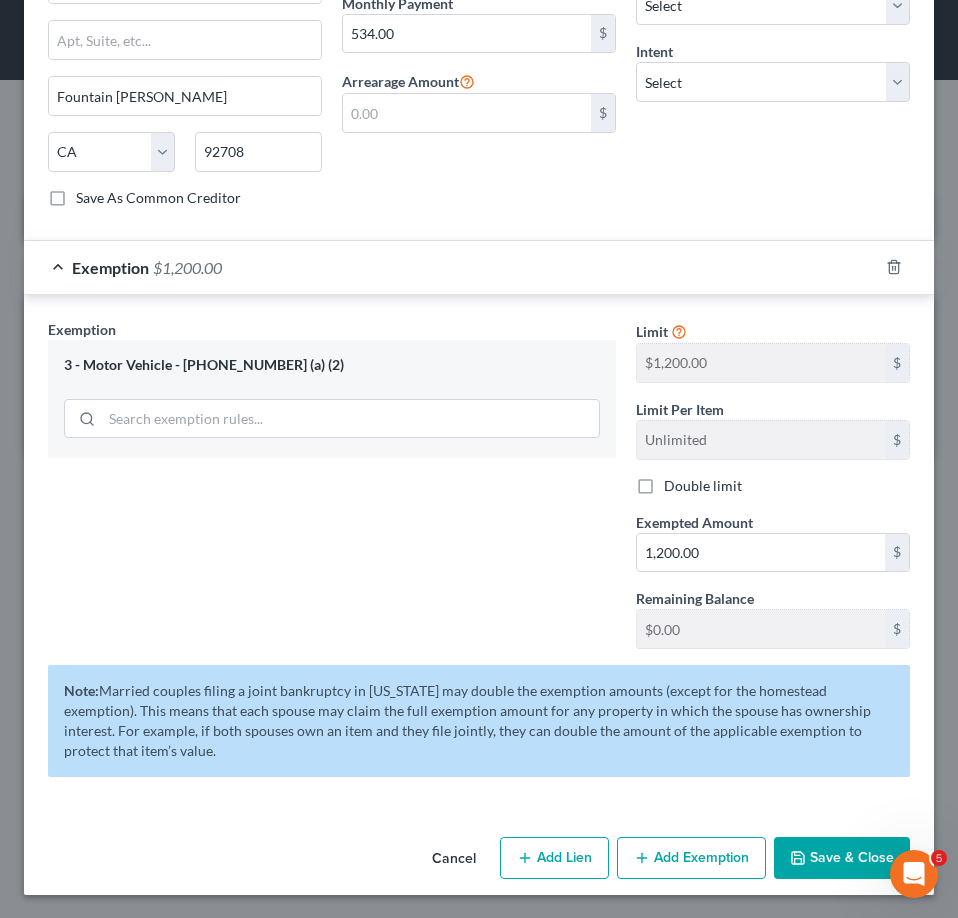 scroll, scrollTop: 899, scrollLeft: 0, axis: vertical 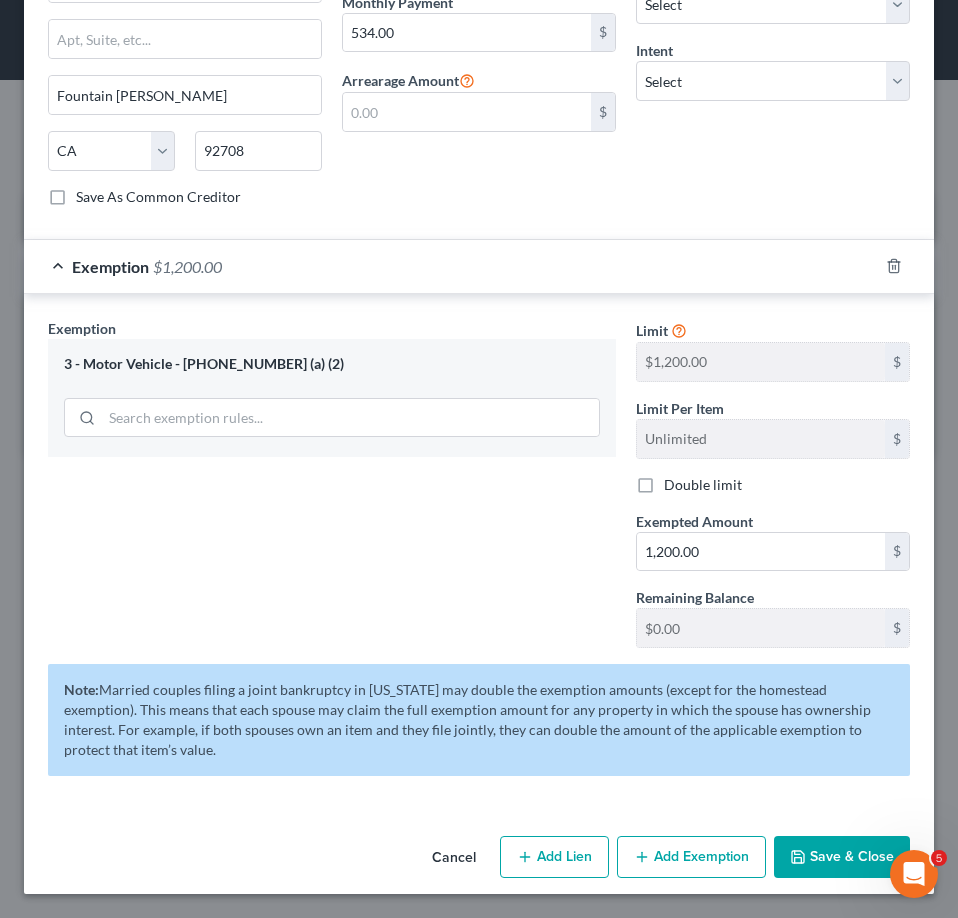 click on "Save & Close" at bounding box center (842, 857) 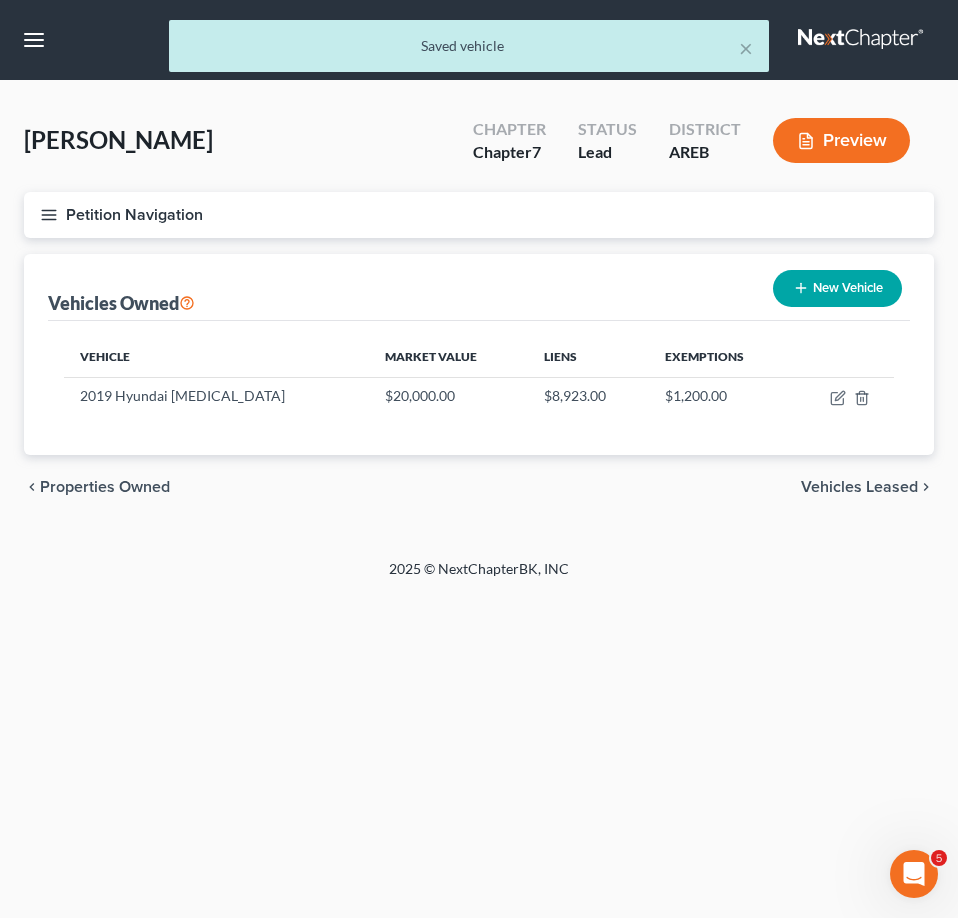 click 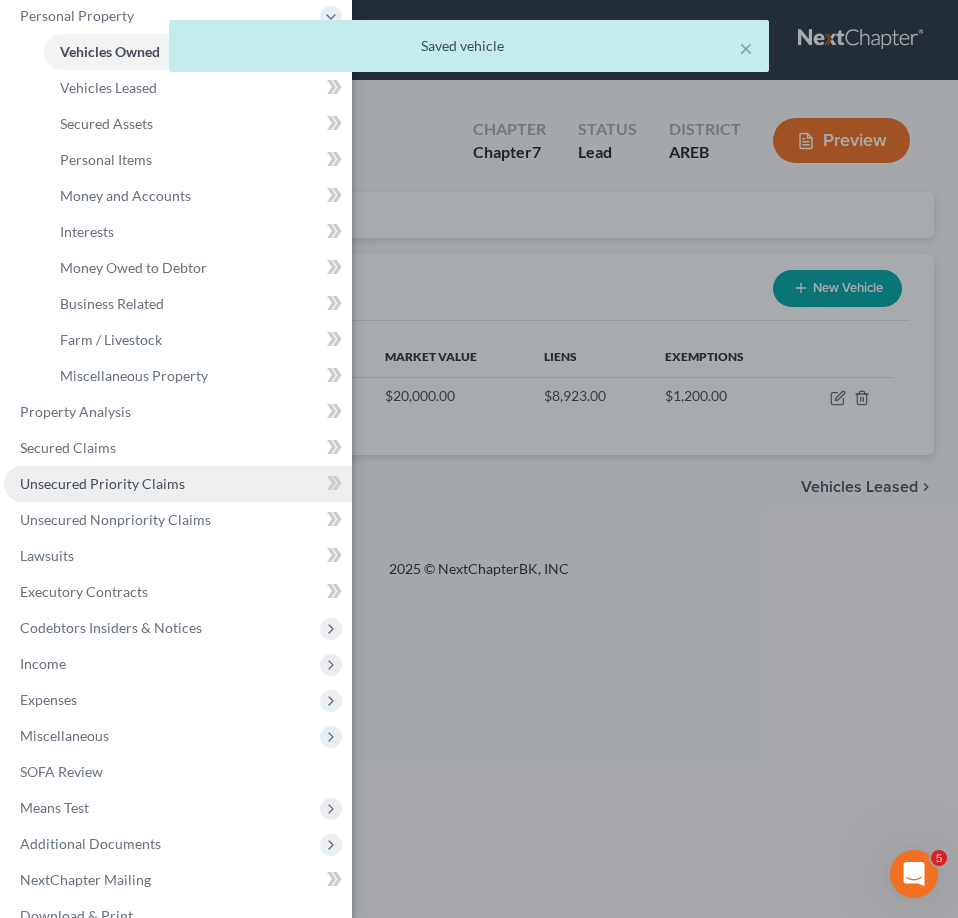 scroll, scrollTop: 200, scrollLeft: 0, axis: vertical 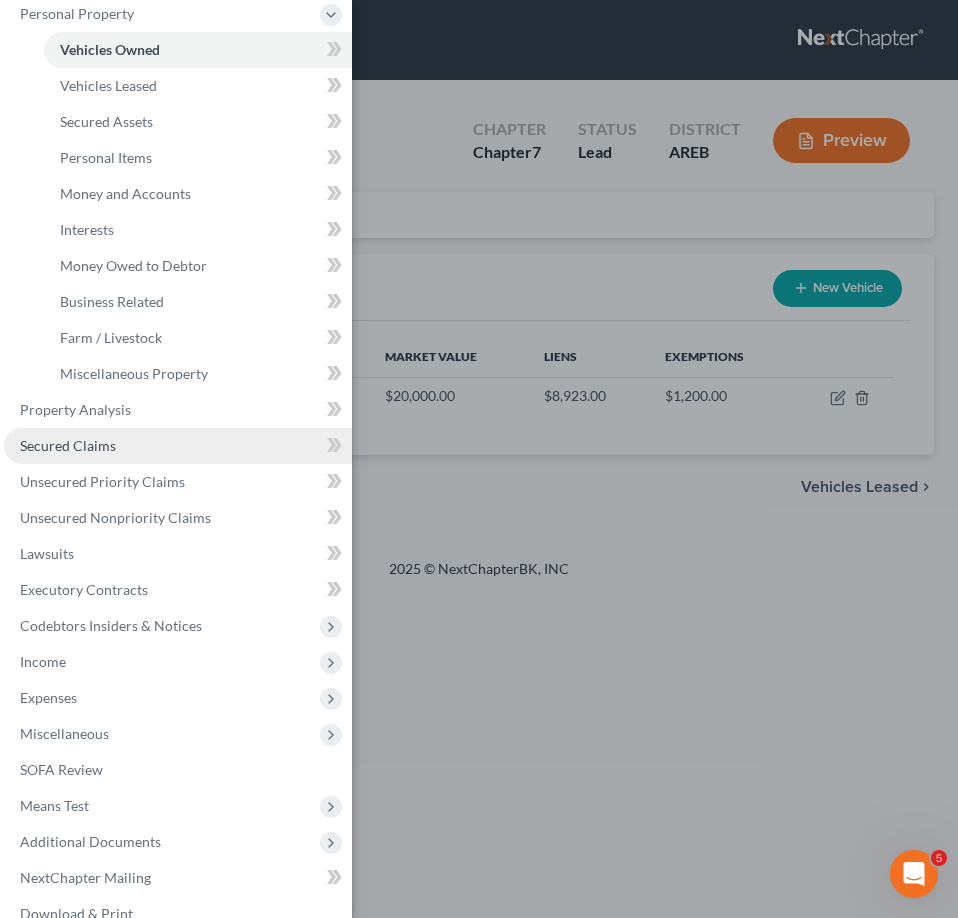 click on "Secured Claims" at bounding box center (178, 446) 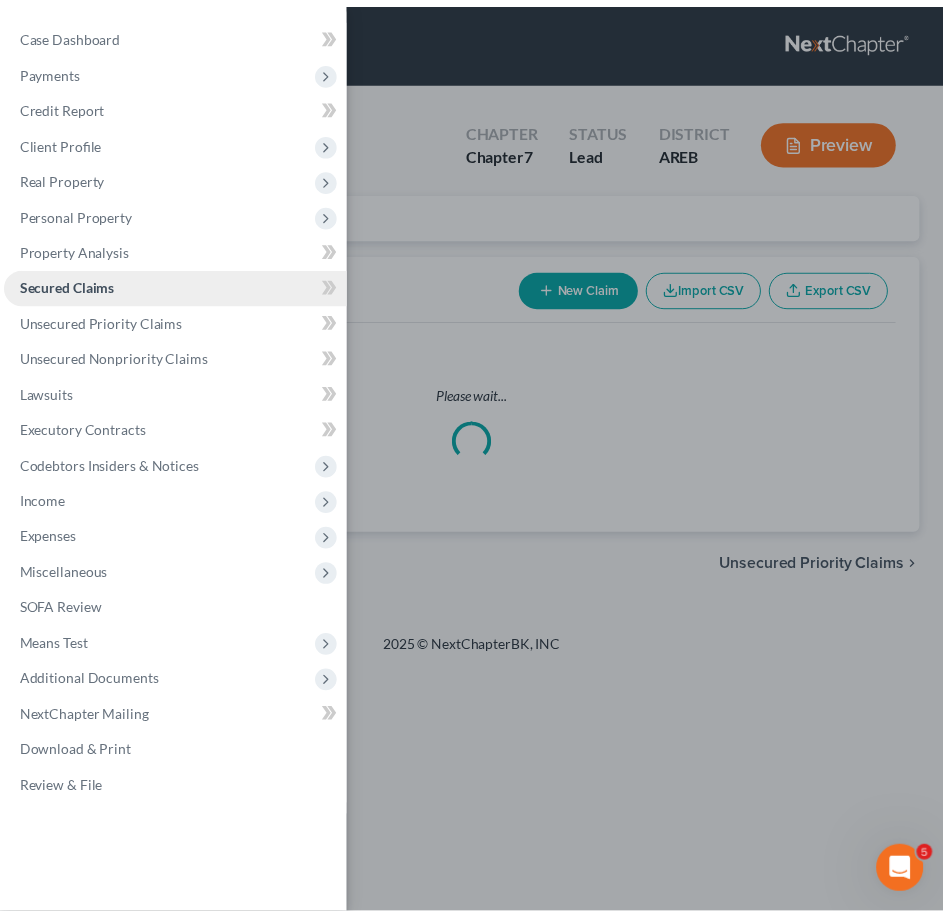 scroll, scrollTop: 0, scrollLeft: 0, axis: both 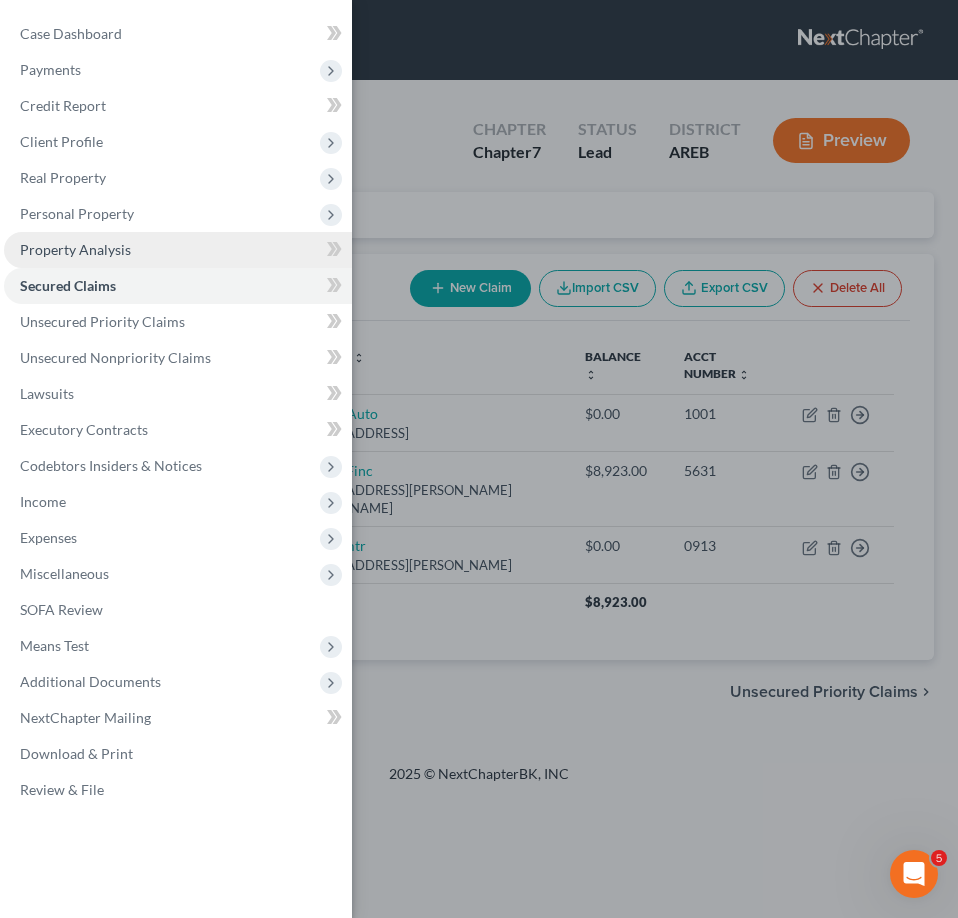 click on "Property Analysis" at bounding box center [75, 249] 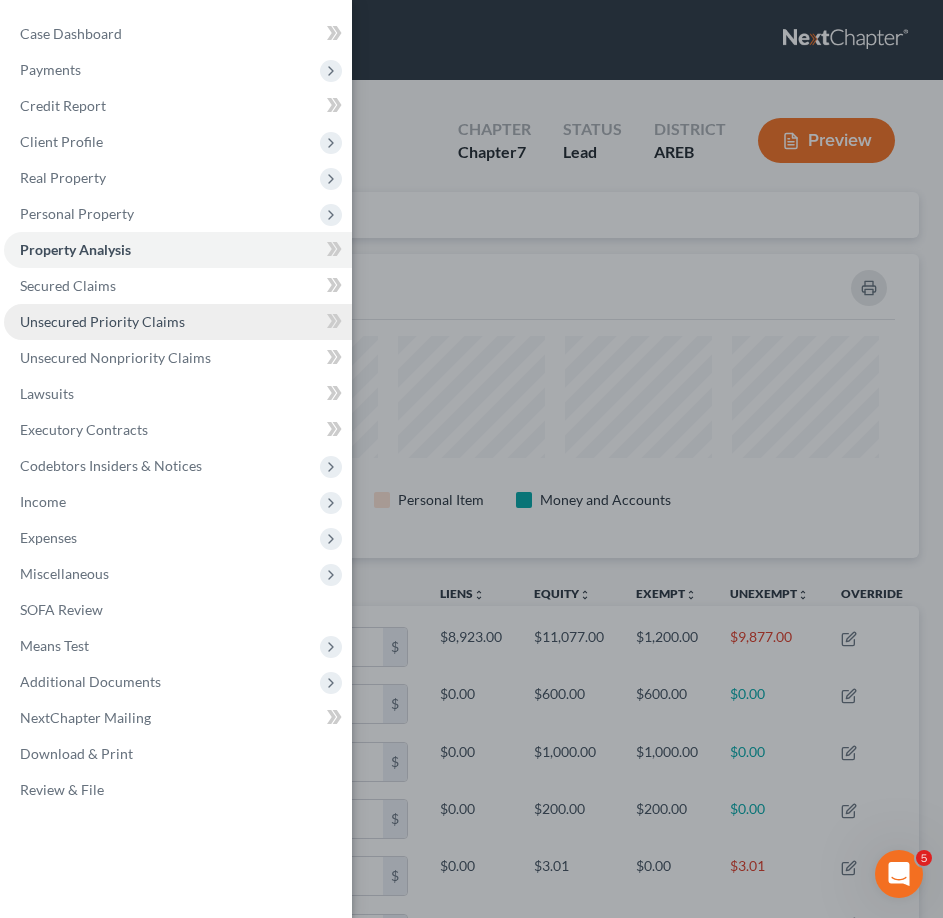 scroll, scrollTop: 999696, scrollLeft: 999105, axis: both 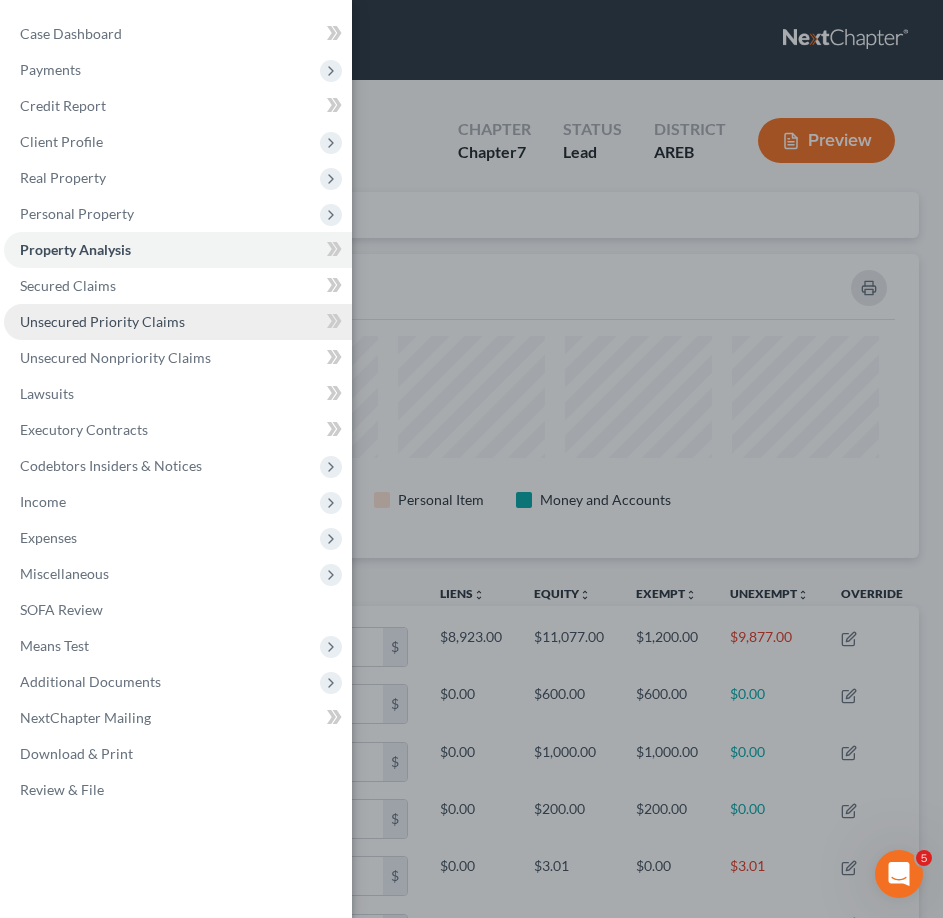 click on "Unsecured Priority Claims" at bounding box center [102, 321] 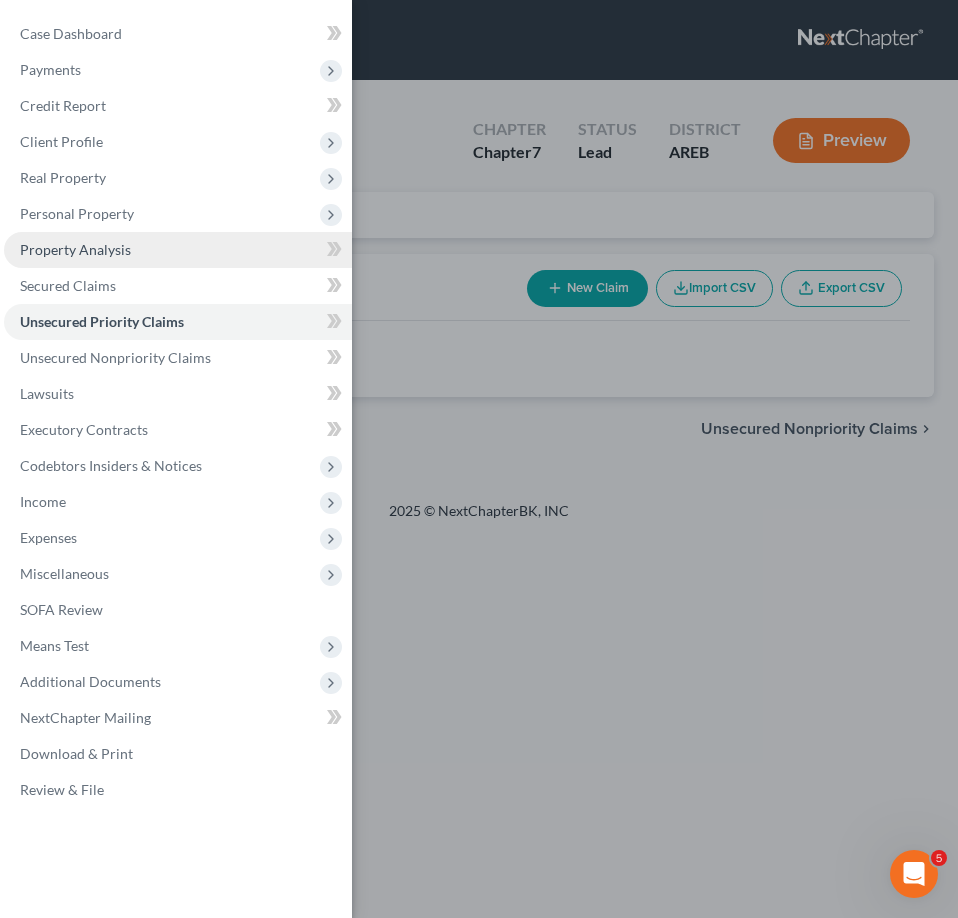 click on "Property Analysis" at bounding box center (75, 249) 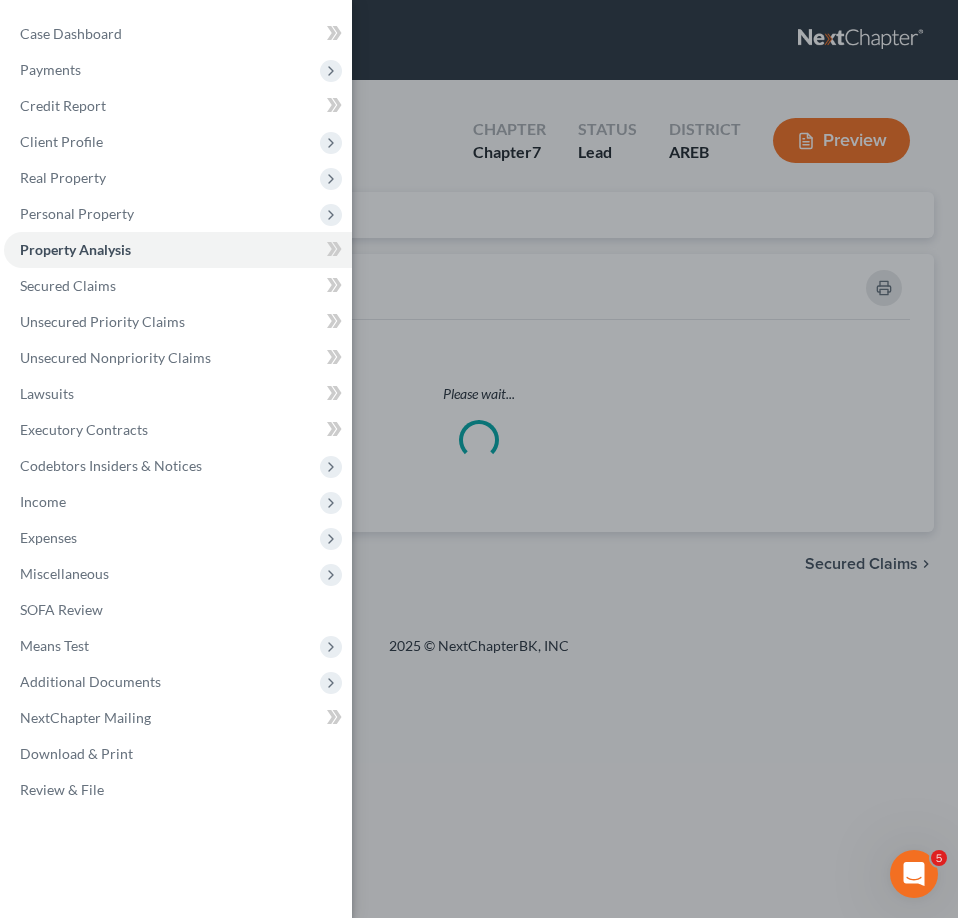 click on "Case Dashboard
Payments
Invoices
Payments
Payments
Credit Report
Client Profile" at bounding box center (479, 459) 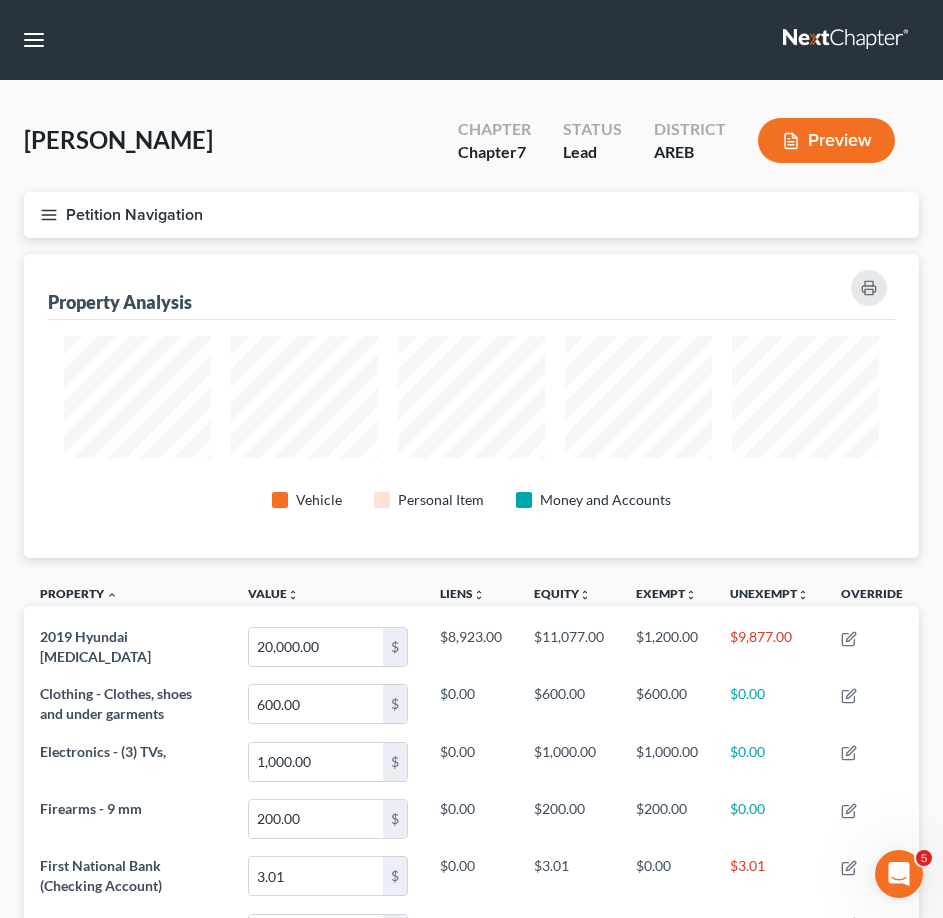 scroll, scrollTop: 999696, scrollLeft: 999105, axis: both 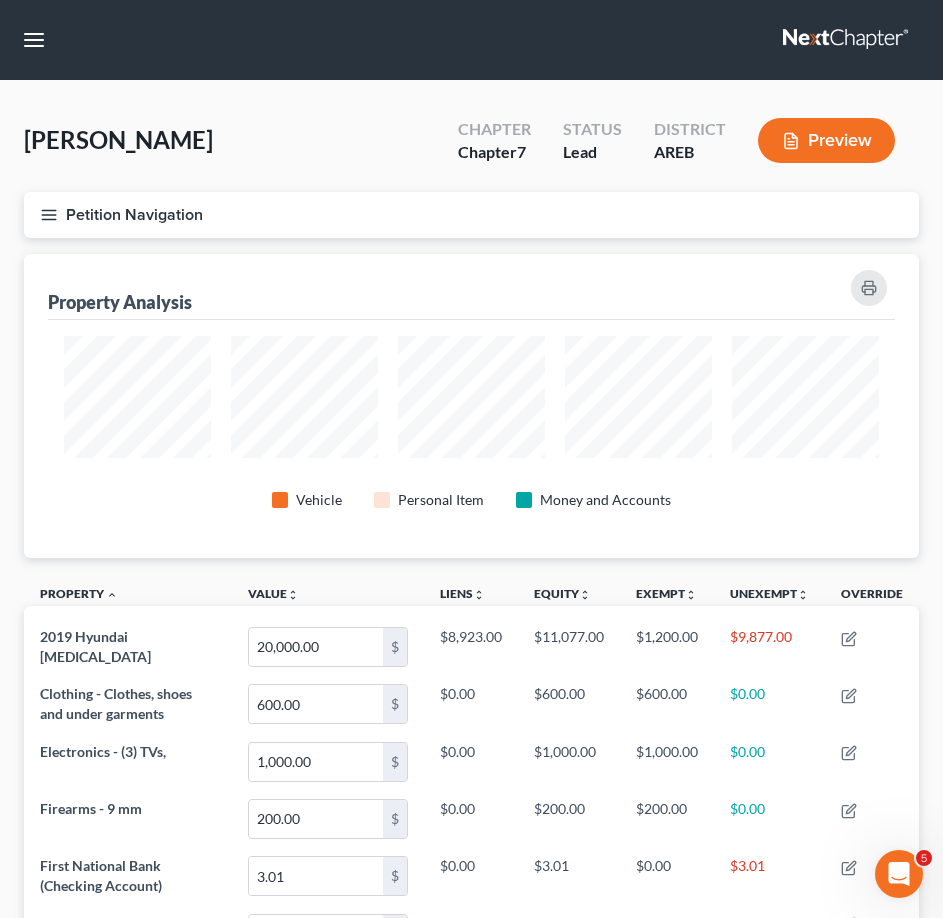 click on "Petition Navigation" at bounding box center (471, 215) 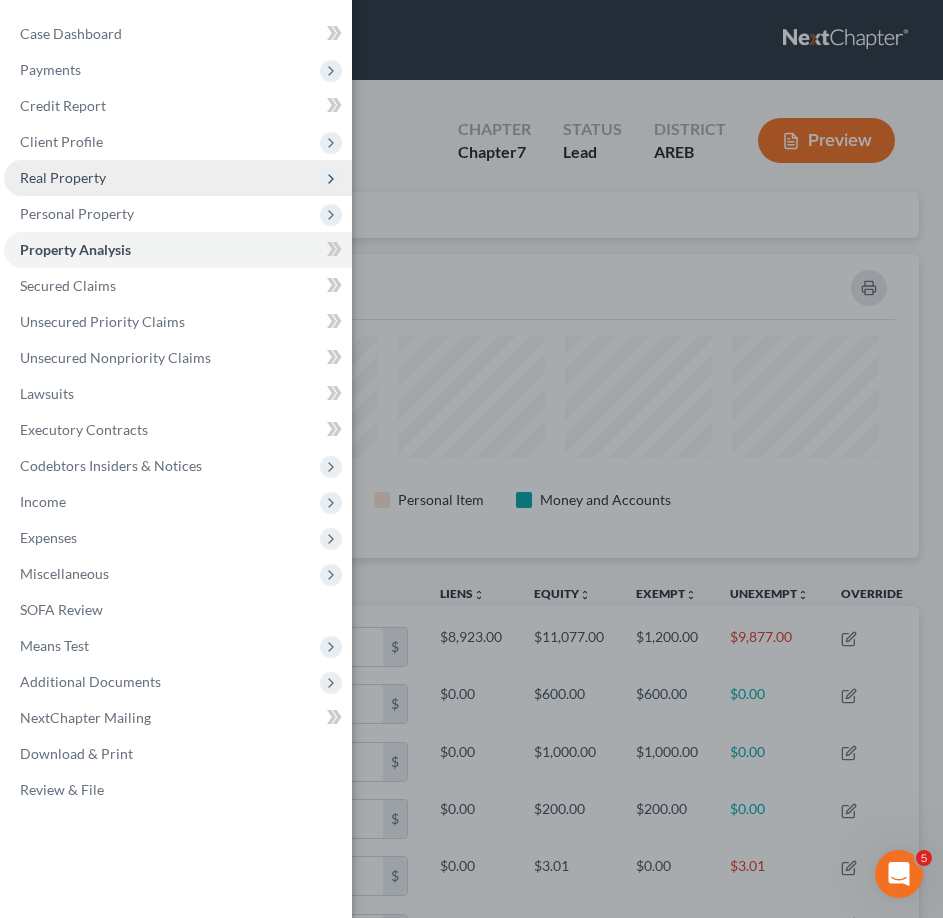 click on "Real Property" at bounding box center [63, 177] 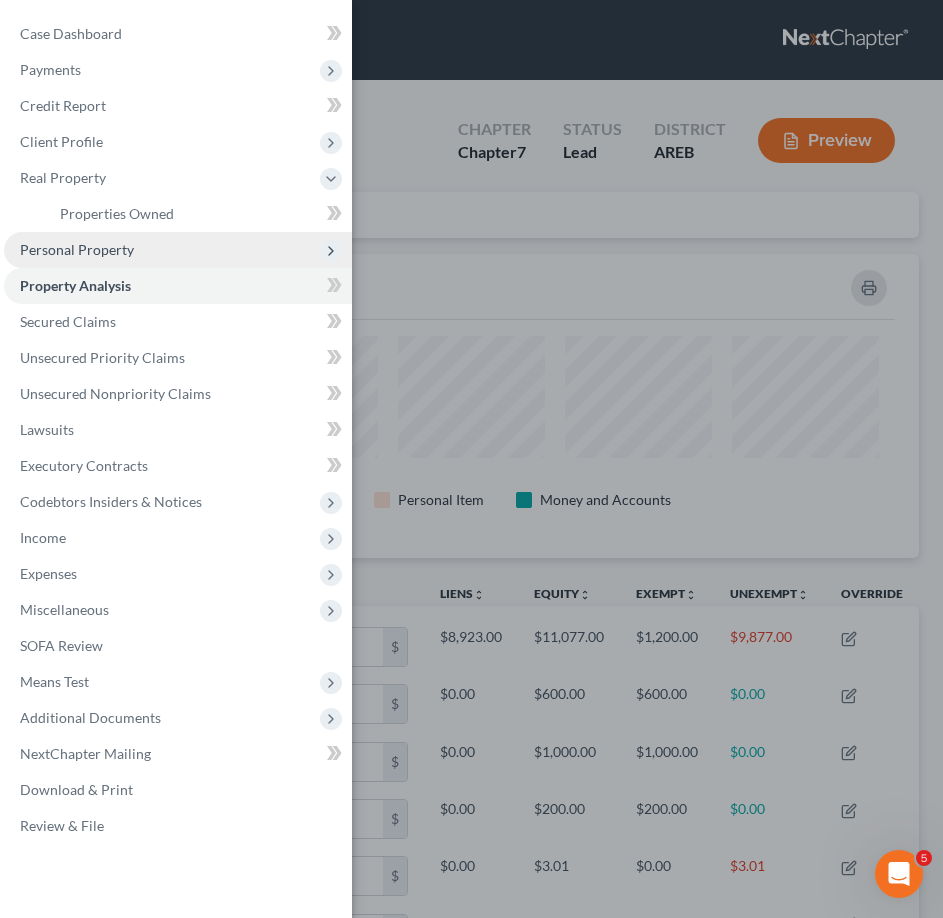 click on "Personal Property" at bounding box center (178, 250) 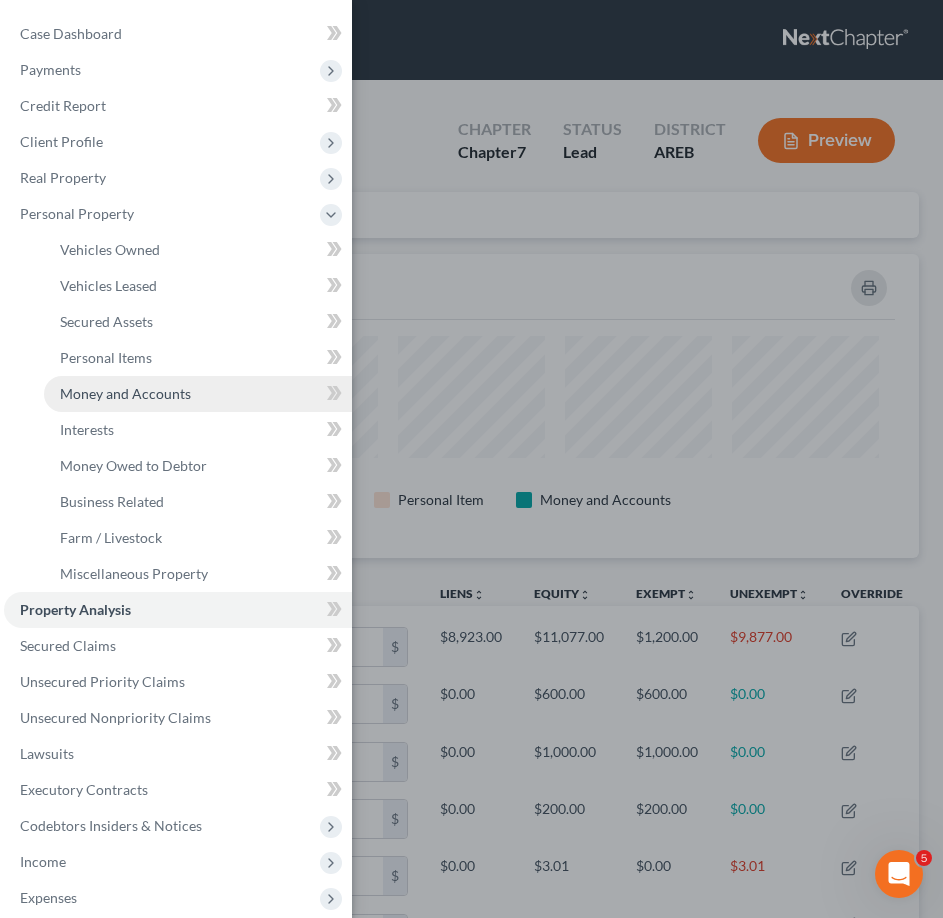 click on "Money and Accounts" at bounding box center [198, 394] 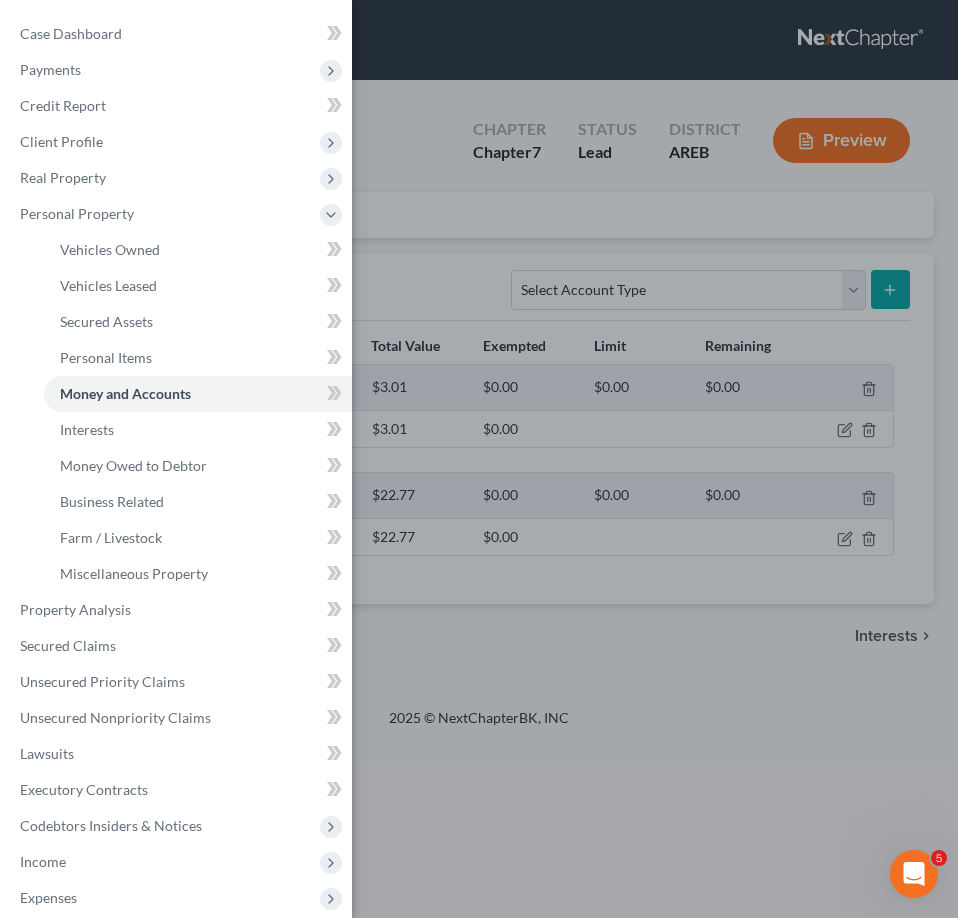 click on "Case Dashboard
Payments
Invoices
Payments
Payments
Credit Report
Client Profile" at bounding box center (479, 459) 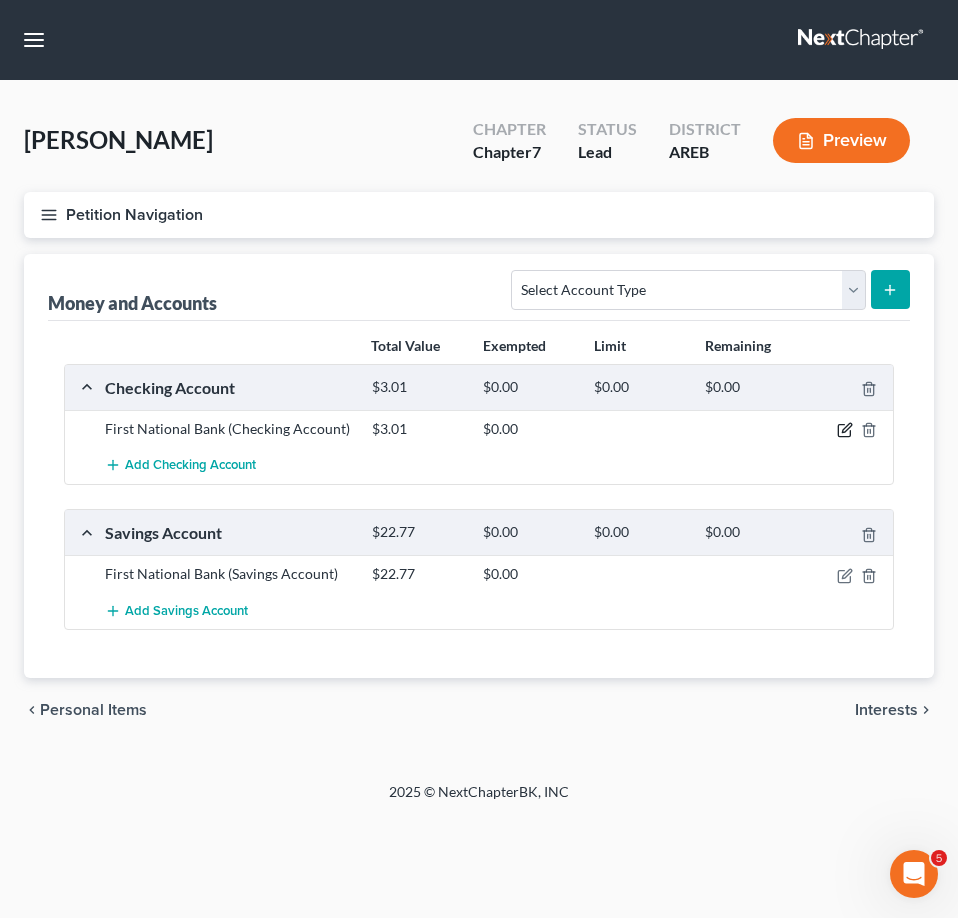 click 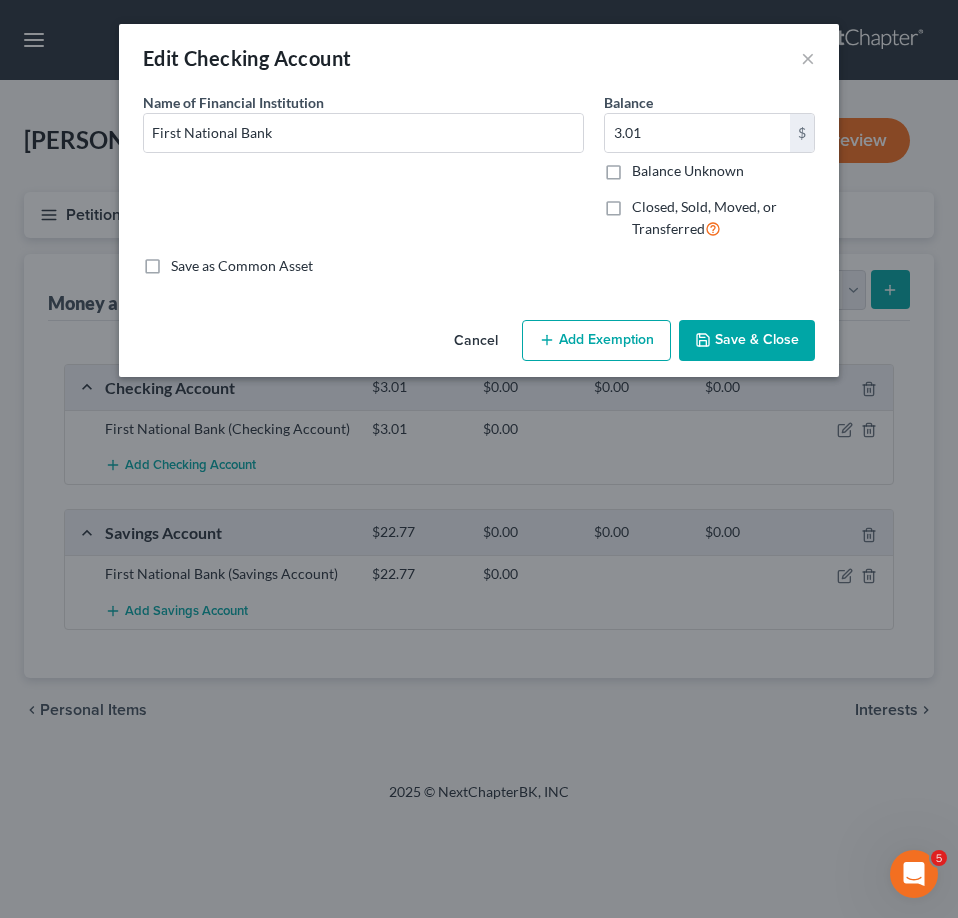 click on "Add Exemption" at bounding box center (596, 341) 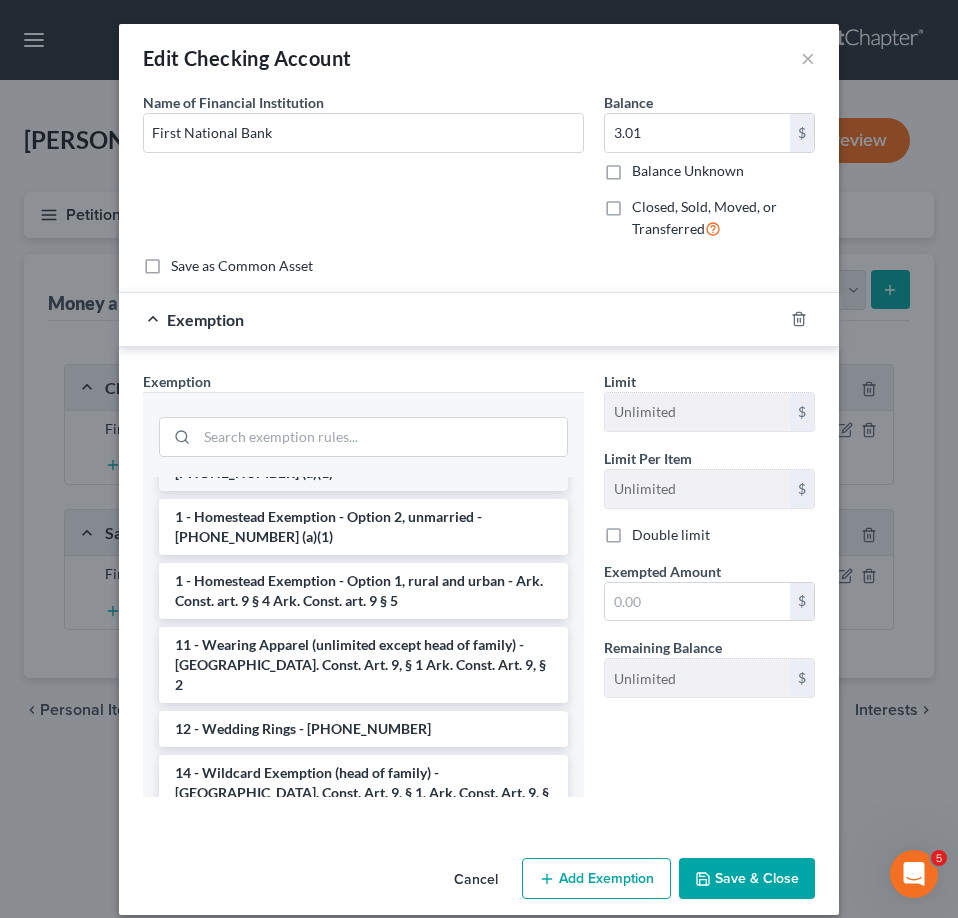 scroll, scrollTop: 300, scrollLeft: 0, axis: vertical 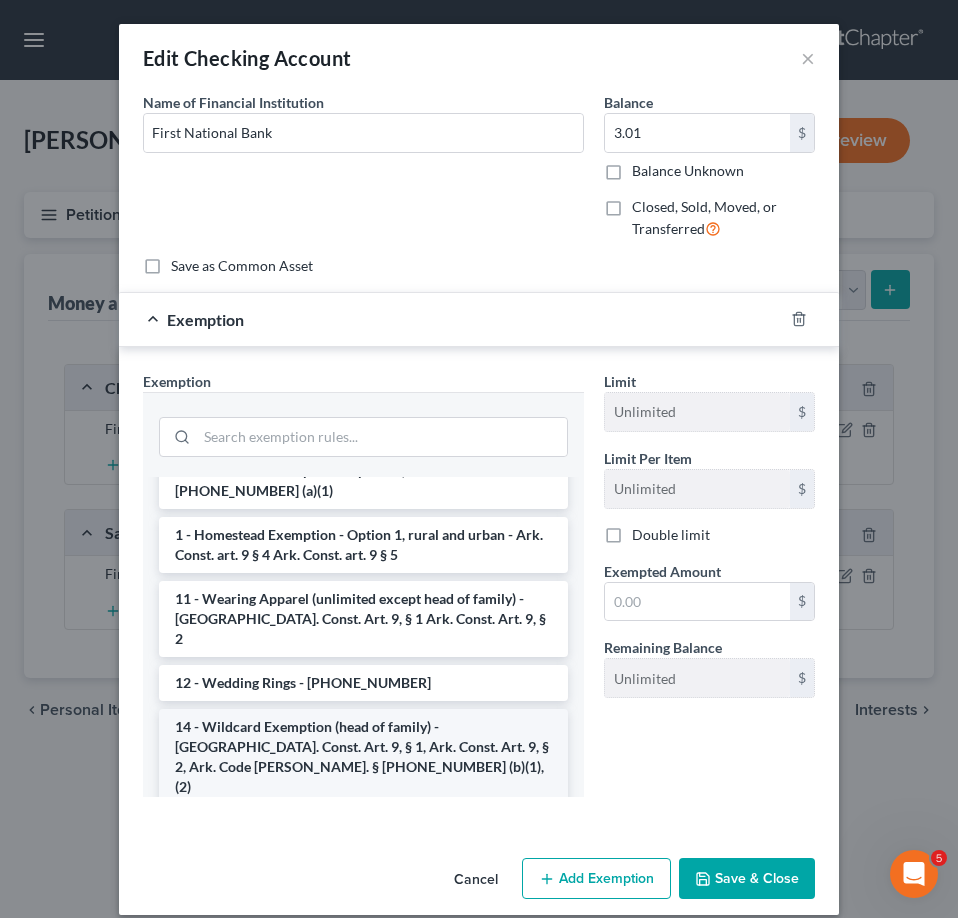 click on "14 - Wildcard Exemption (head of family) - Ark. Const. Art. 9, § 1, Ark. Const. Art. 9, § 2, Ark. Code Ann. § 16-66-218 (b)(1),(2)" at bounding box center (363, 757) 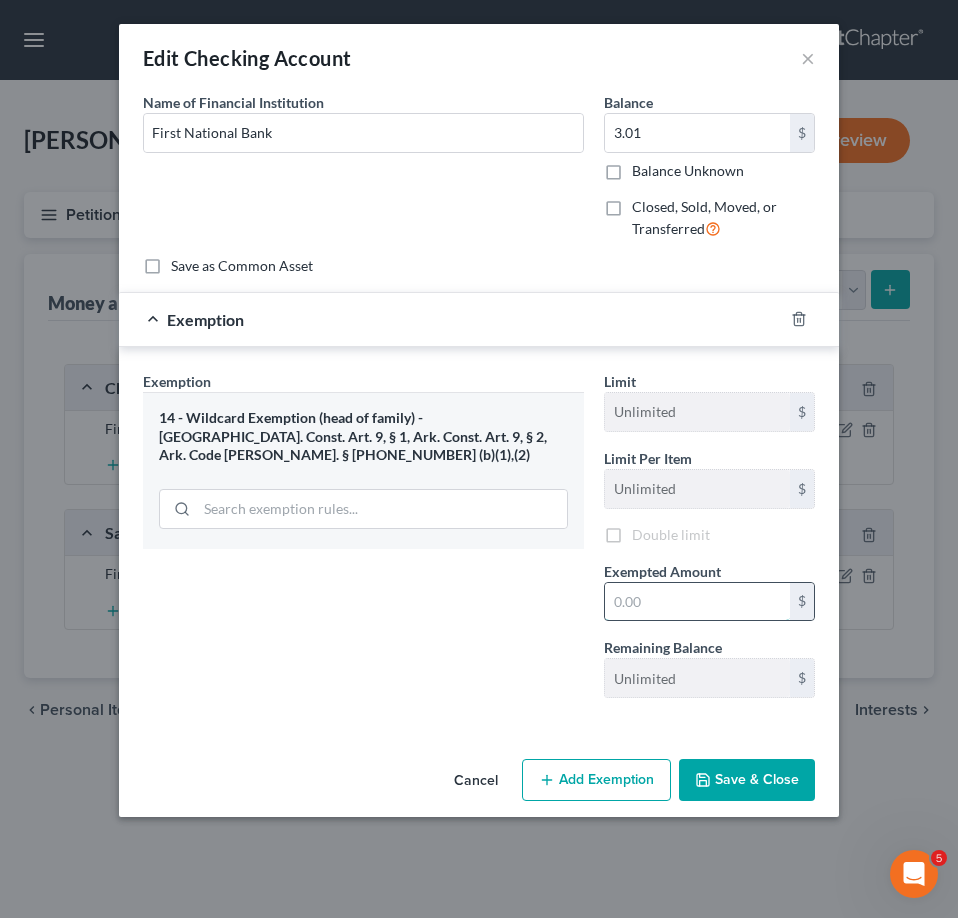 click at bounding box center [697, 602] 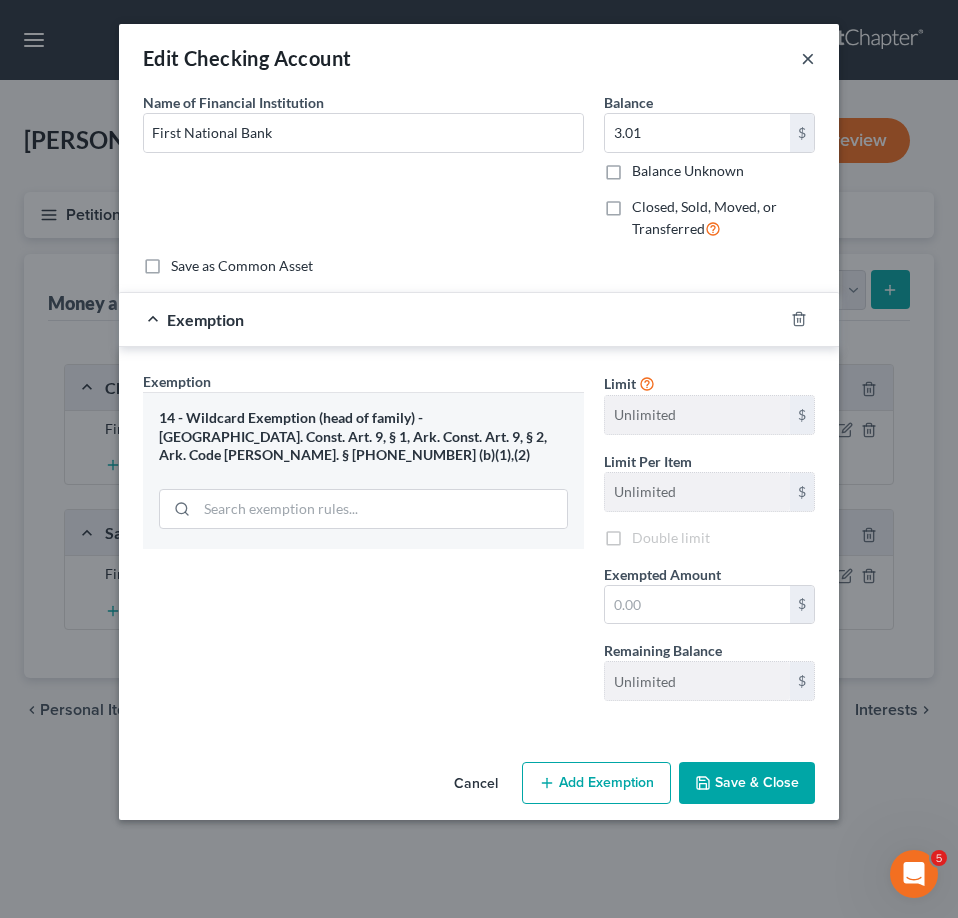 click on "×" at bounding box center [808, 58] 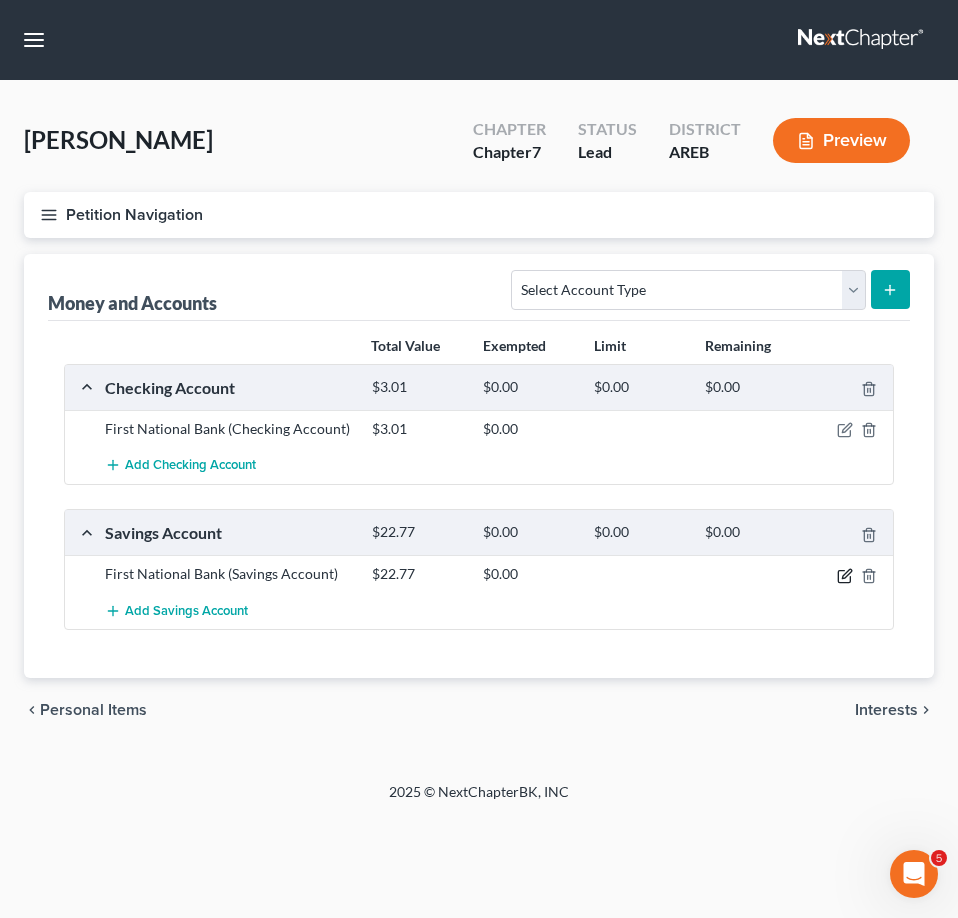 click 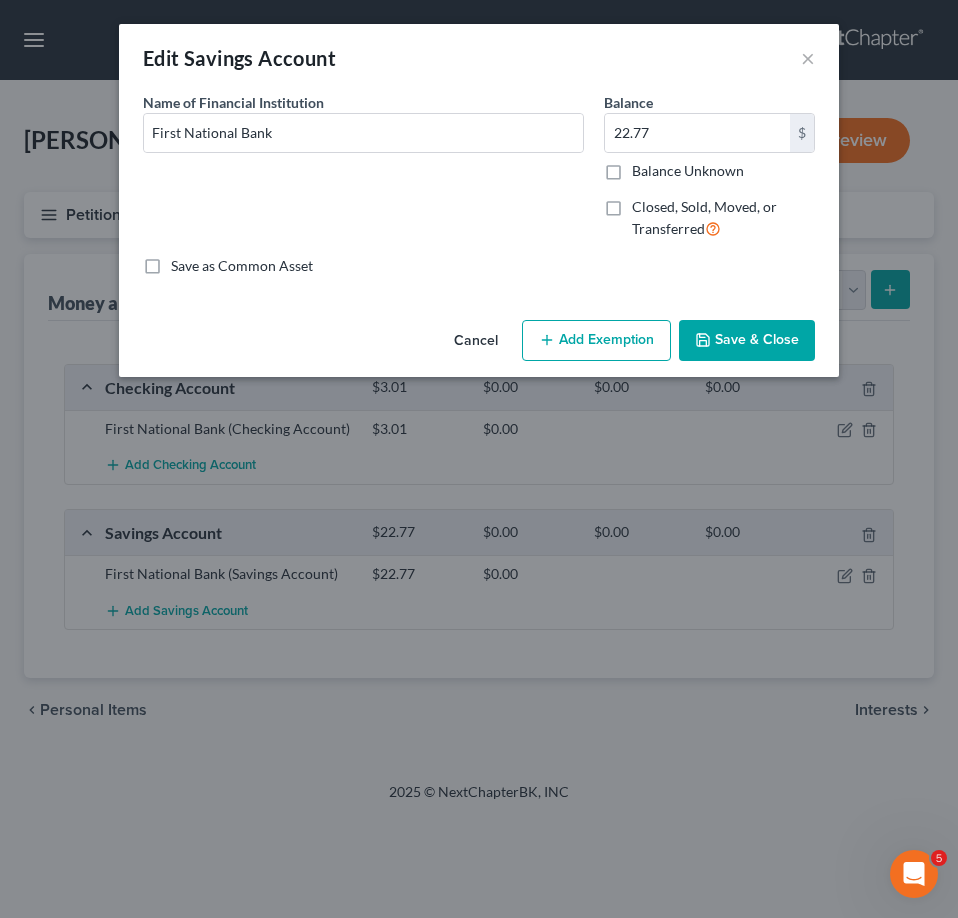 click on "Add Exemption" at bounding box center [596, 341] 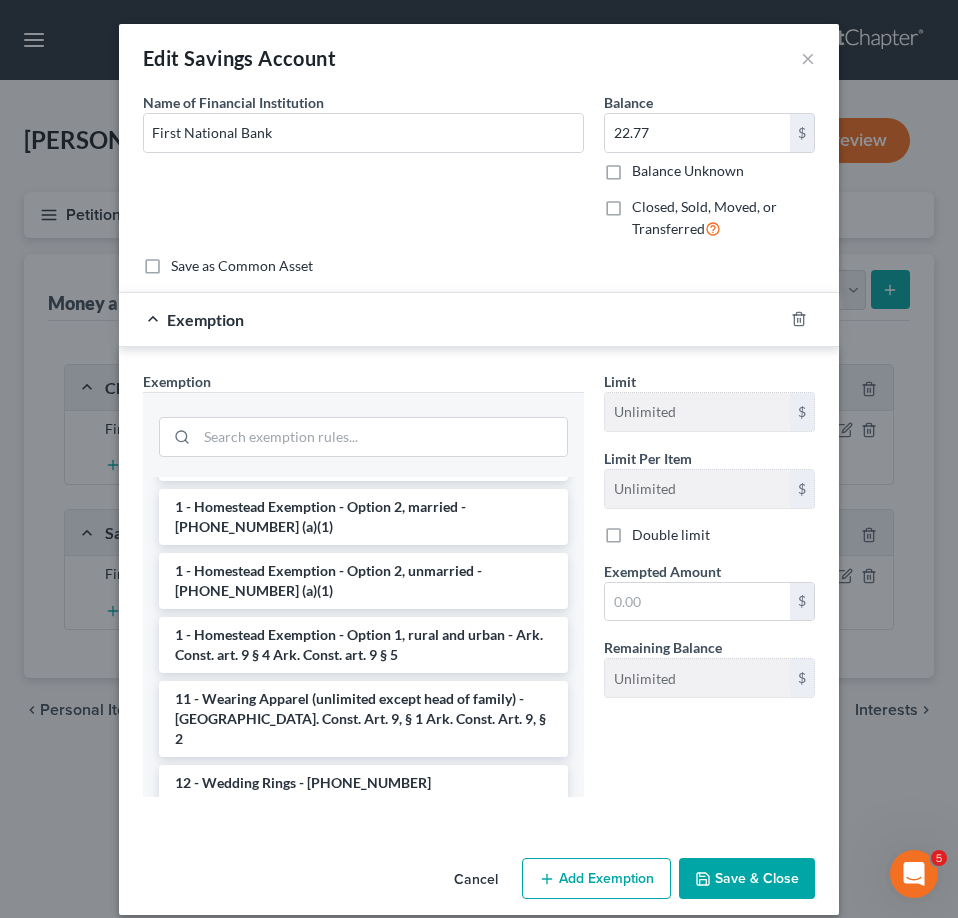 scroll, scrollTop: 300, scrollLeft: 0, axis: vertical 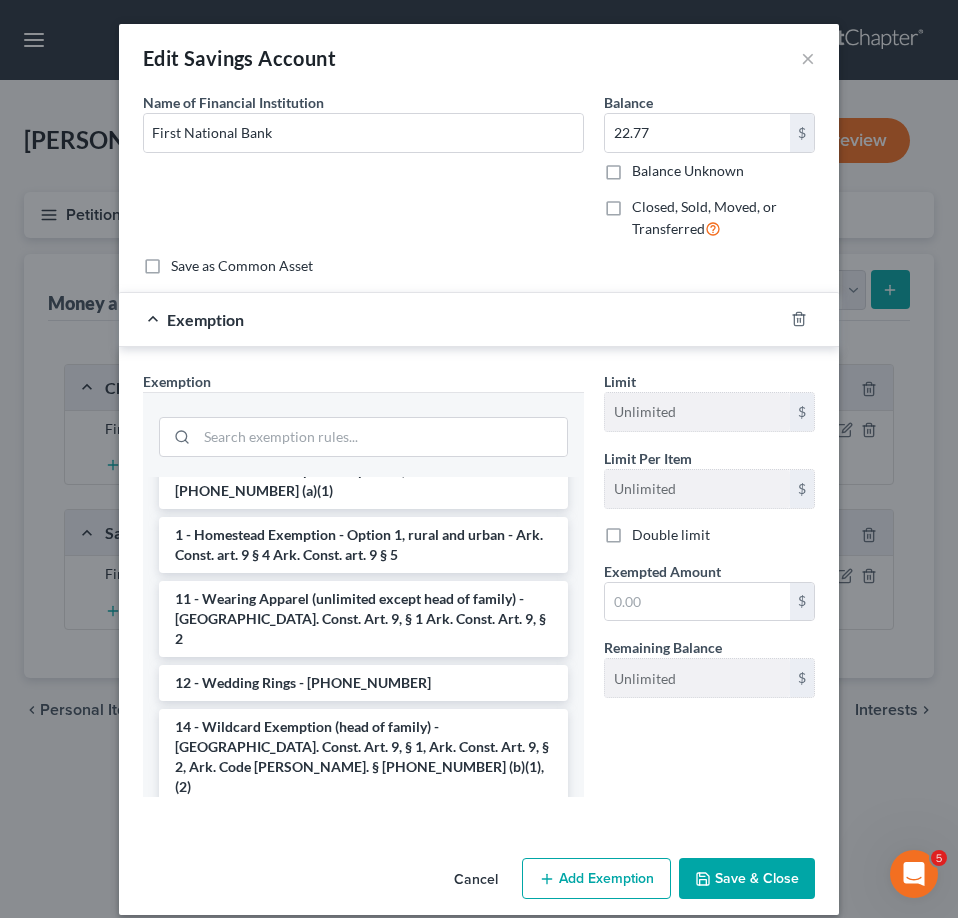 click on "14 - Wildcard Exemption (head of family) - Ark. Const. Art. 9, § 1, Ark. Const. Art. 9, § 2, Ark. Code Ann. § 16-66-218 (b)(1),(2)" at bounding box center [363, 757] 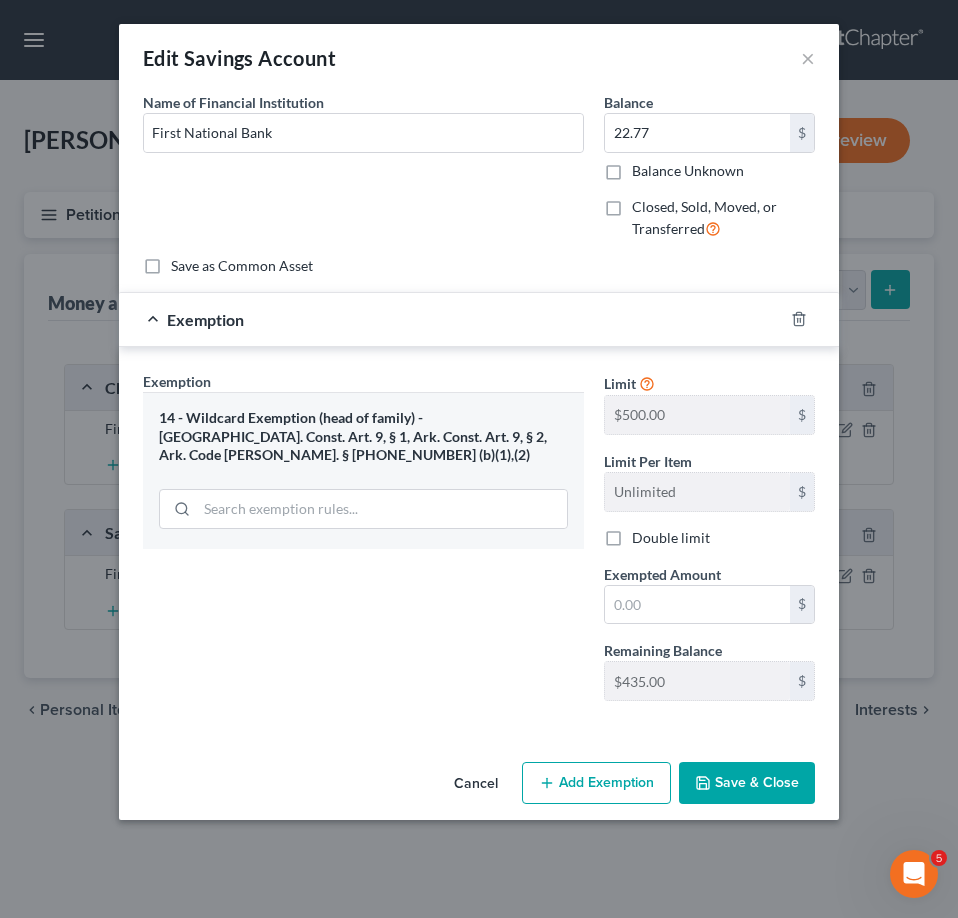 click on "Exemption
*
14 - Wildcard Exemption (head of family) - Ark. Const. Art. 9, § 1, Ark. Const. Art. 9, § 2, Ark. Code Ann. § 16-66-218 (b)(1),(2)" at bounding box center [363, 460] 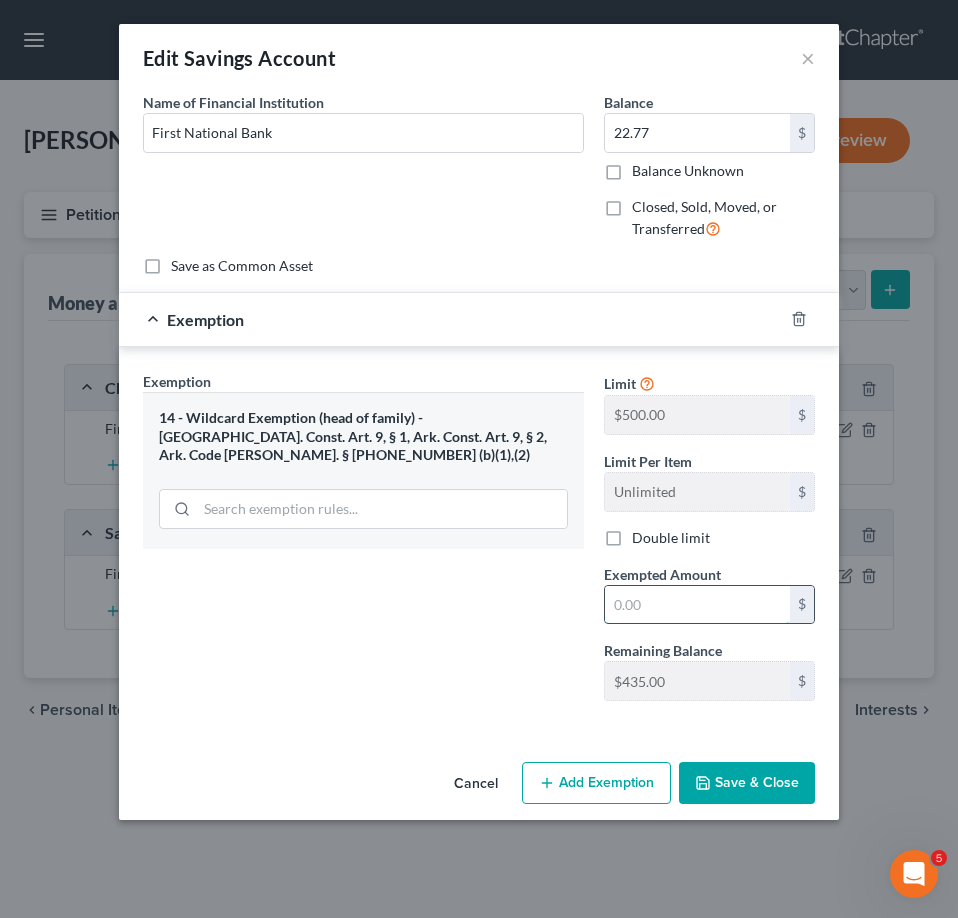 click at bounding box center (697, 605) 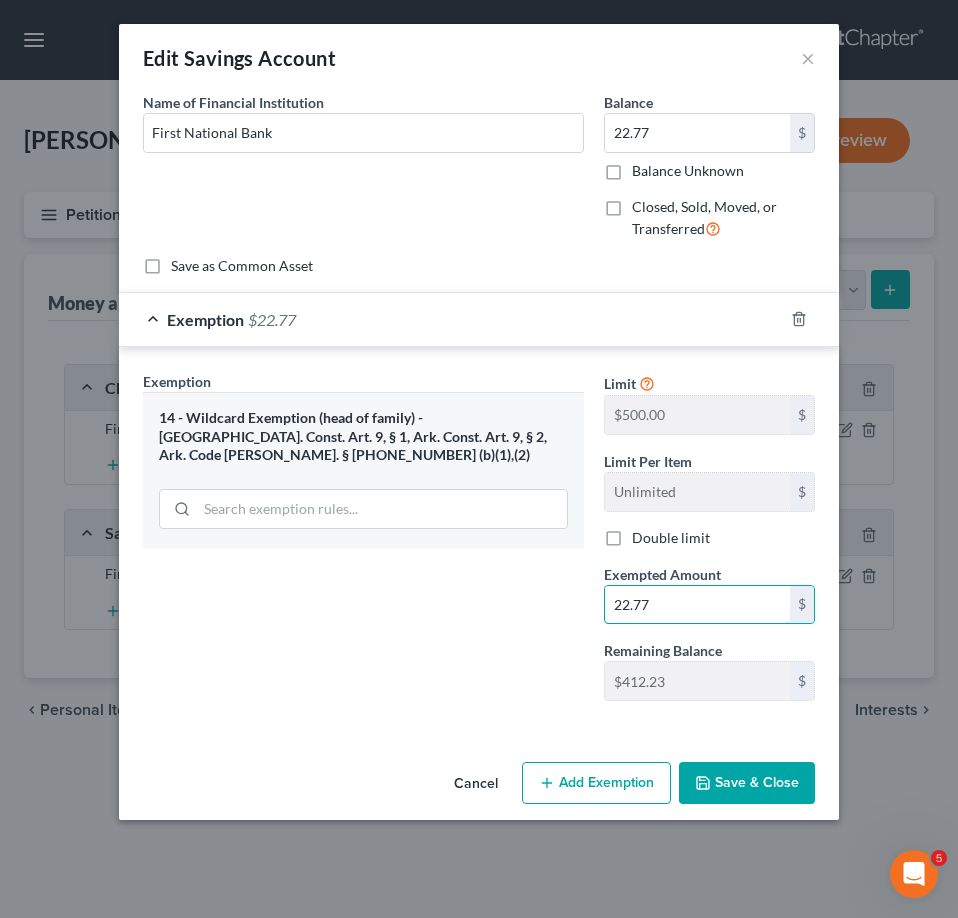 type on "22.77" 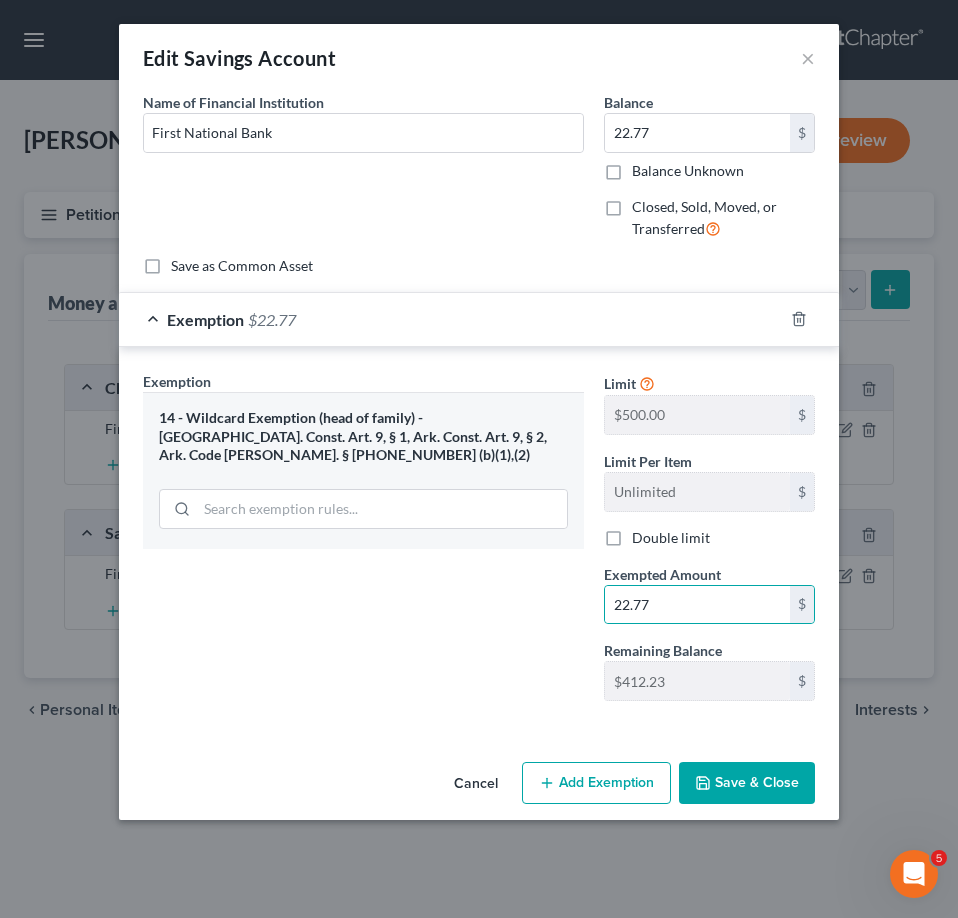 click on "Save & Close" at bounding box center [747, 783] 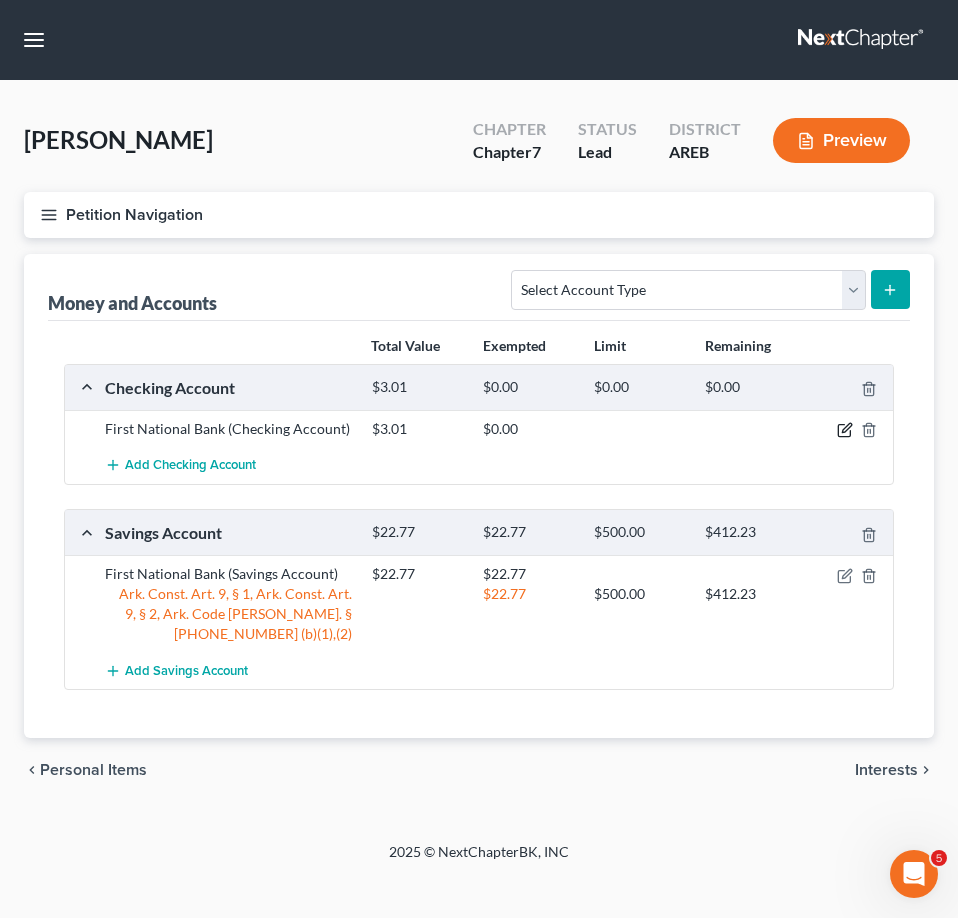click 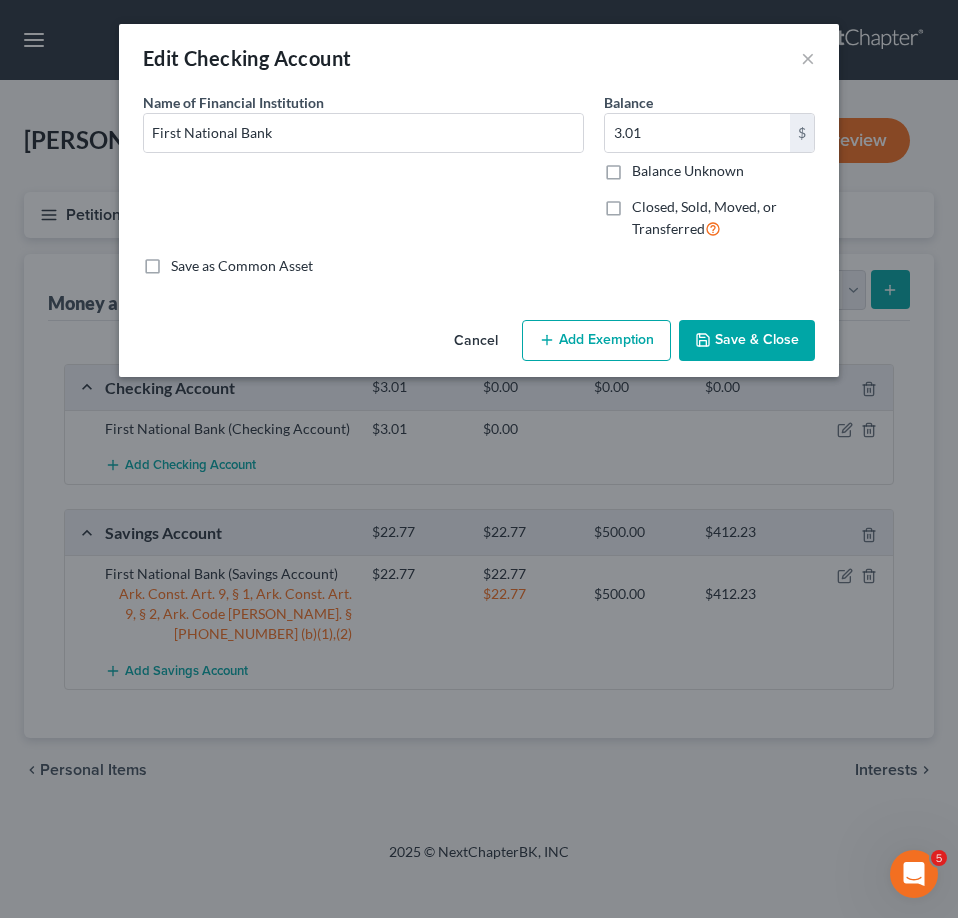 click 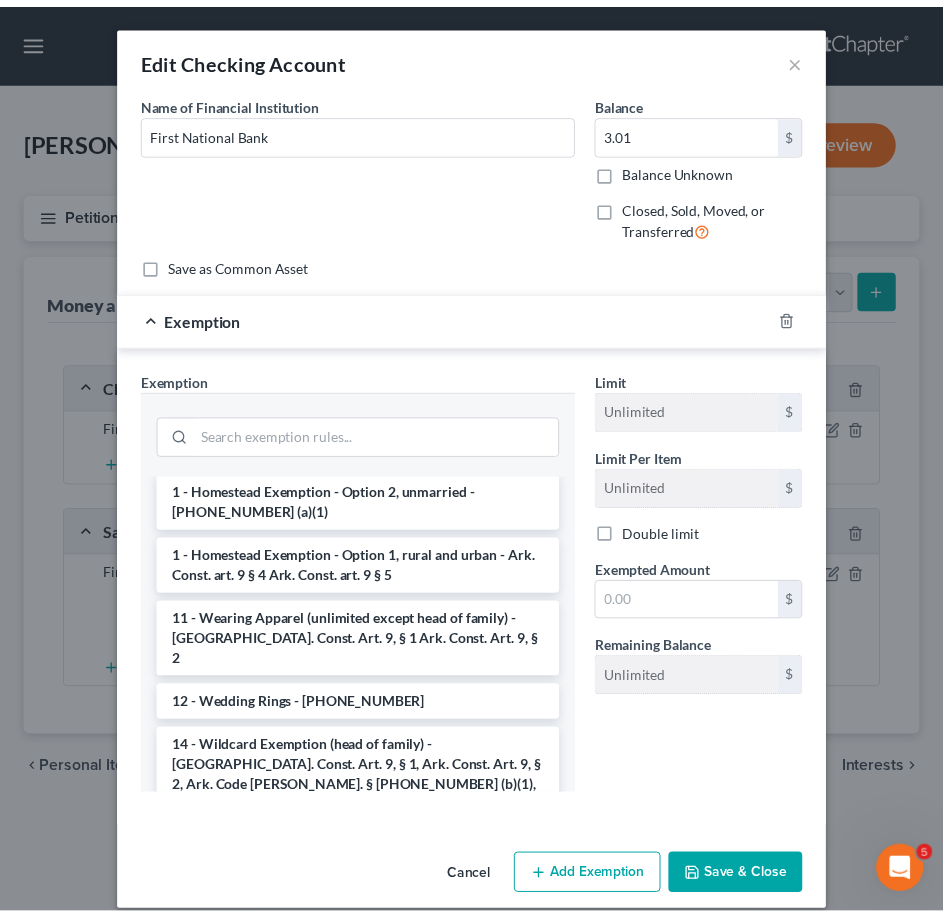 scroll, scrollTop: 300, scrollLeft: 0, axis: vertical 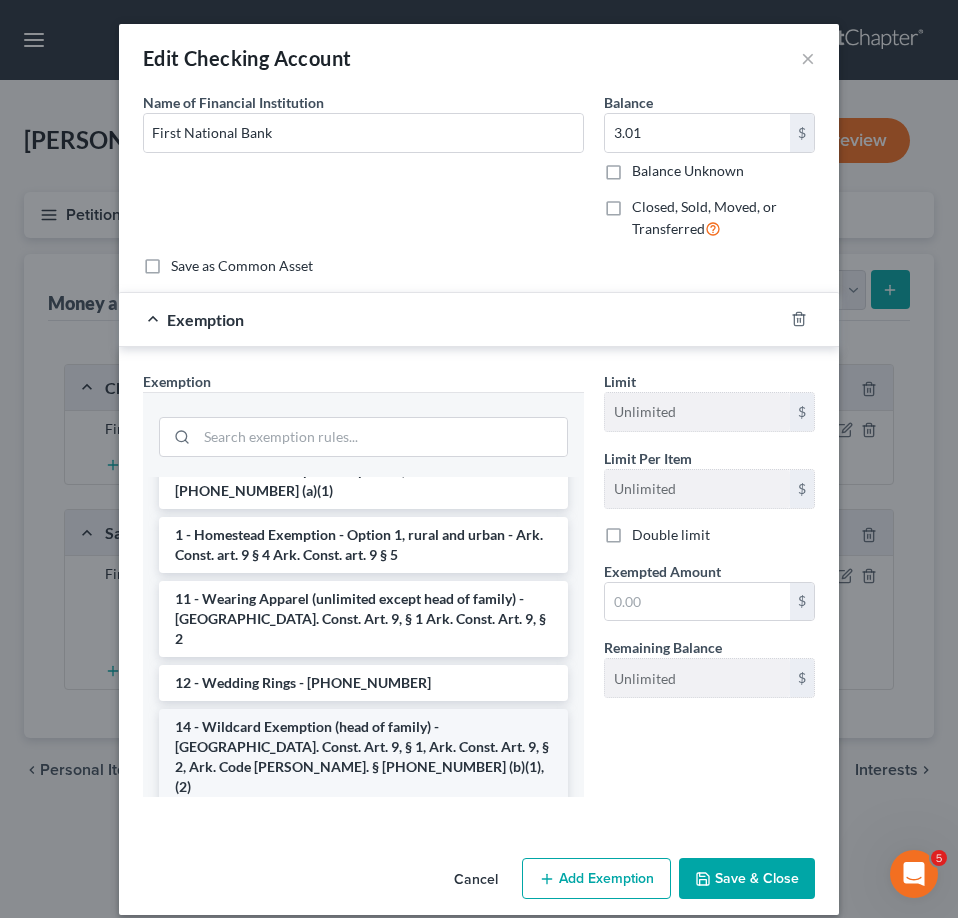 click on "14 - Wildcard Exemption (head of family) - Ark. Const. Art. 9, § 1, Ark. Const. Art. 9, § 2, Ark. Code Ann. § 16-66-218 (b)(1),(2)" at bounding box center (363, 757) 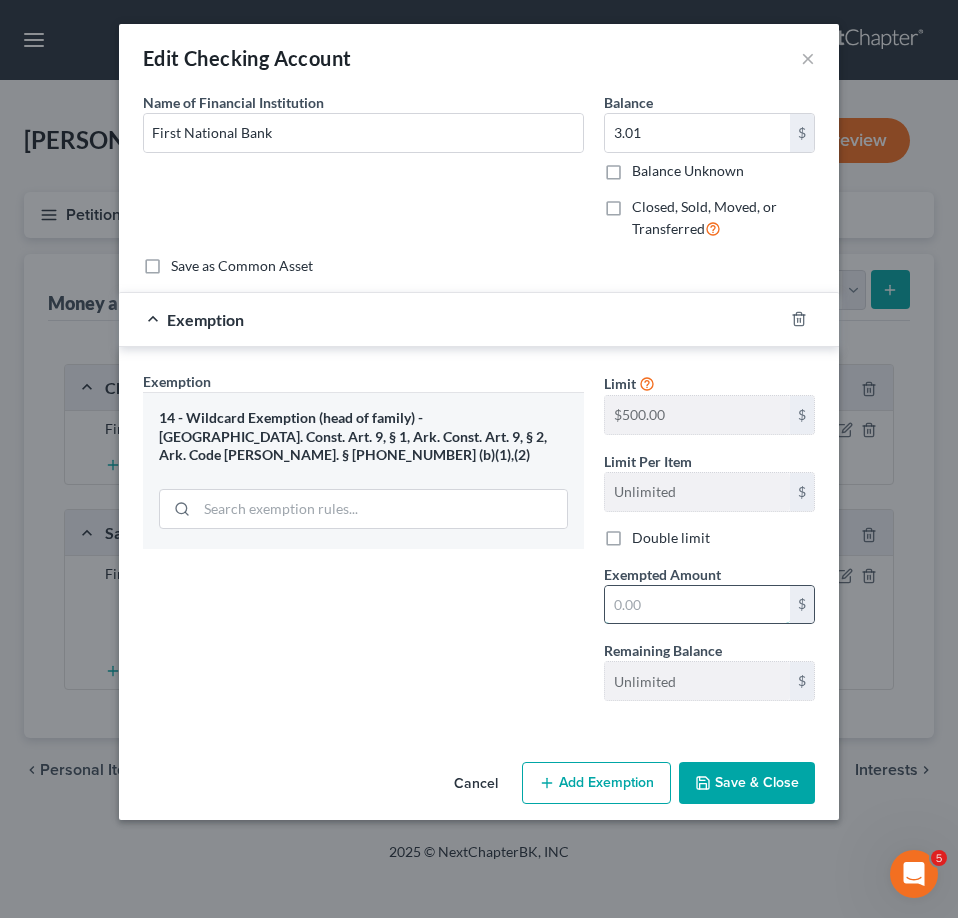 click at bounding box center [697, 605] 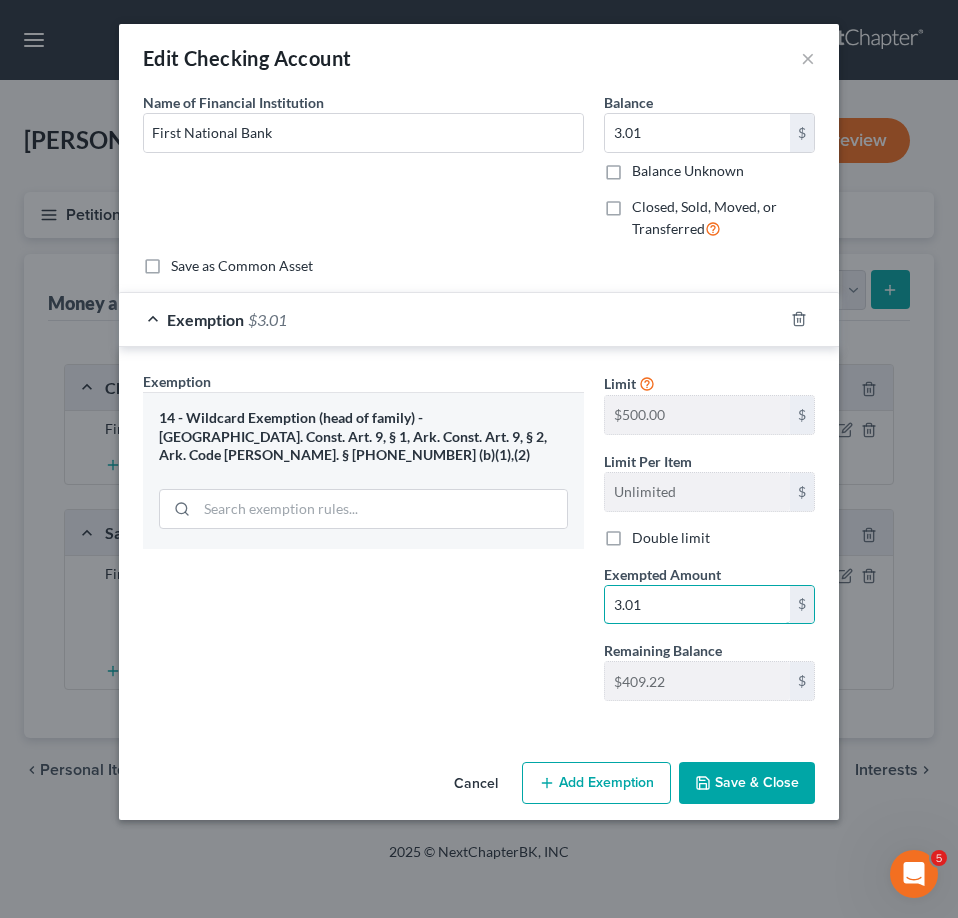 type on "3.01" 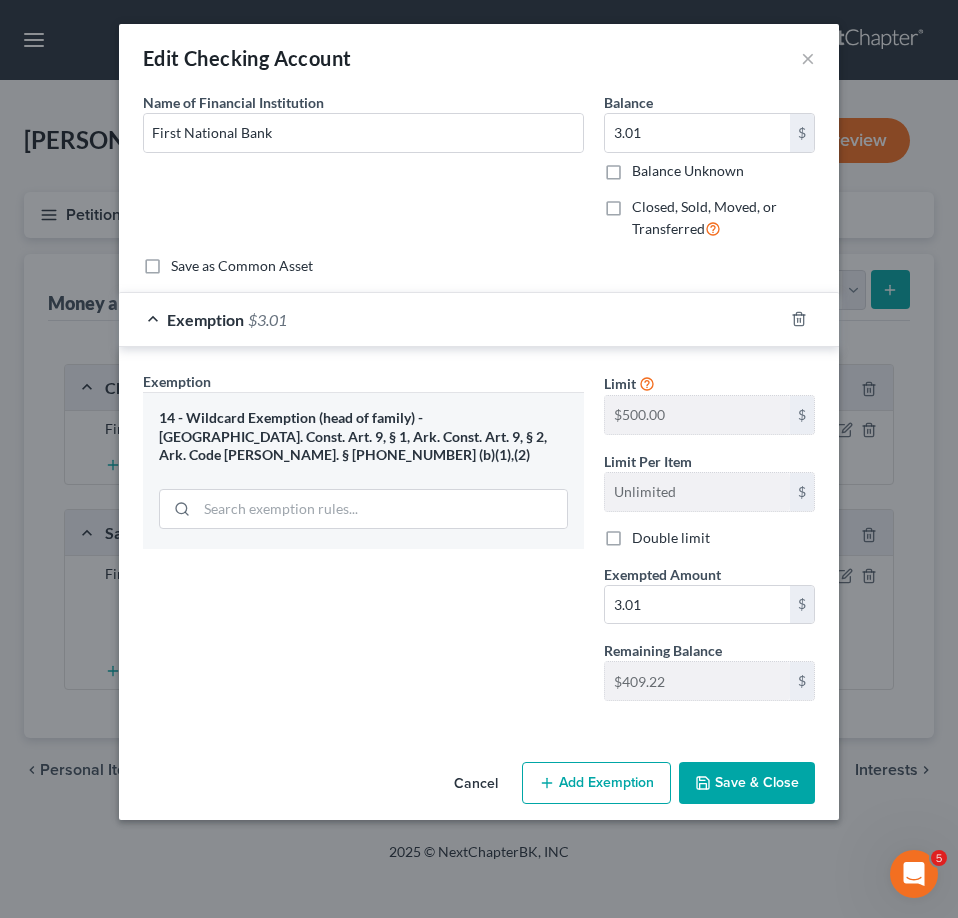 click on "Save & Close" at bounding box center (747, 783) 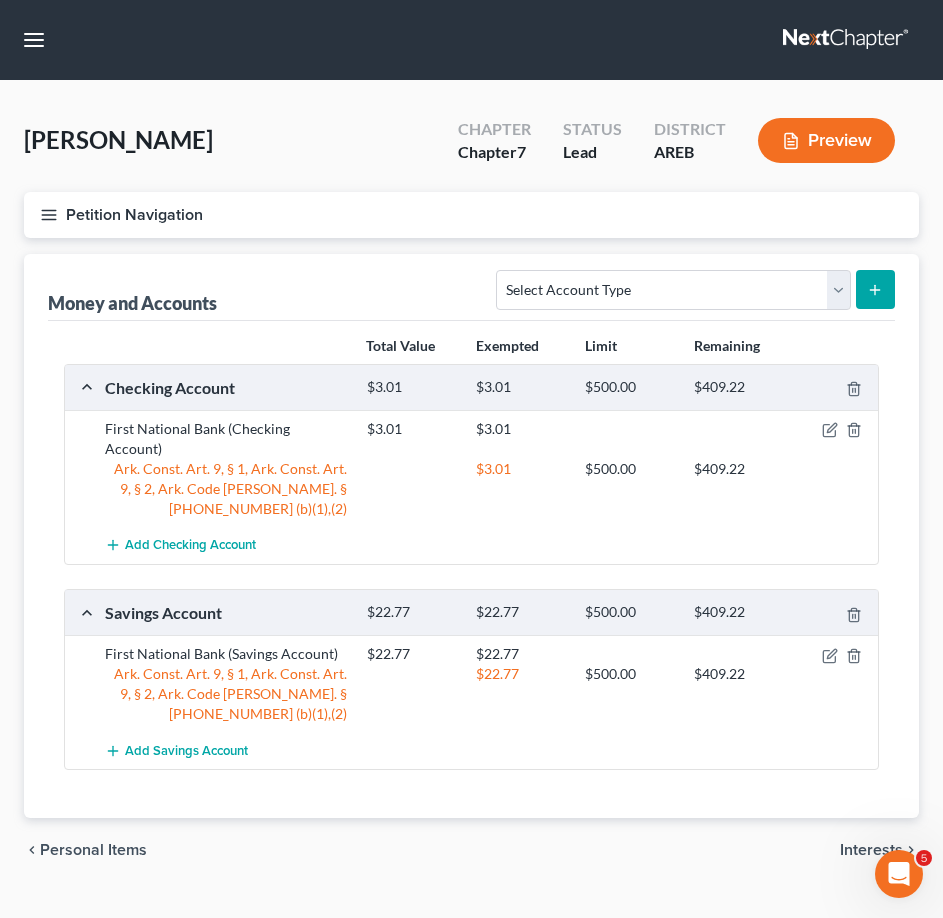 click on "Petition Navigation" at bounding box center [471, 215] 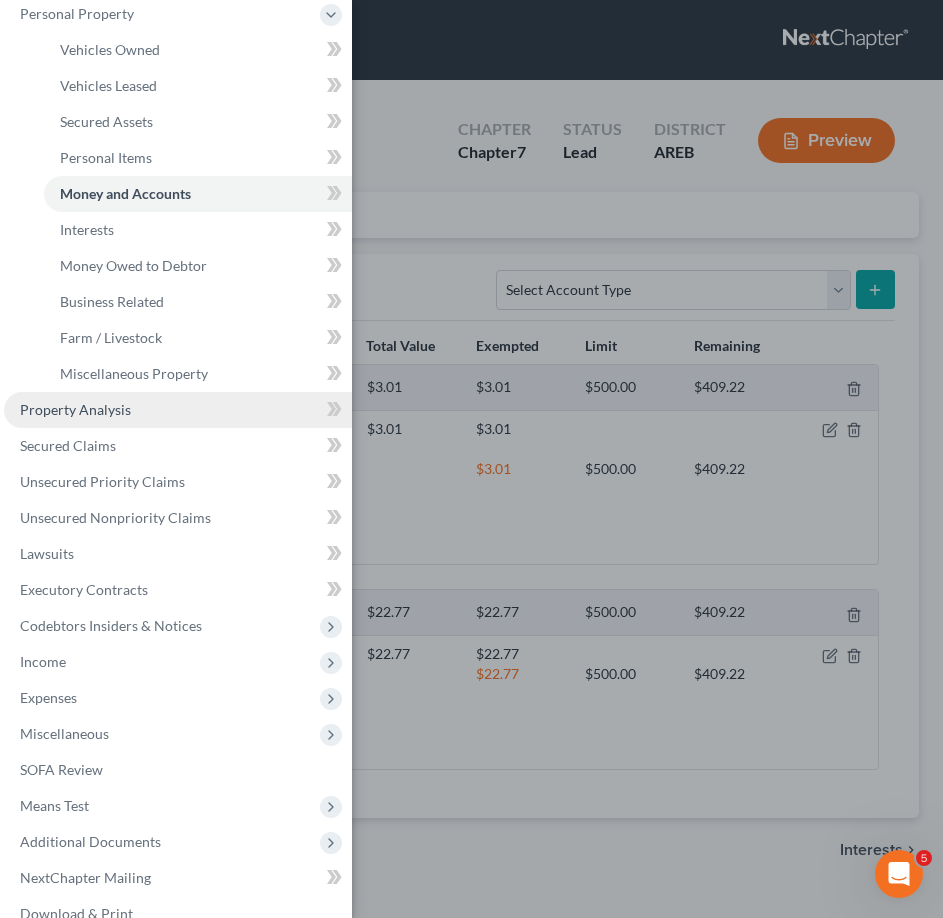 scroll, scrollTop: 266, scrollLeft: 0, axis: vertical 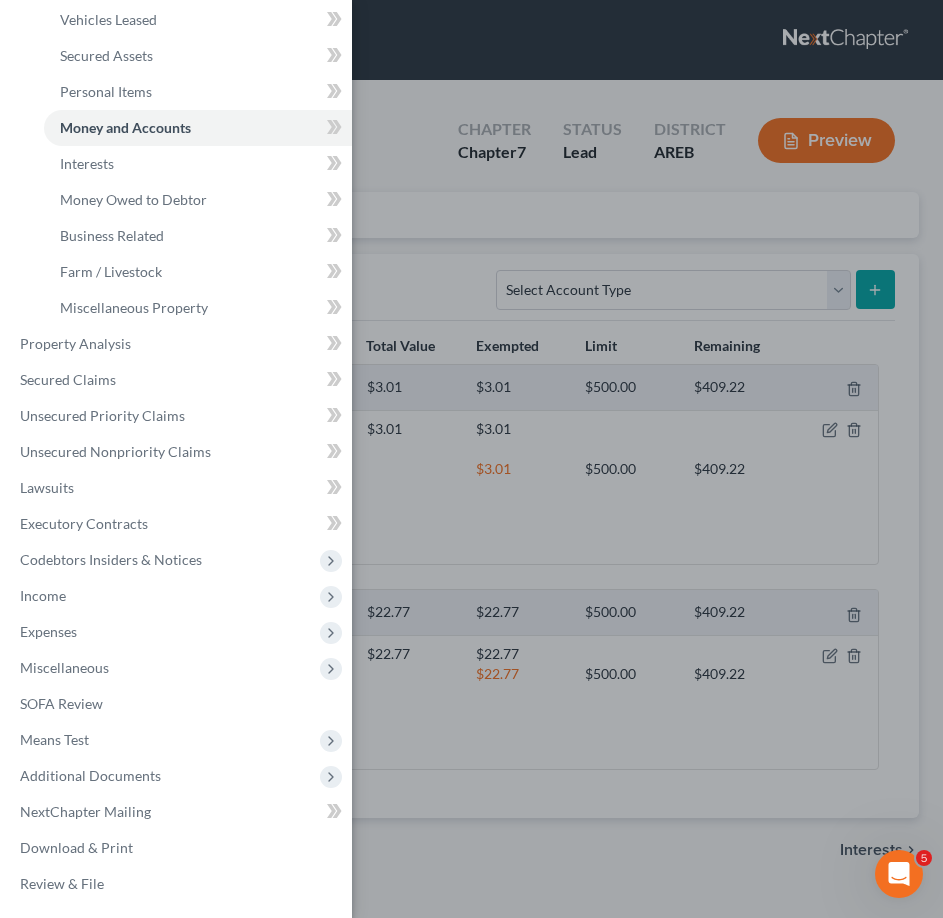 click on "Case Dashboard
Payments
Invoices
Payments
Payments
Credit Report
Client Profile" at bounding box center [471, 459] 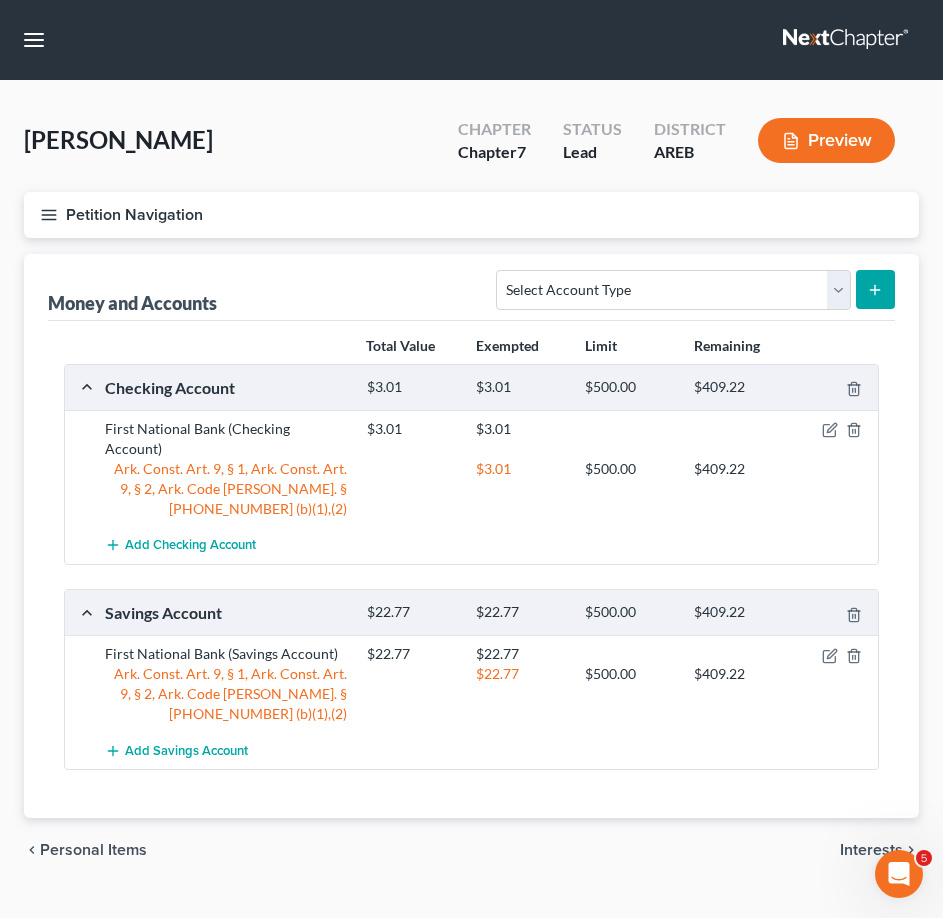 click 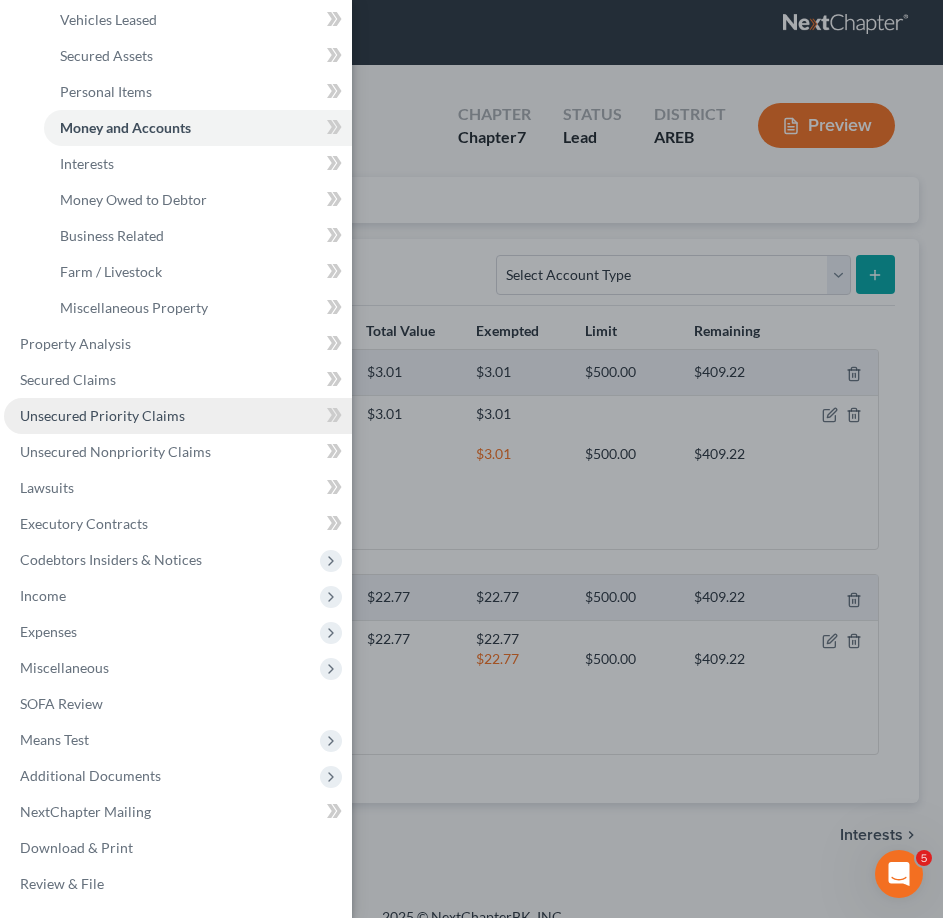 scroll, scrollTop: 20, scrollLeft: 0, axis: vertical 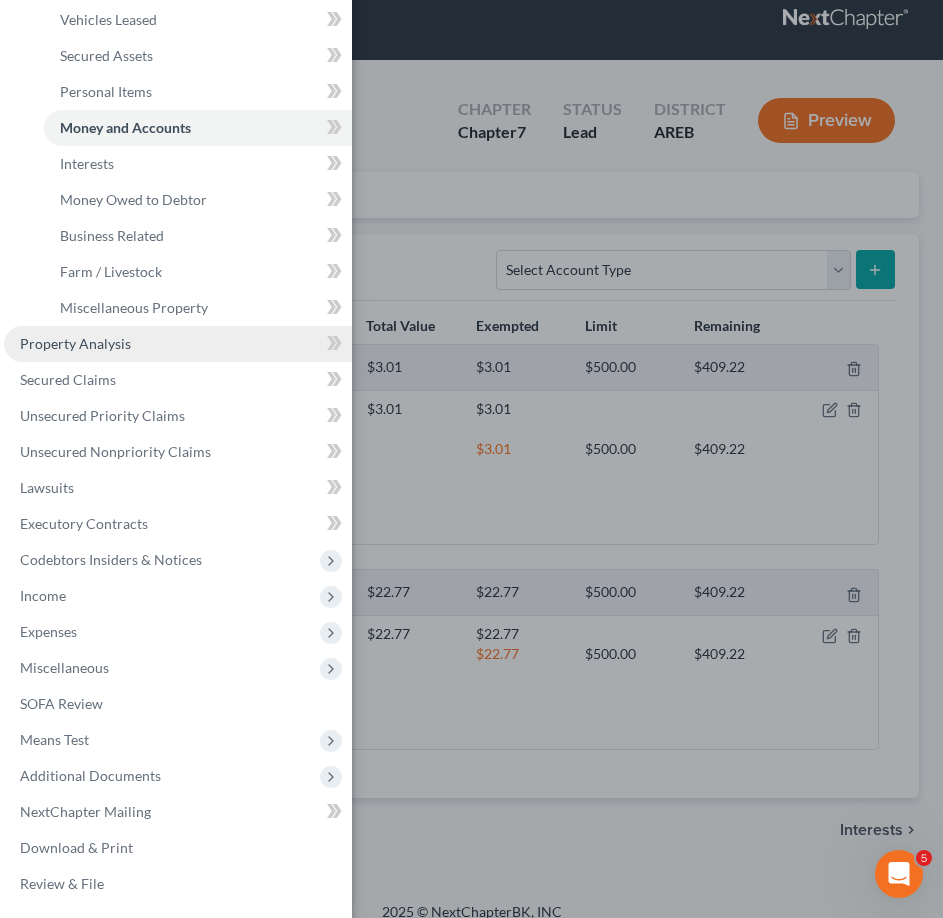 click on "Property Analysis" at bounding box center (178, 344) 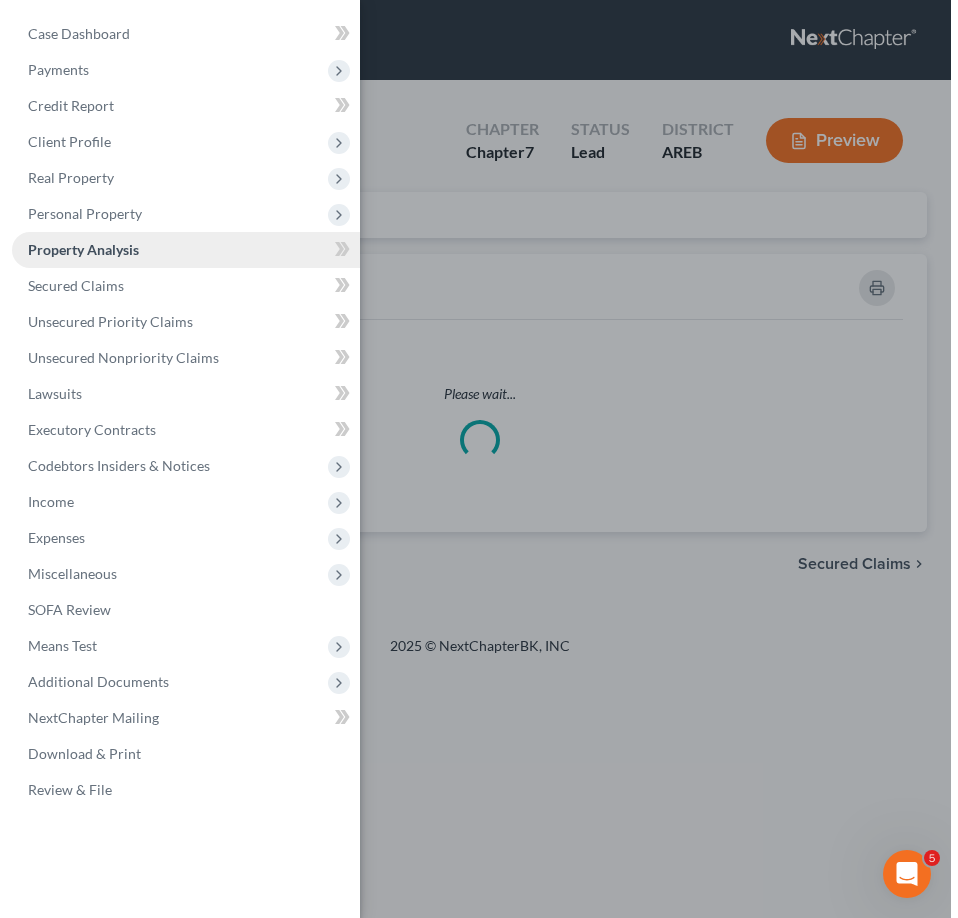 scroll, scrollTop: 0, scrollLeft: 0, axis: both 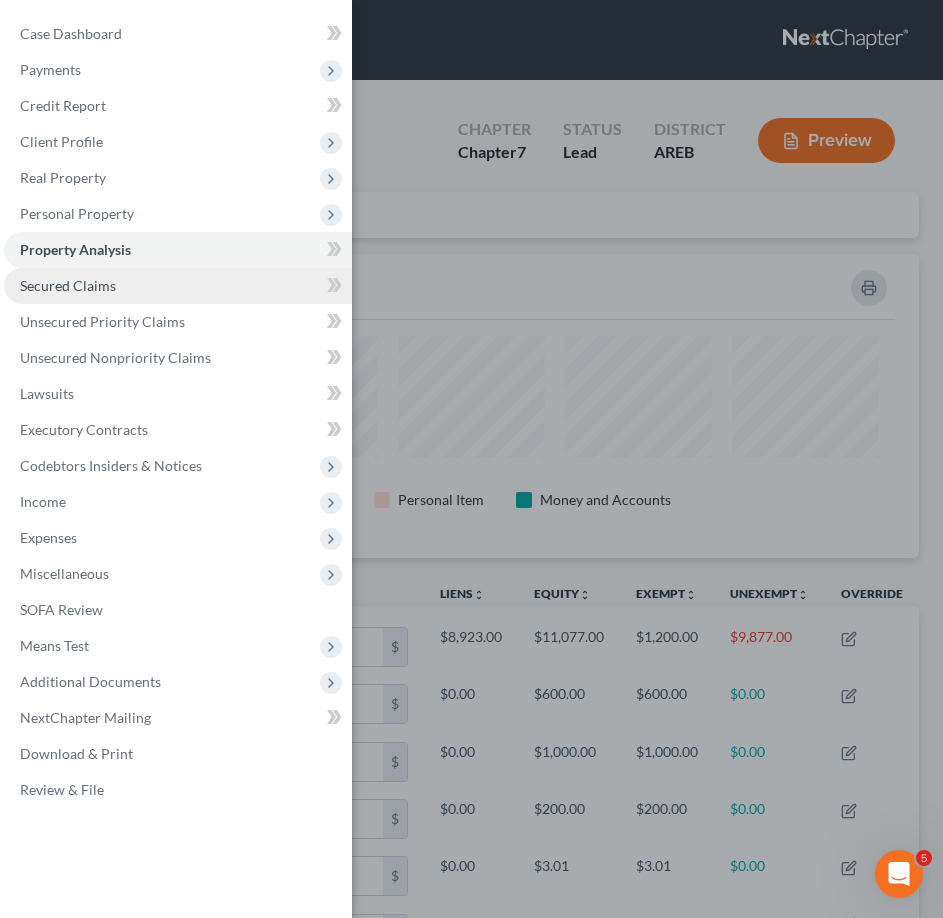 click on "Secured Claims" at bounding box center [178, 286] 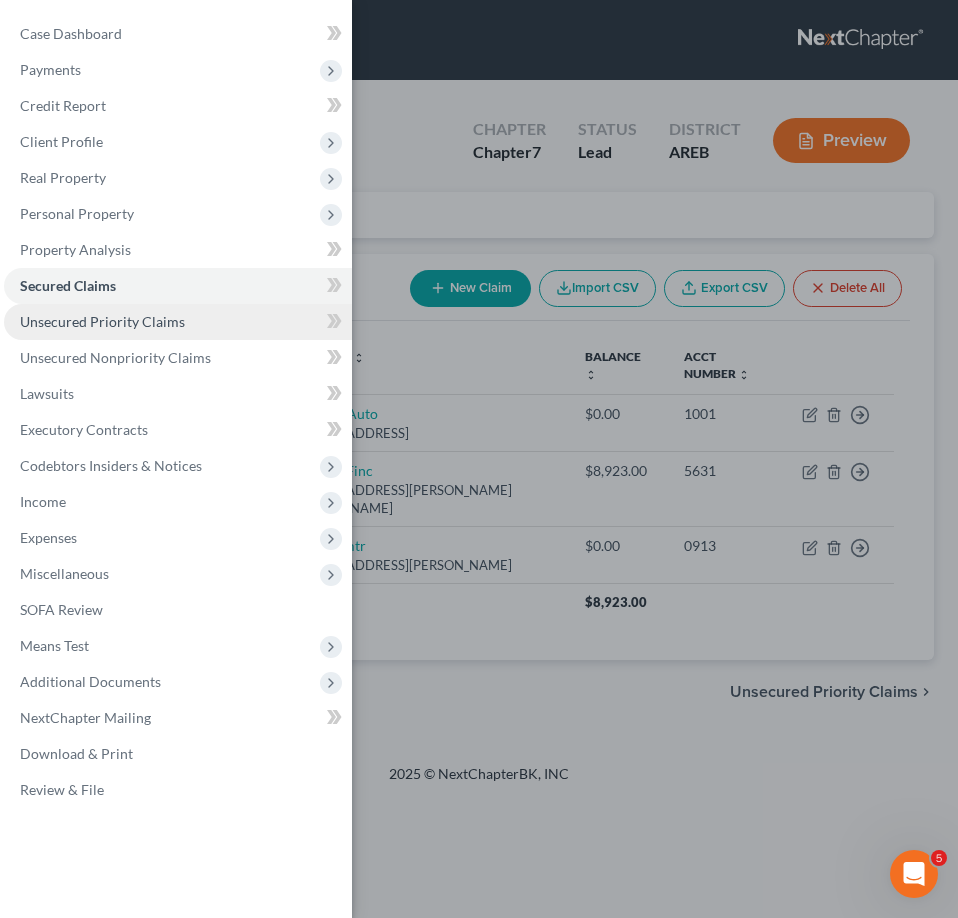click on "Unsecured Priority Claims" at bounding box center (102, 321) 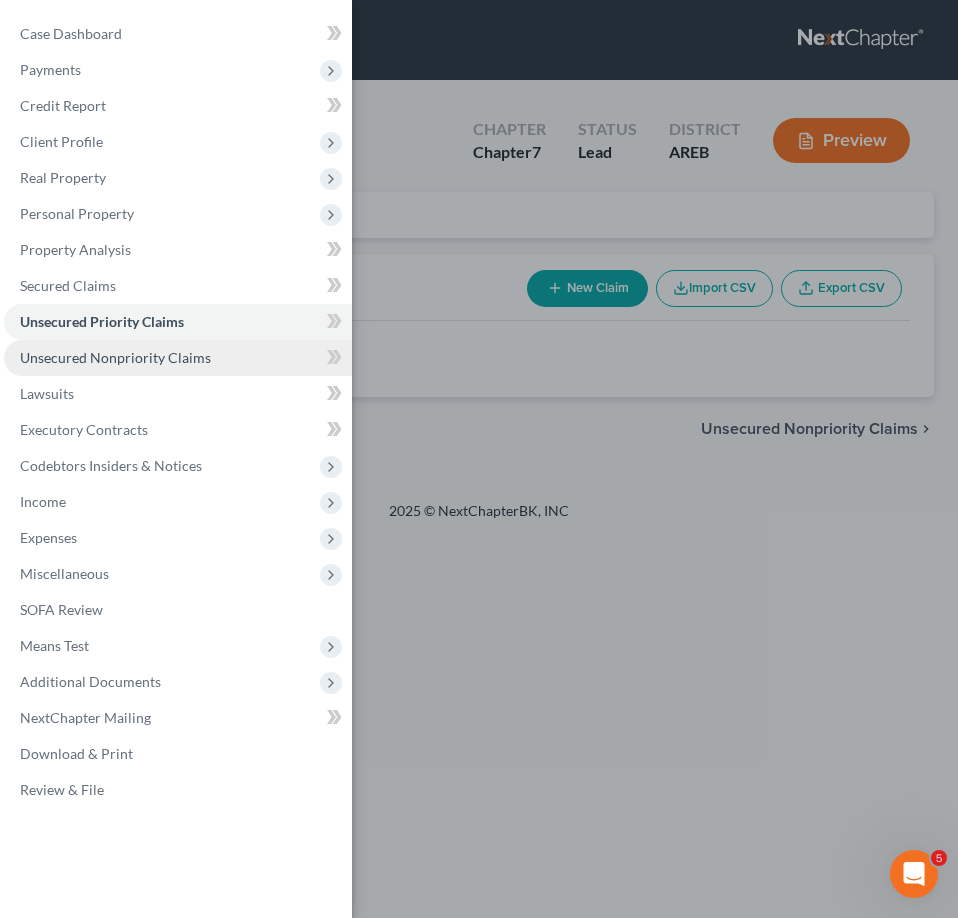 click on "Unsecured Nonpriority Claims" at bounding box center [115, 357] 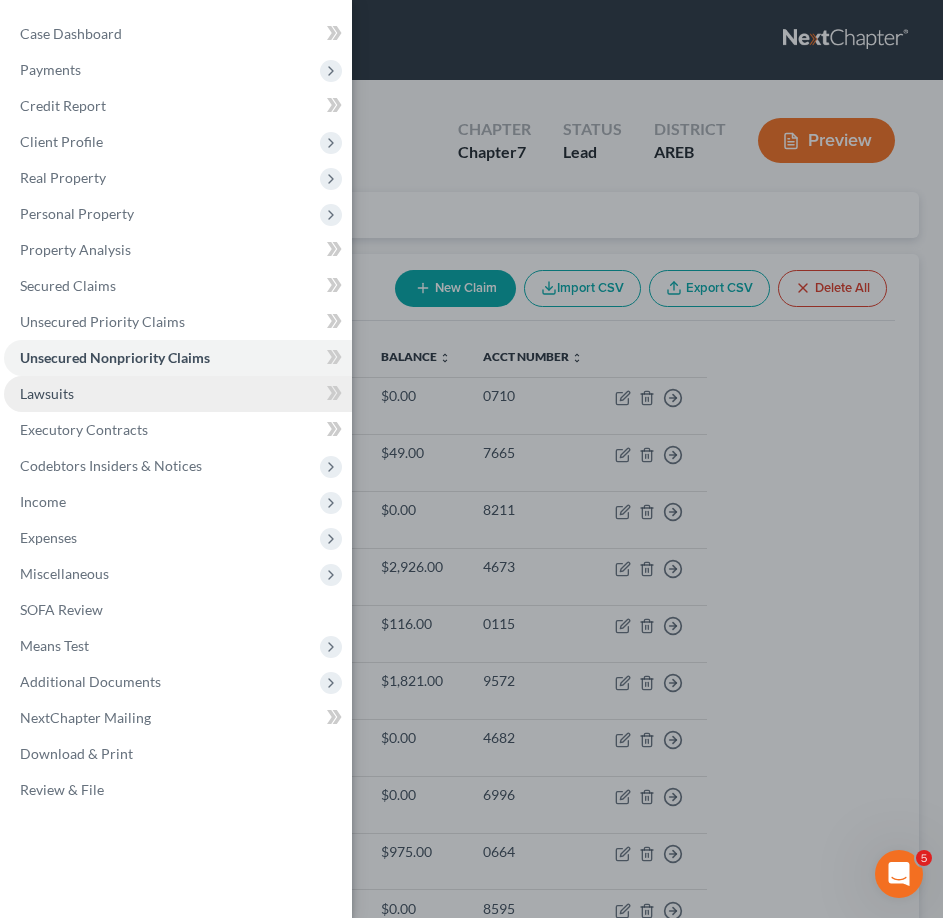 click on "Lawsuits" at bounding box center [178, 394] 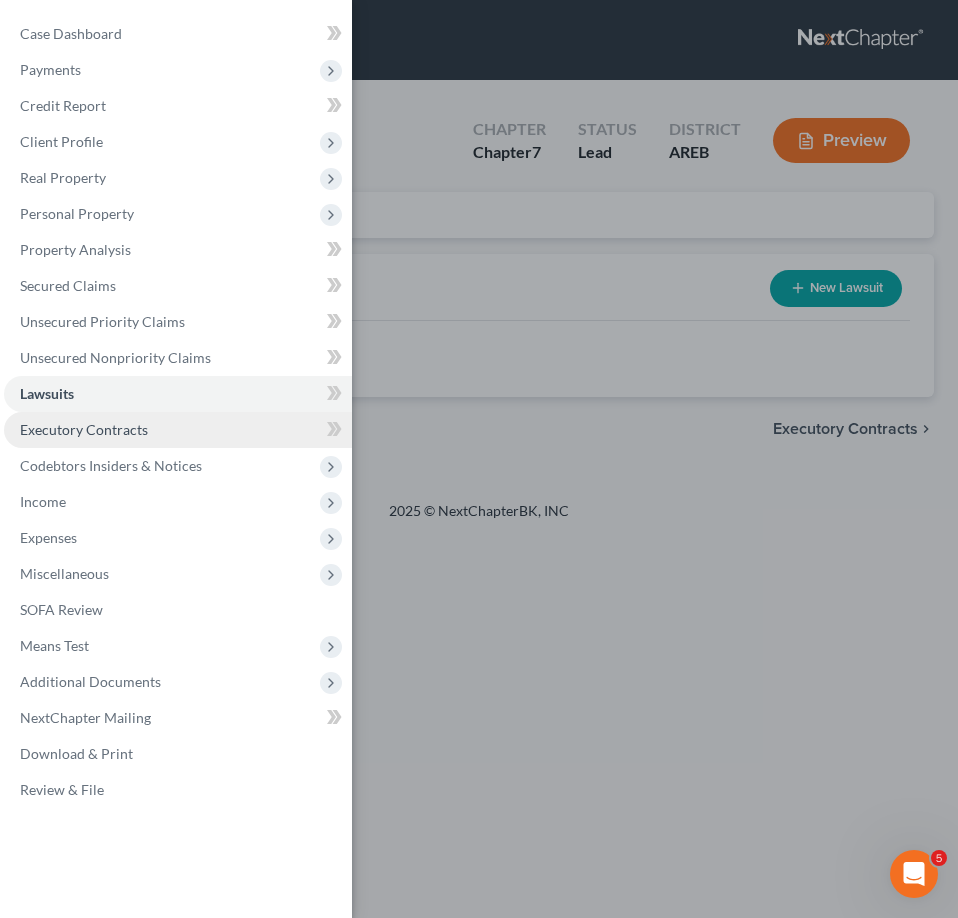 click on "Executory Contracts" at bounding box center (178, 430) 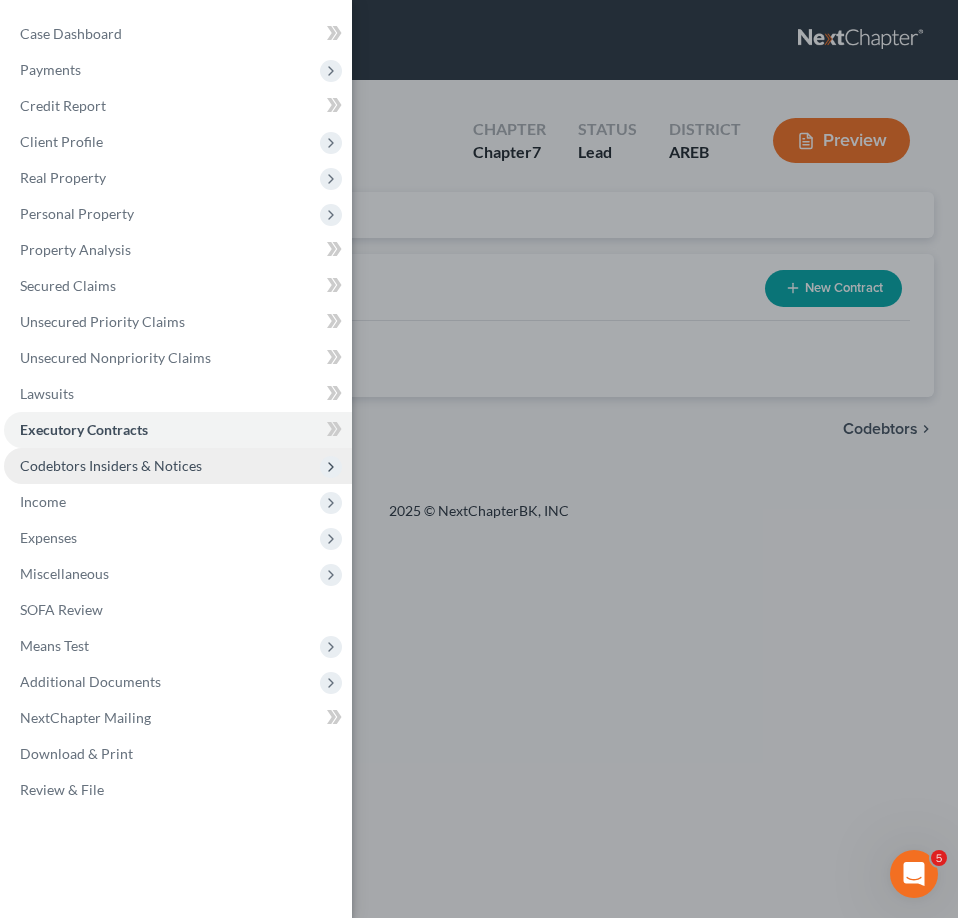 click on "Codebtors Insiders & Notices" at bounding box center (178, 466) 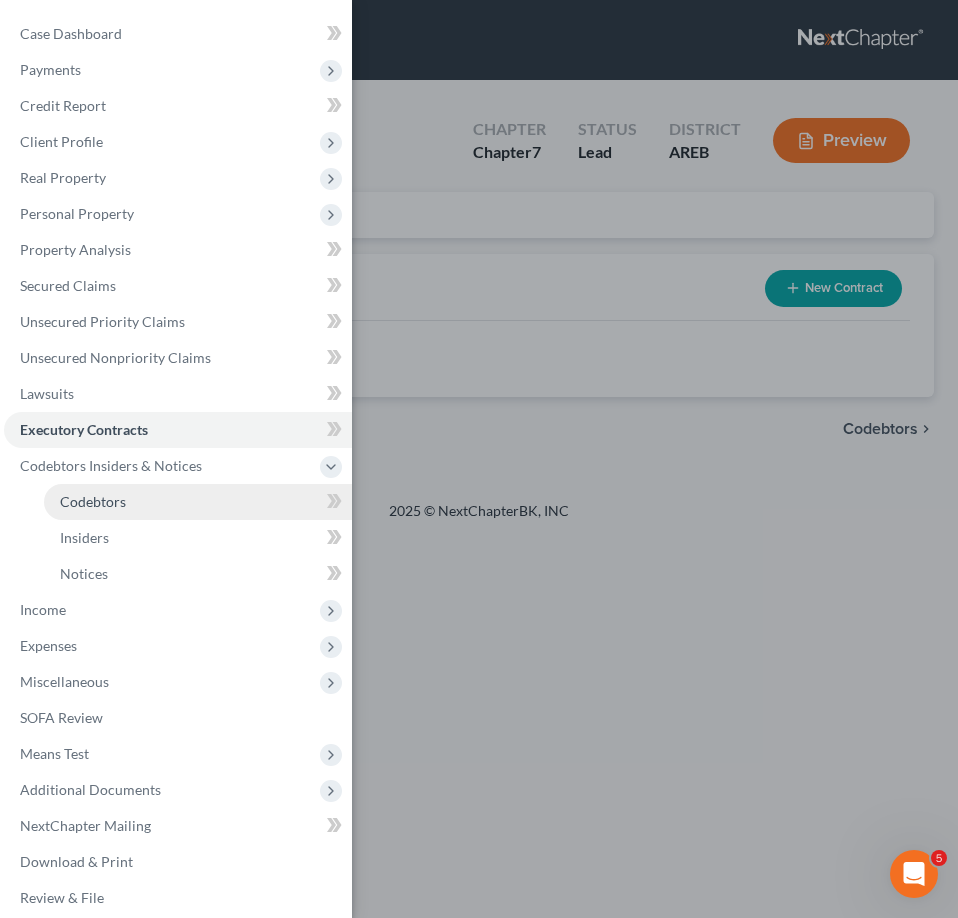 click on "Codebtors" at bounding box center (198, 502) 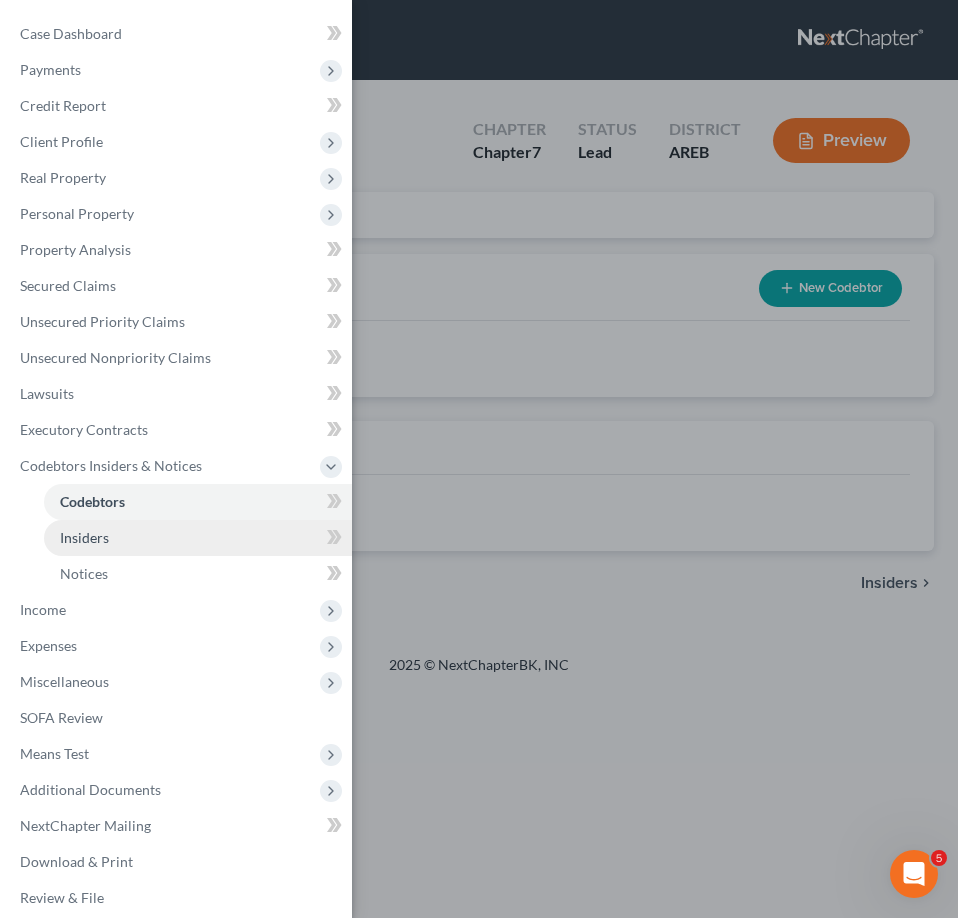 click on "Insiders" at bounding box center (198, 538) 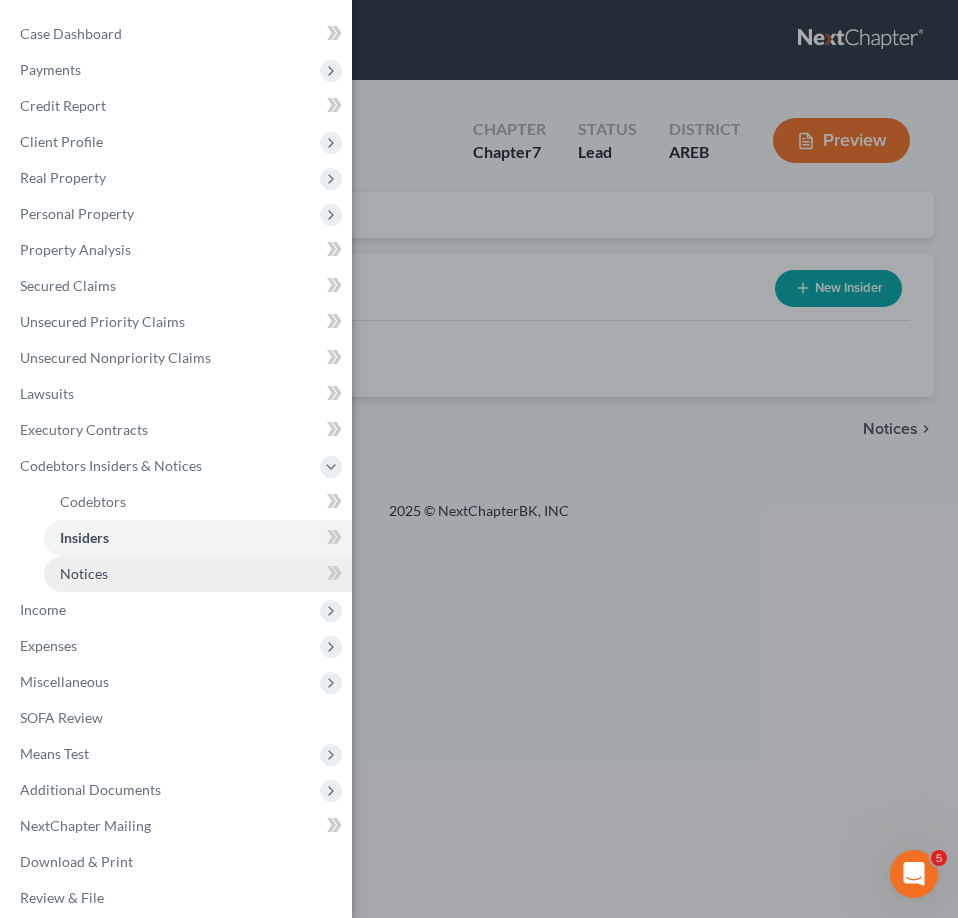 click on "Notices" at bounding box center (198, 574) 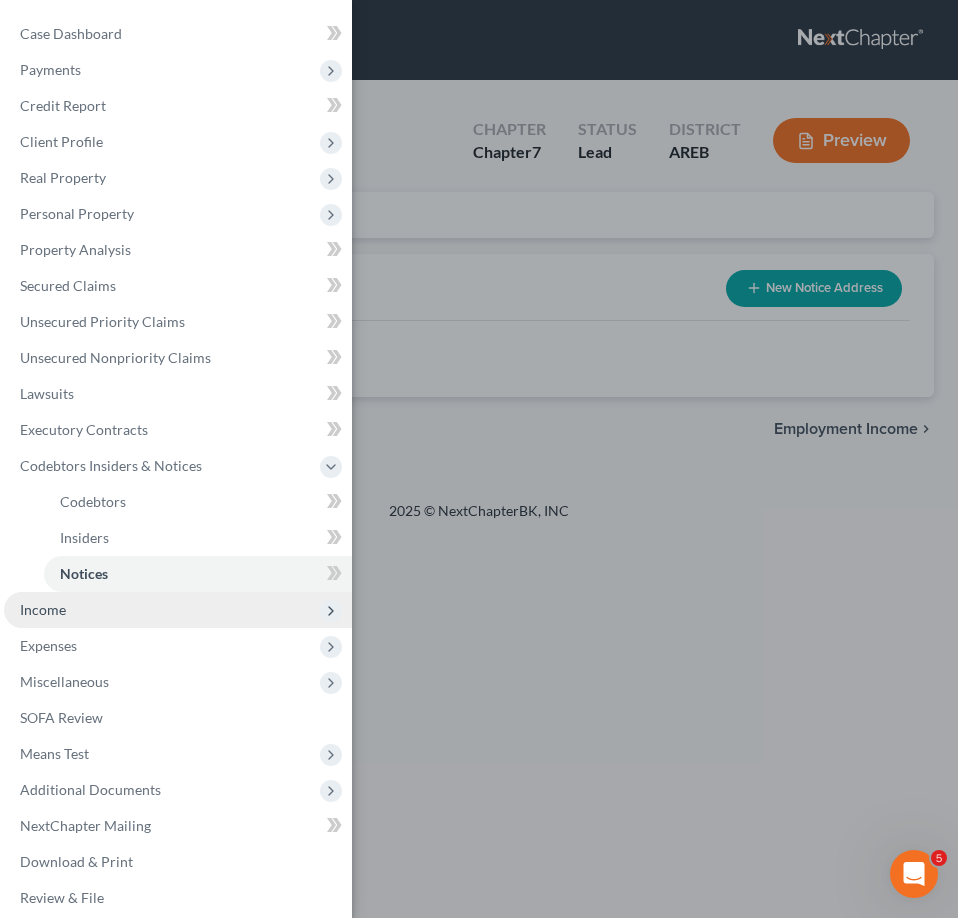 click on "Income" at bounding box center (178, 610) 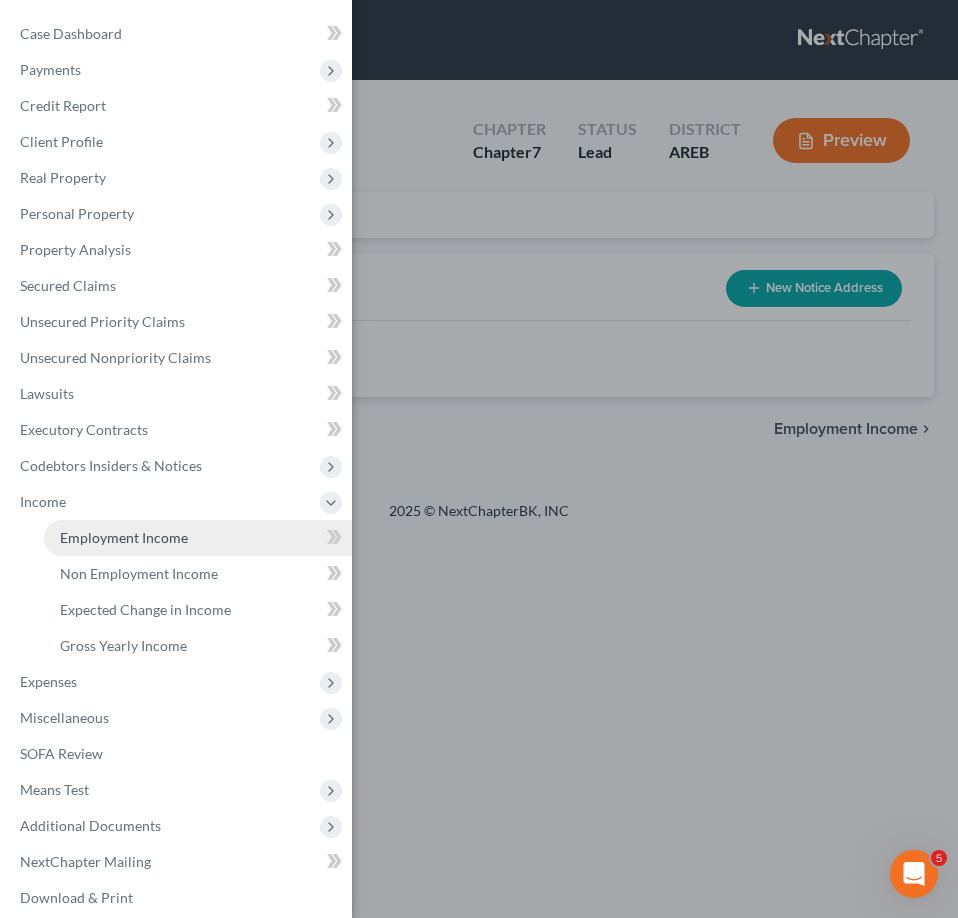 click on "Employment Income" at bounding box center [124, 537] 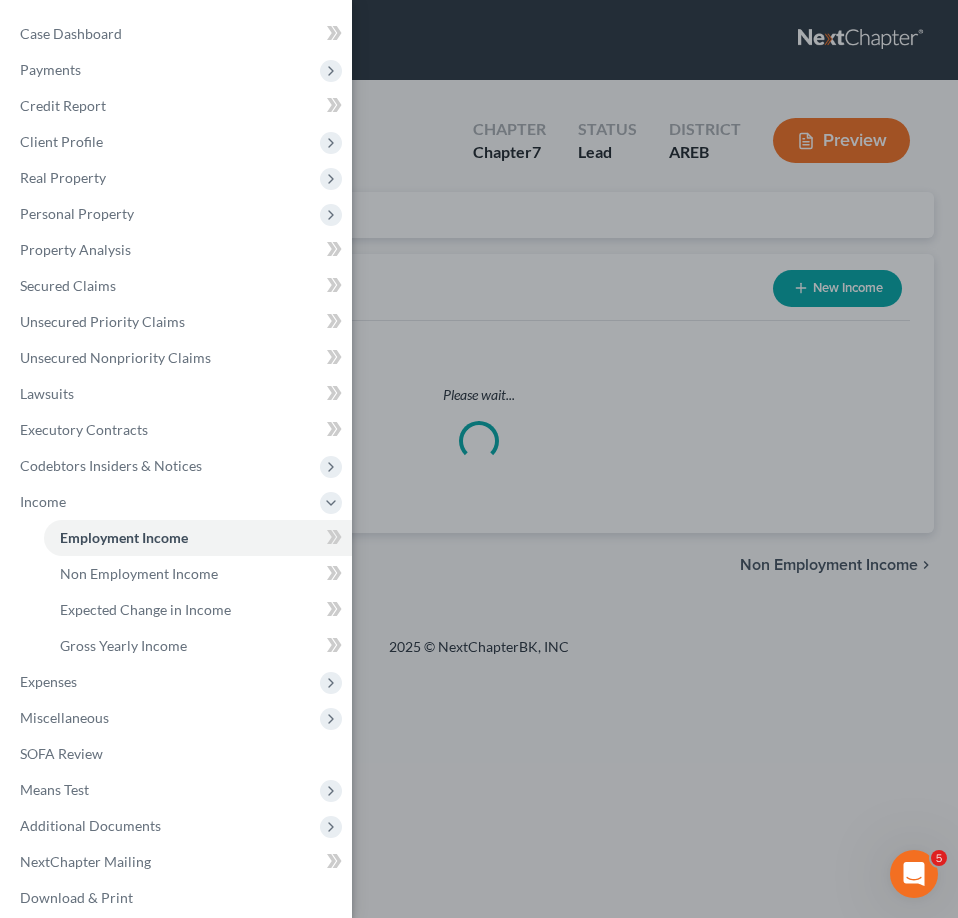 click on "Case Dashboard
Payments
Invoices
Payments
Payments
Credit Report
Client Profile" at bounding box center (479, 459) 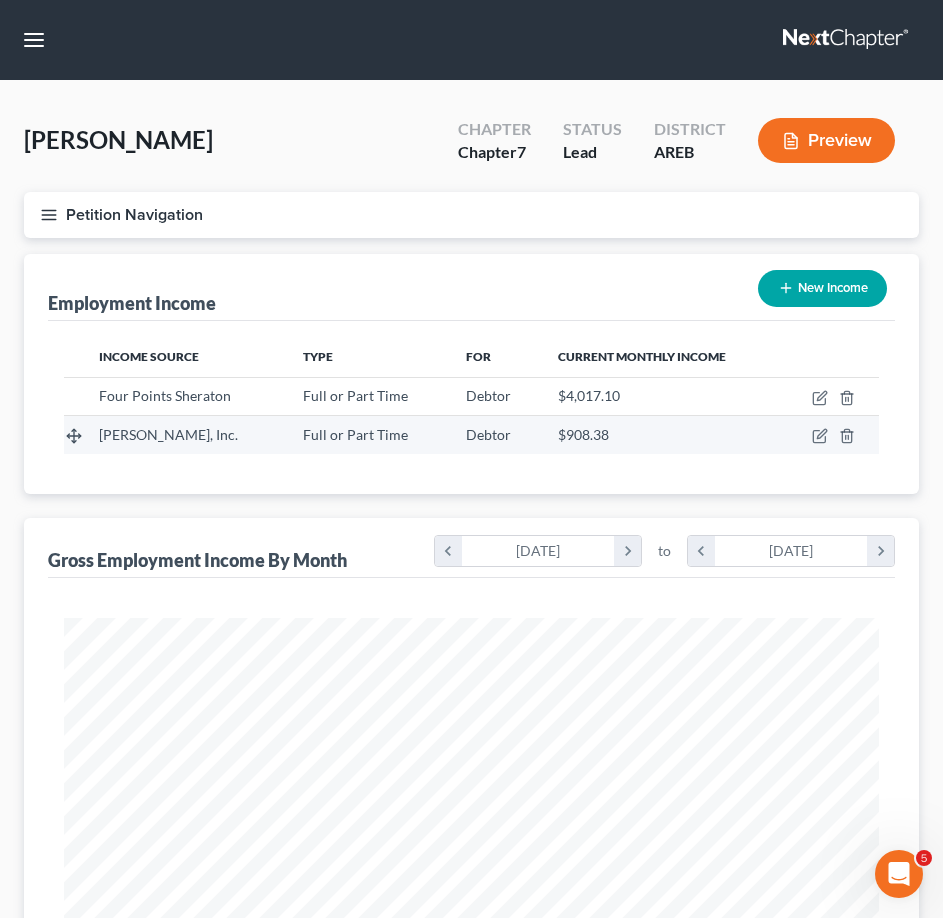 scroll, scrollTop: 999593, scrollLeft: 999145, axis: both 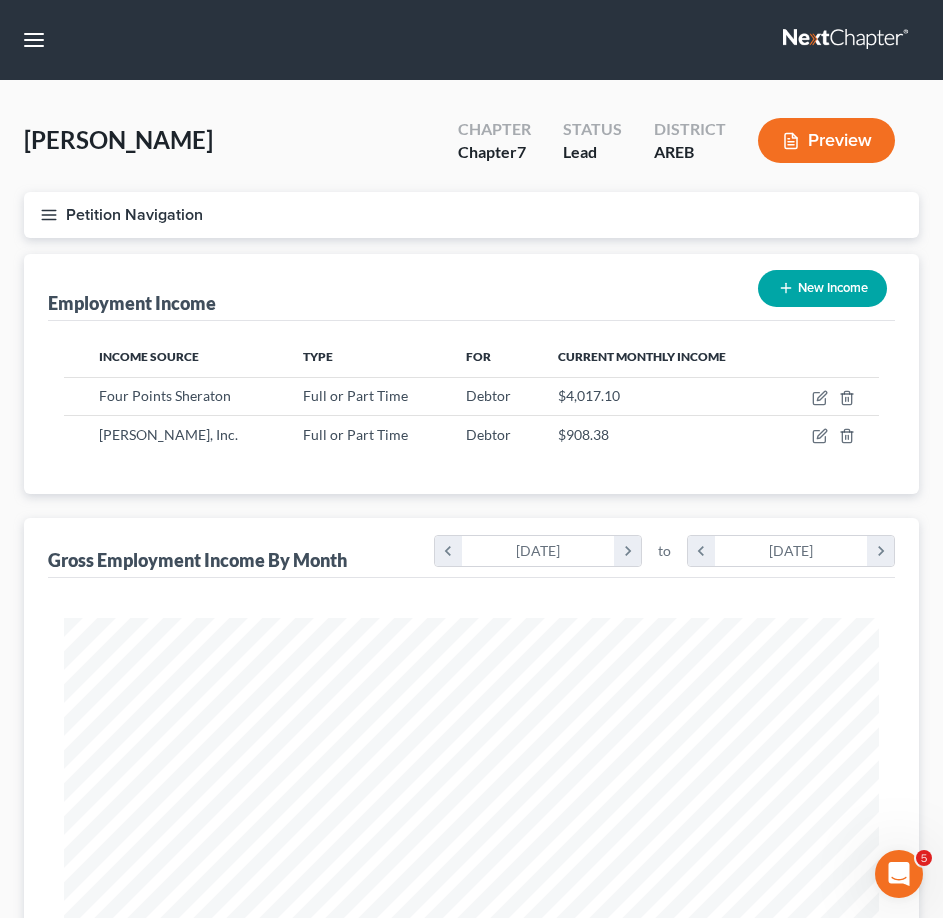 click on "Petition Navigation" at bounding box center (471, 215) 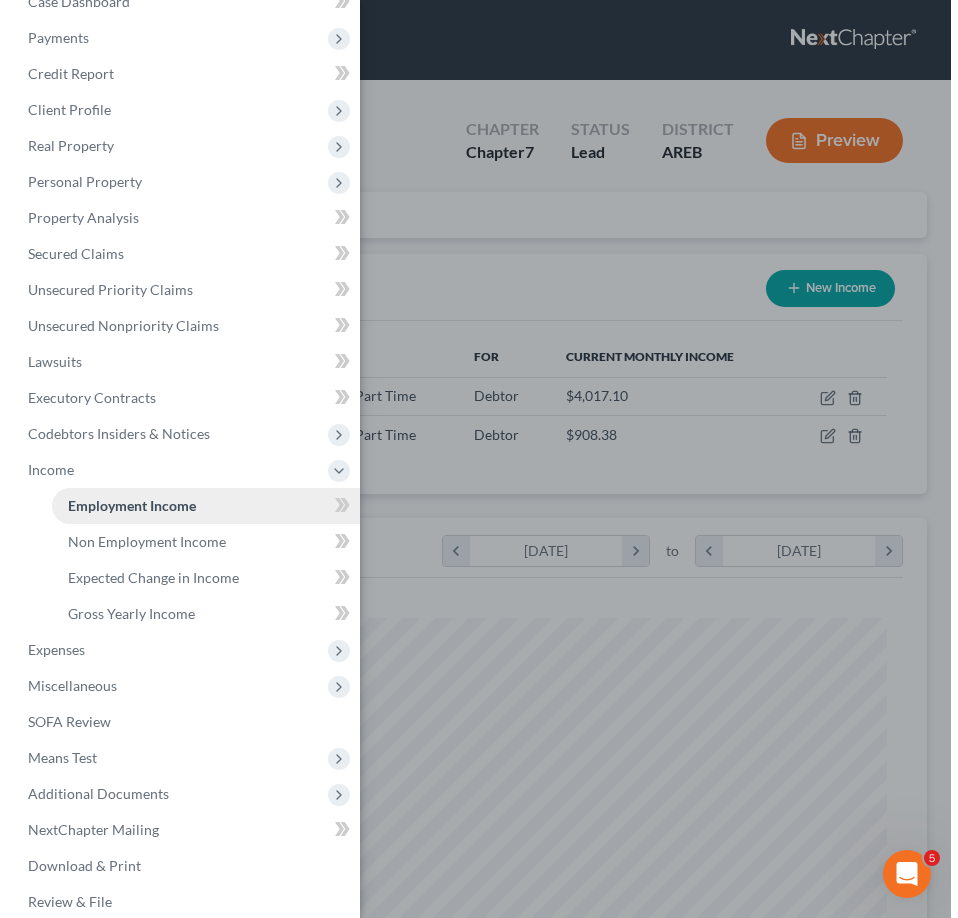 scroll, scrollTop: 50, scrollLeft: 0, axis: vertical 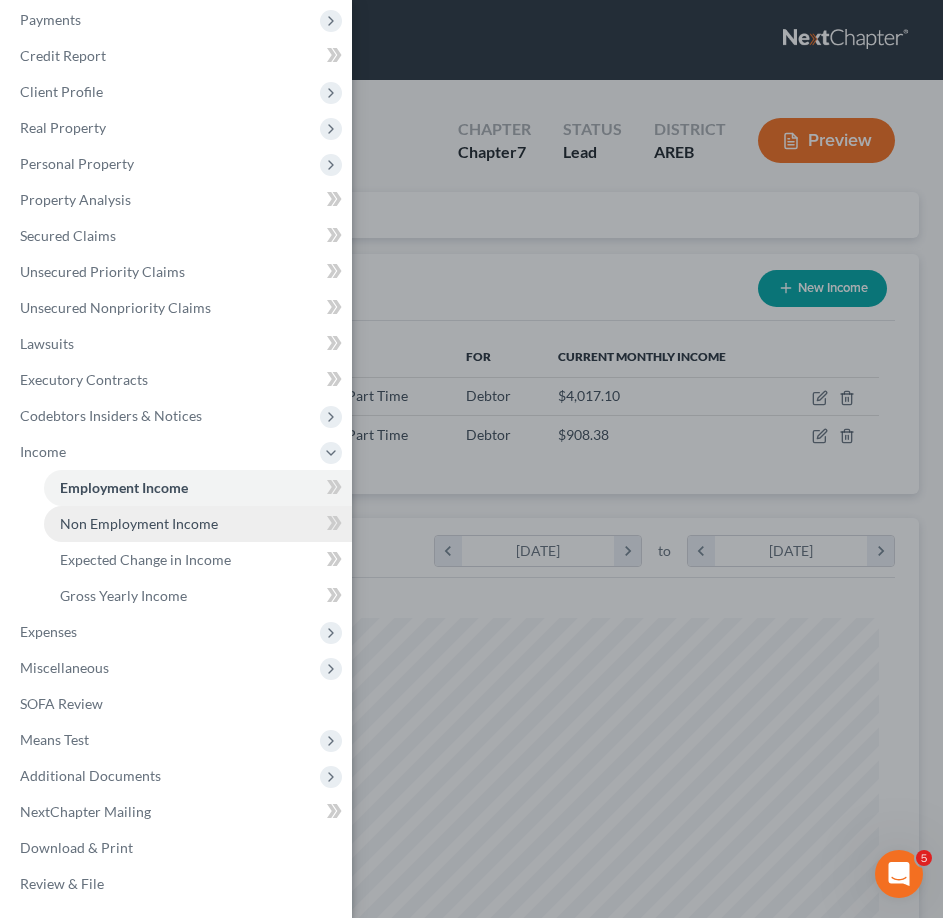 click on "Non Employment Income" at bounding box center (198, 524) 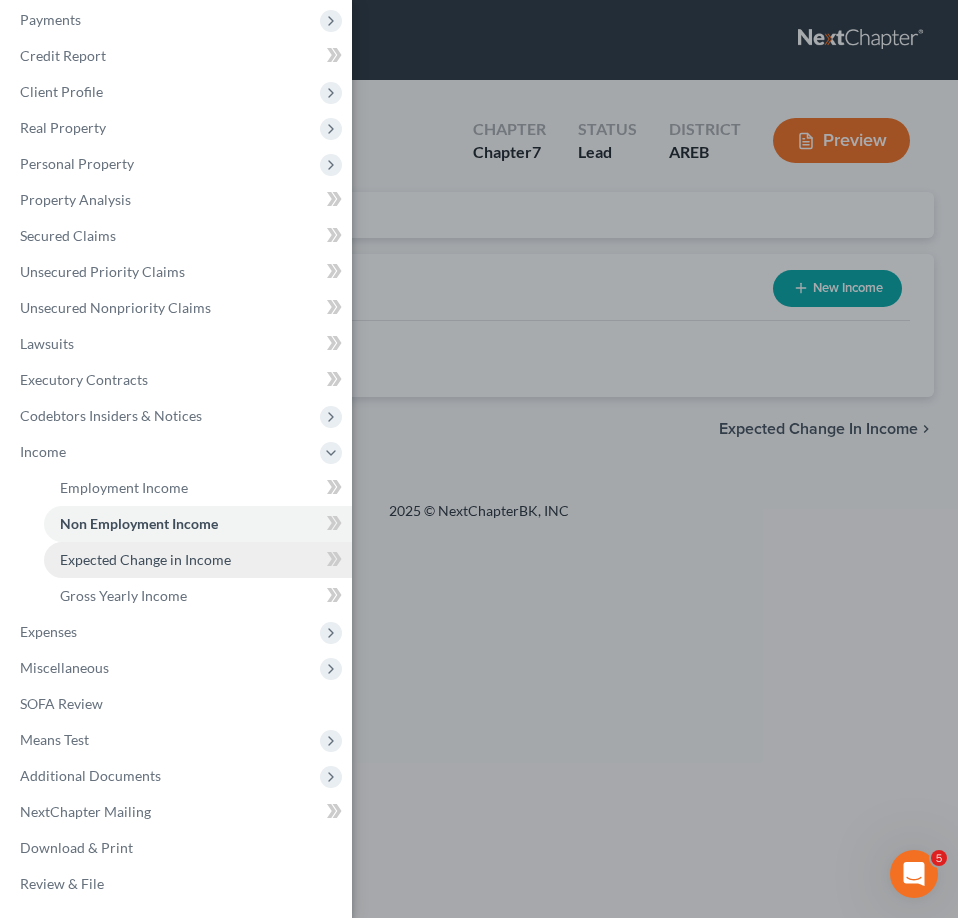 click on "Expected Change in Income" at bounding box center (145, 559) 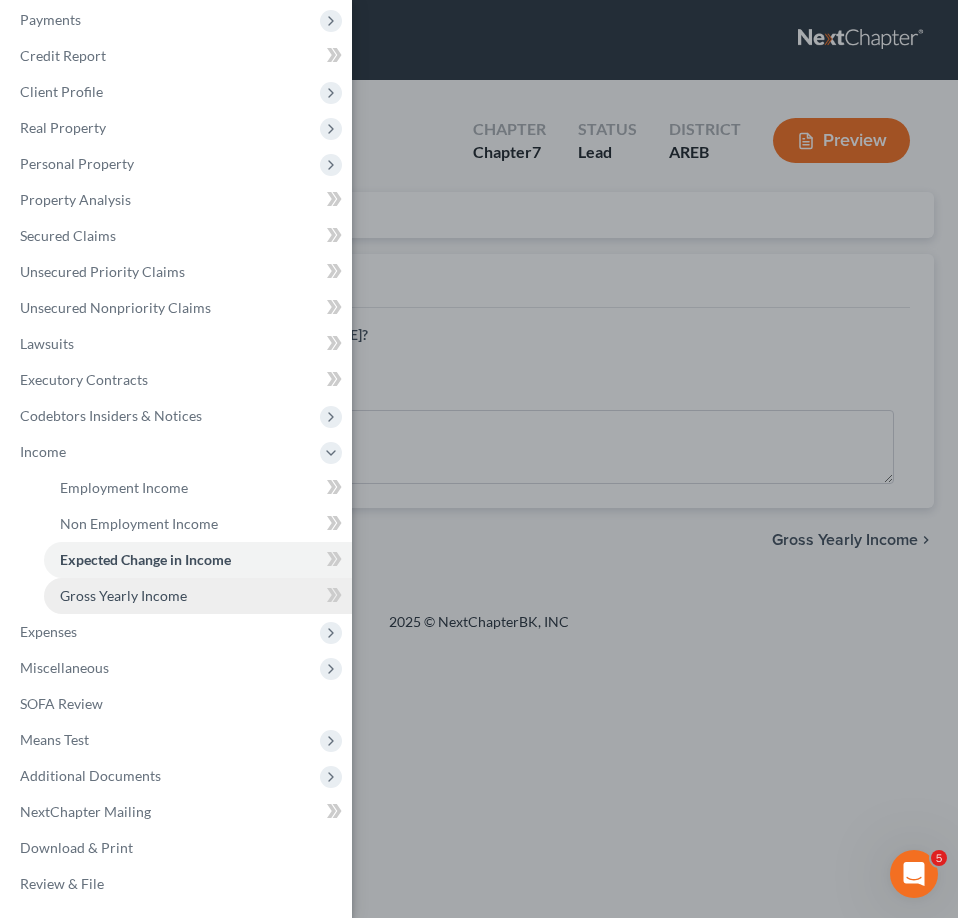 click on "Gross Yearly Income" at bounding box center (123, 595) 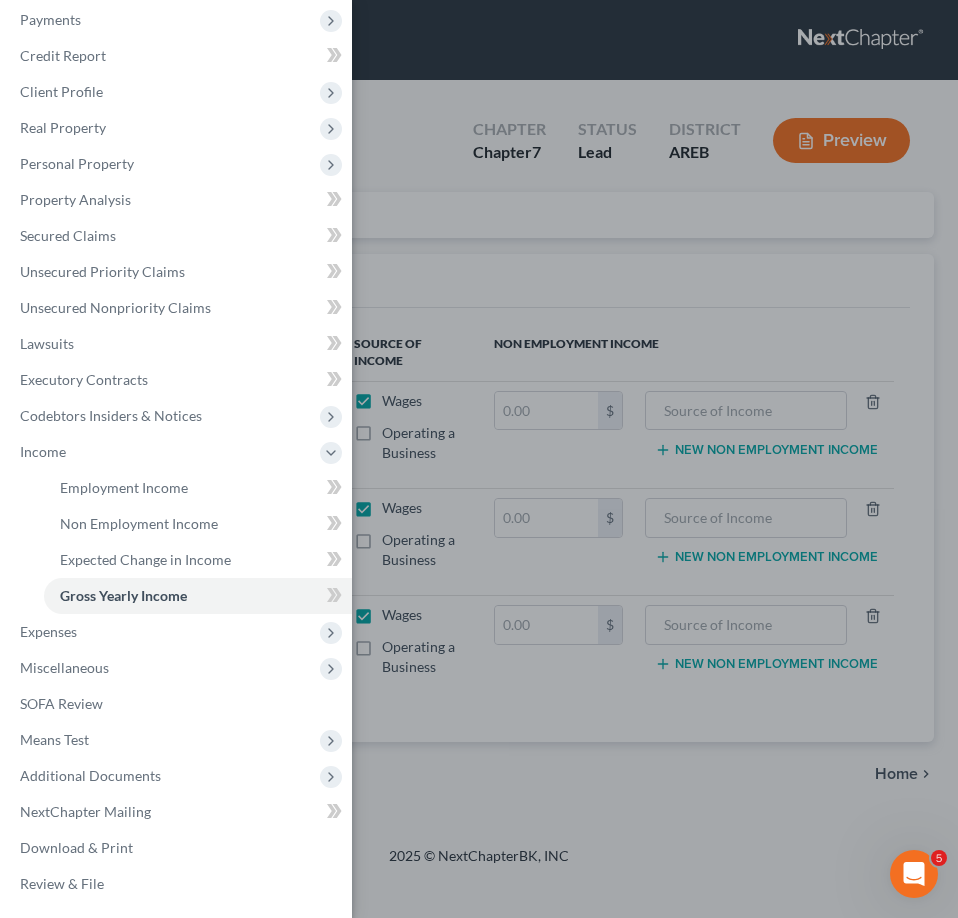 click on "Case Dashboard
Payments
Invoices
Payments
Payments
Credit Report
Client Profile" at bounding box center [479, 459] 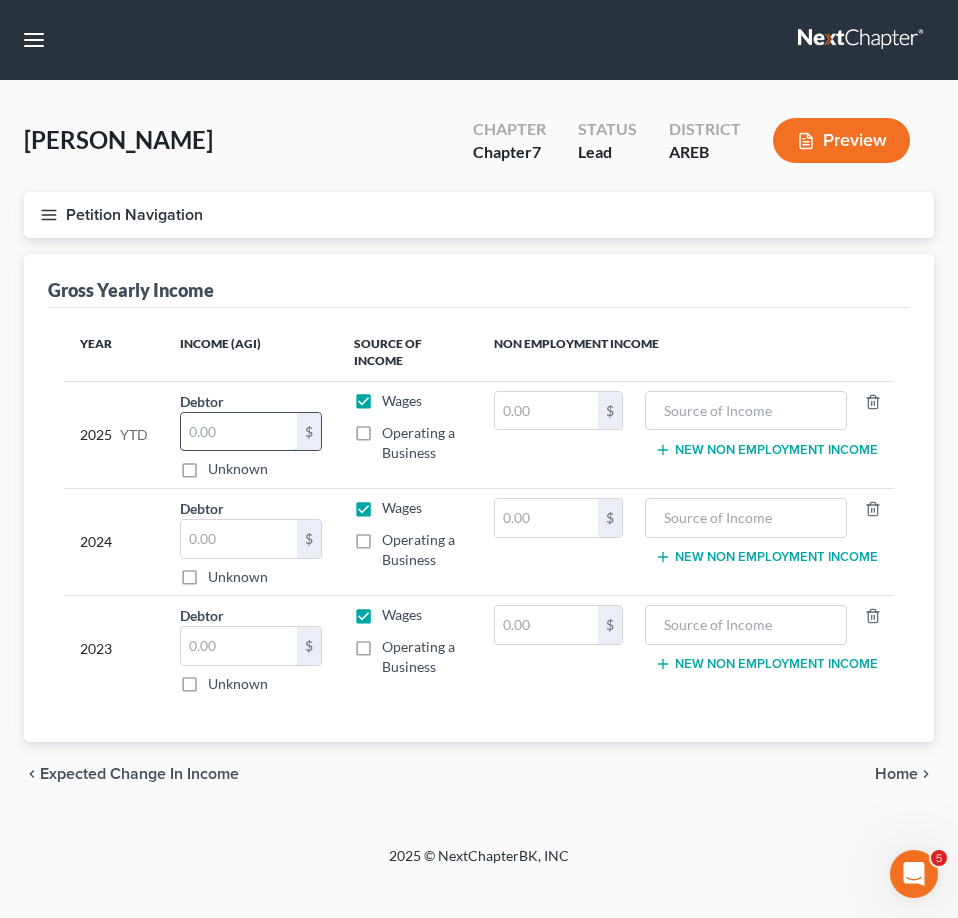 click at bounding box center [239, 432] 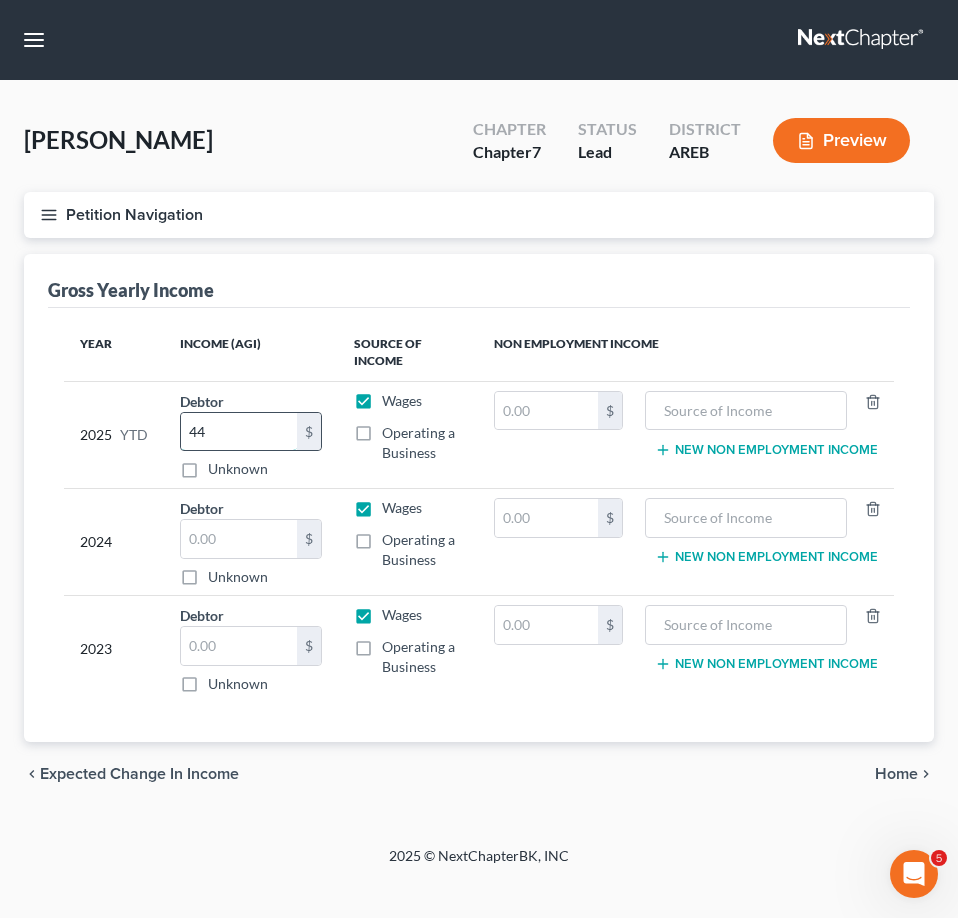 type on "4" 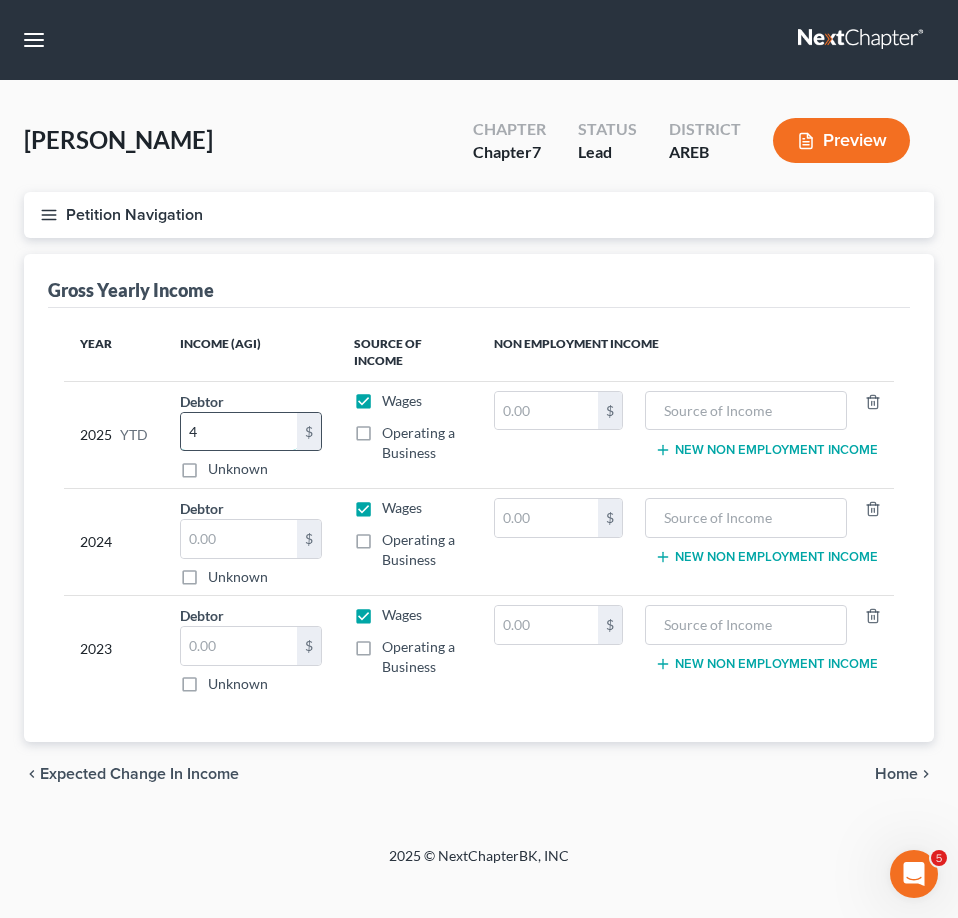 type 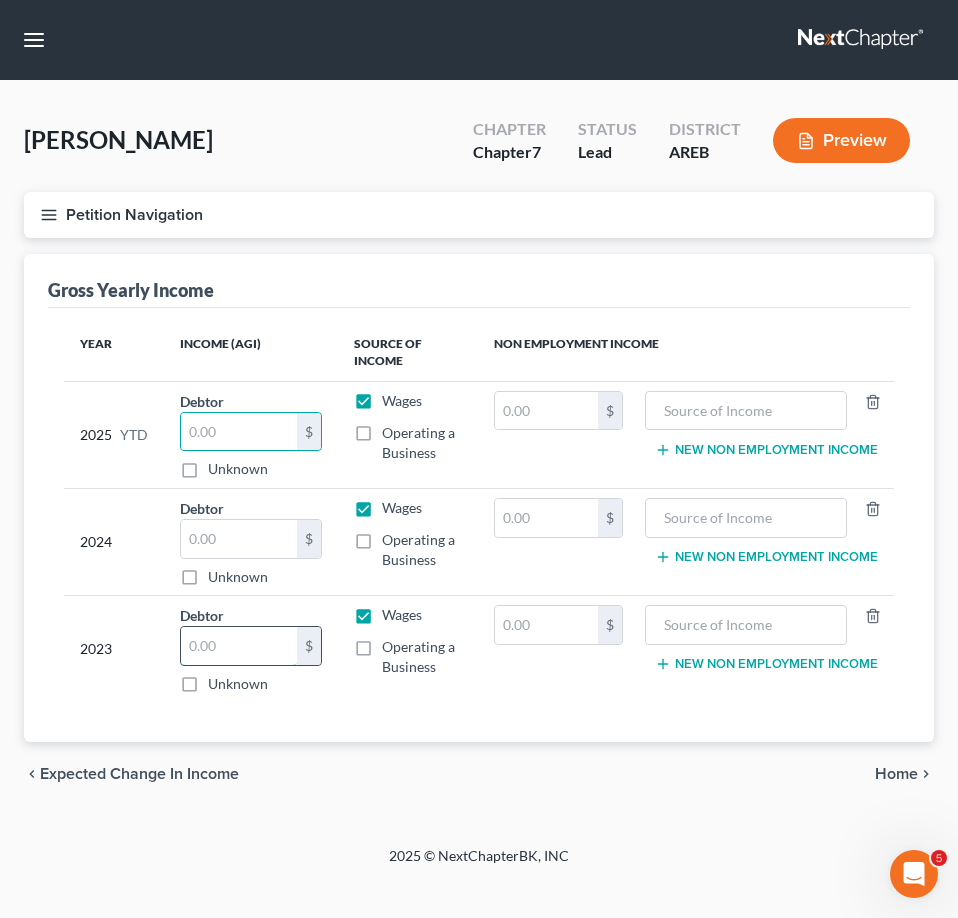 click at bounding box center [239, 646] 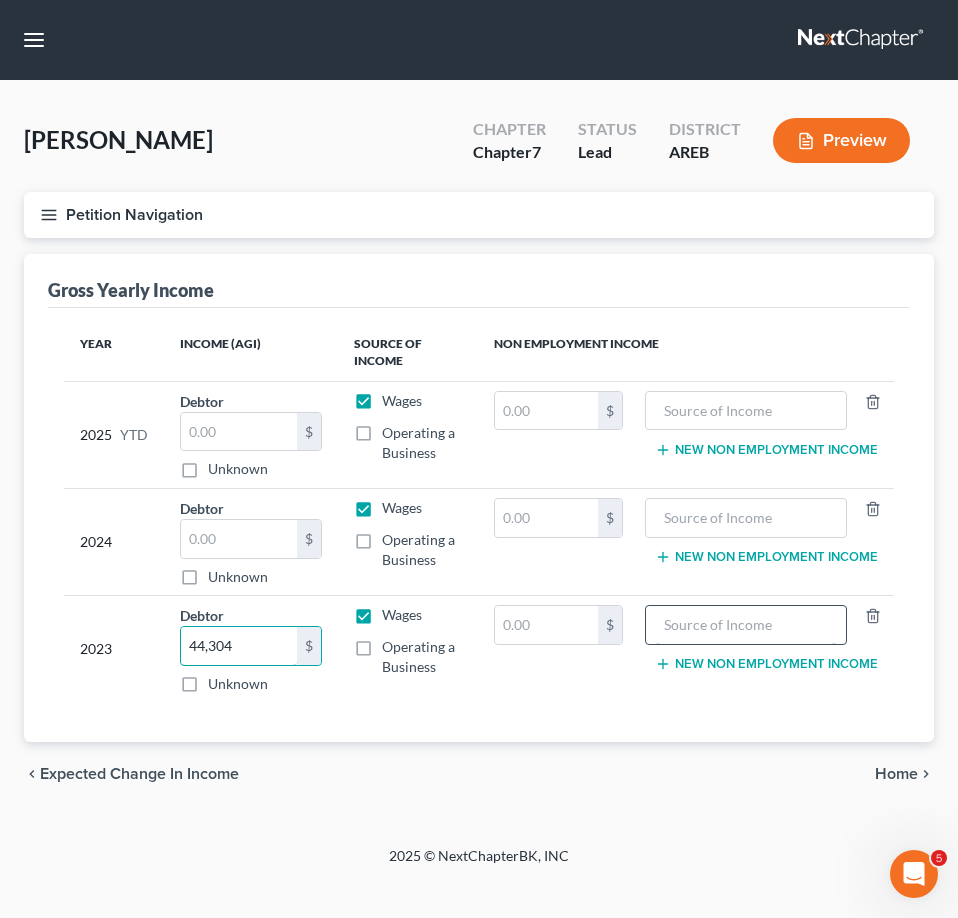 type on "44,304" 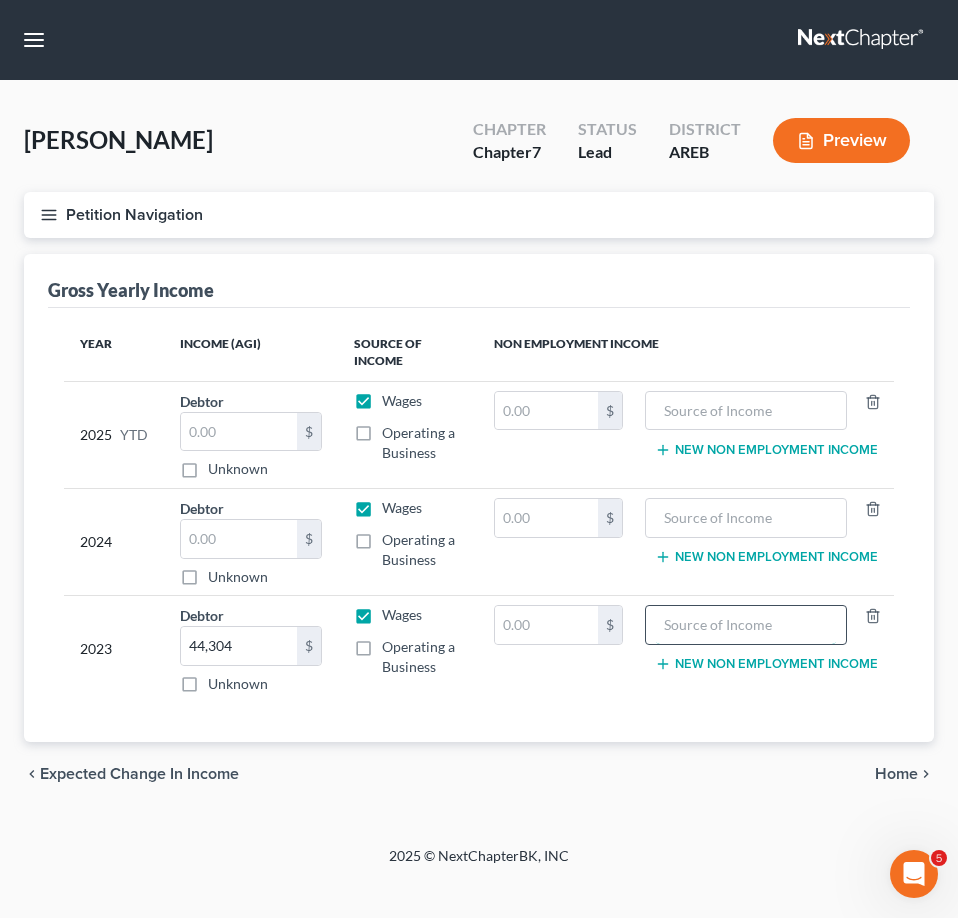 click at bounding box center [746, 625] 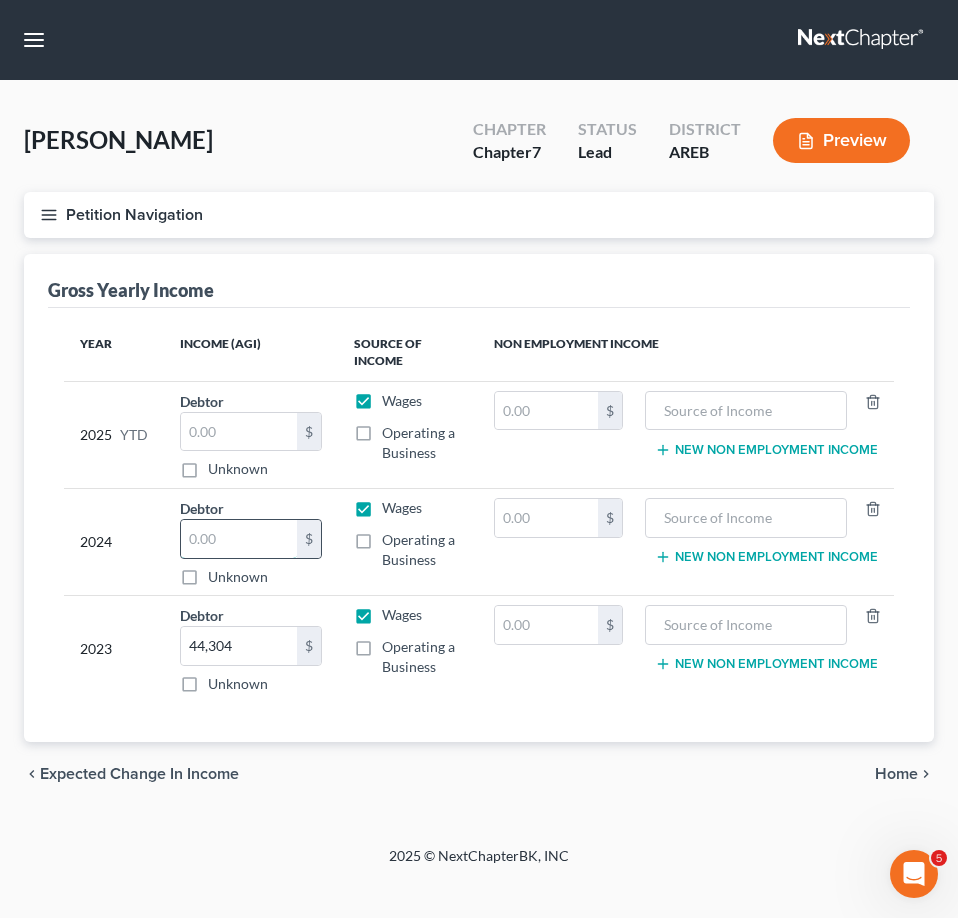 click at bounding box center (239, 539) 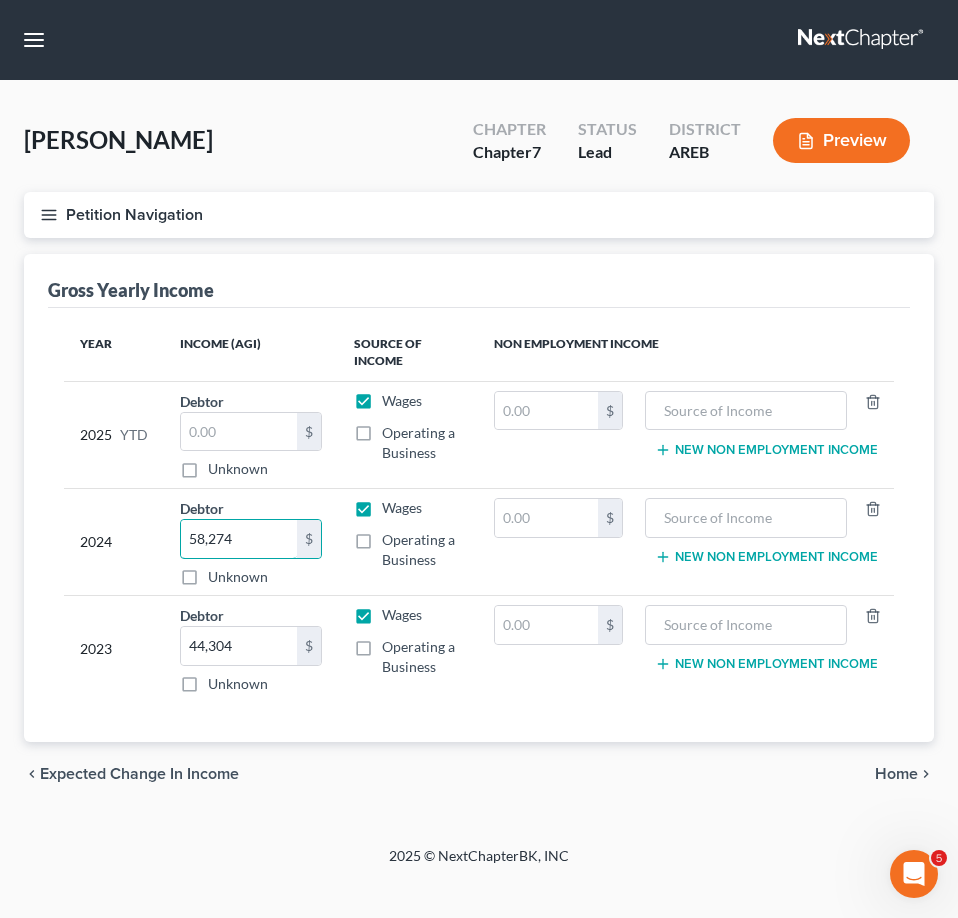 type on "58,274" 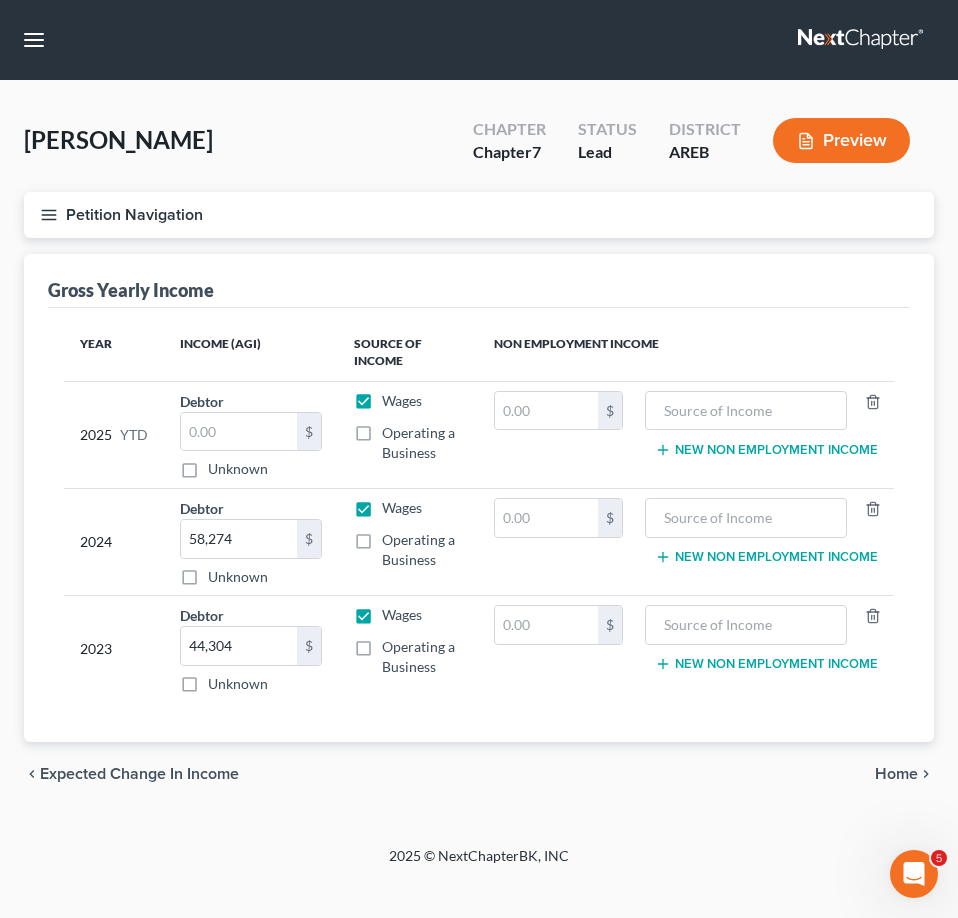 click on "Petition Navigation" at bounding box center [479, 215] 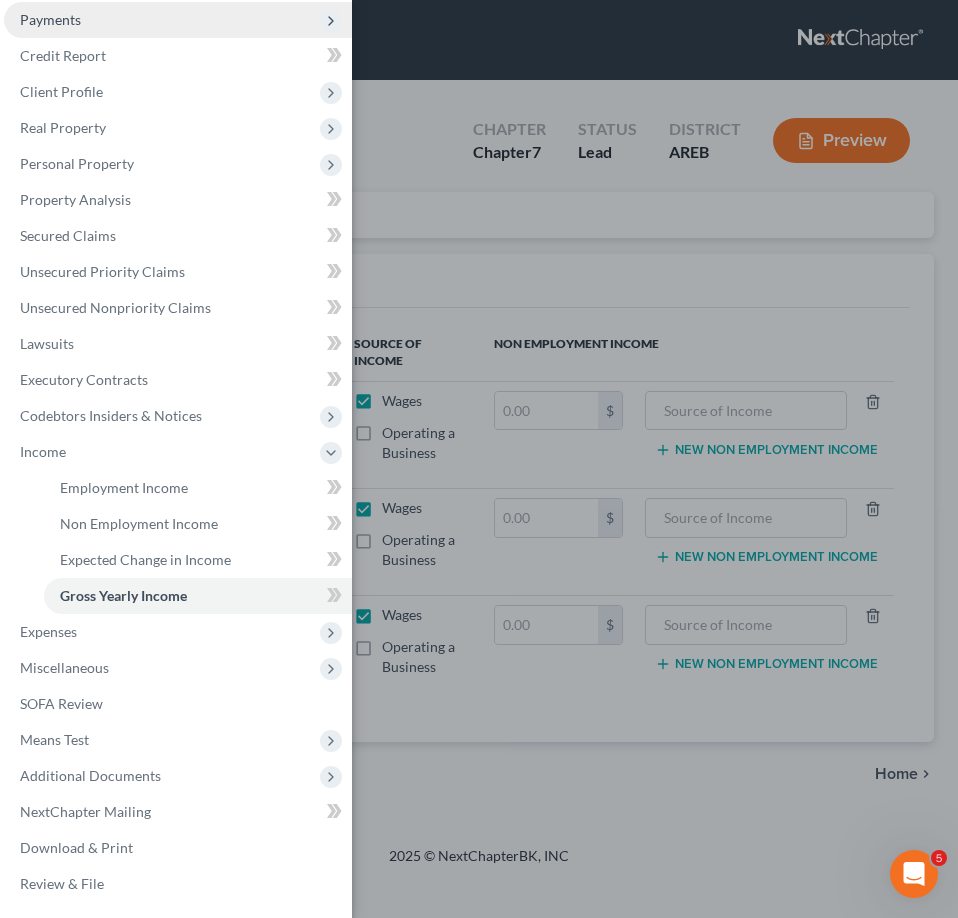 click on "Payments" at bounding box center [178, 20] 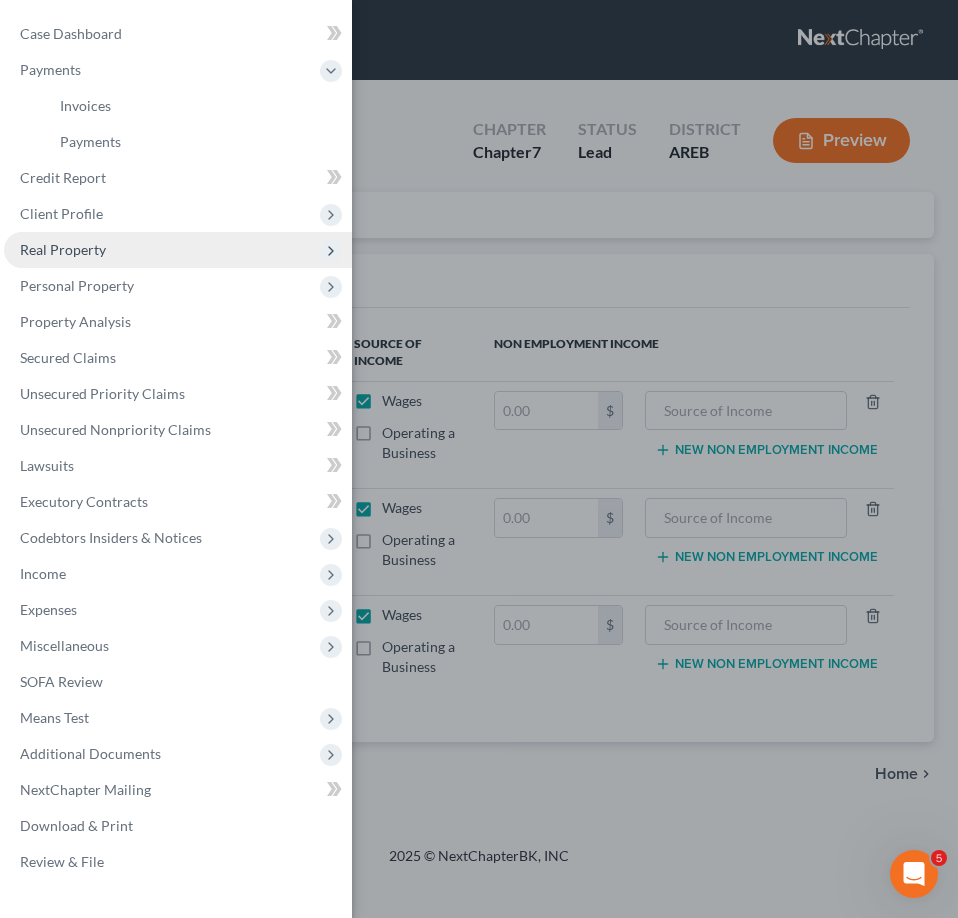 scroll, scrollTop: 0, scrollLeft: 0, axis: both 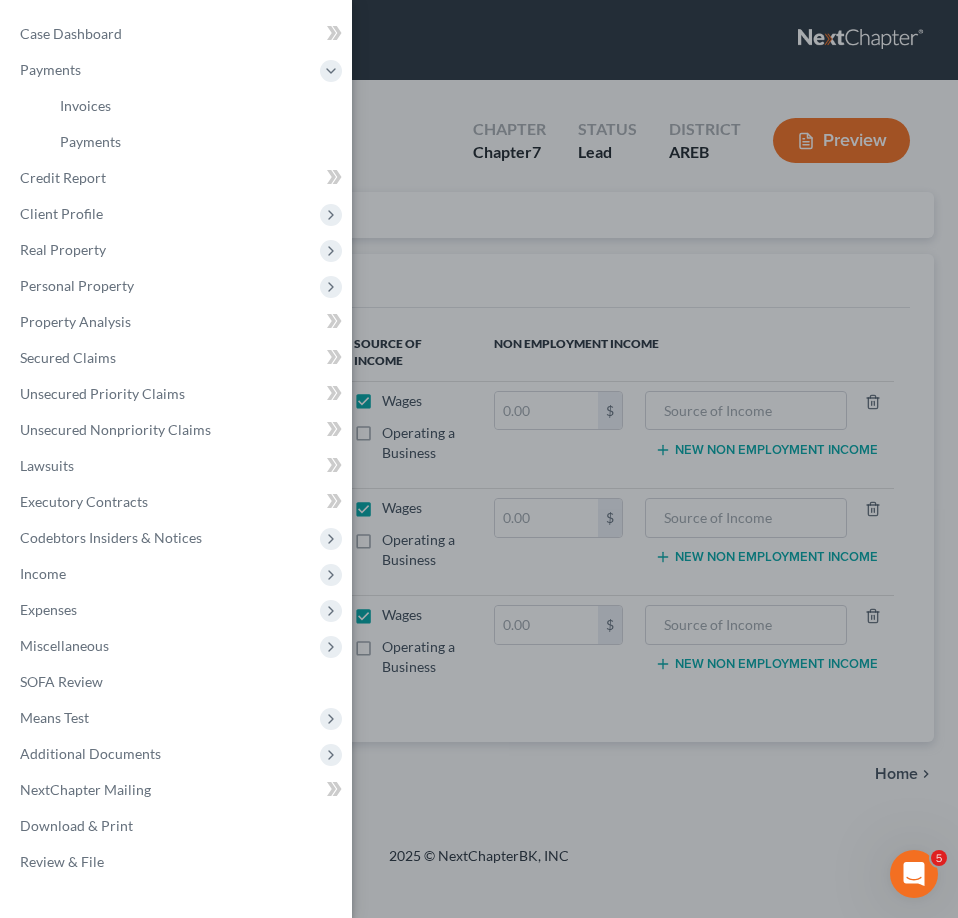 click on "Case Dashboard
Payments
Invoices
Payments
Payments
Credit Report
Client Profile" at bounding box center [479, 459] 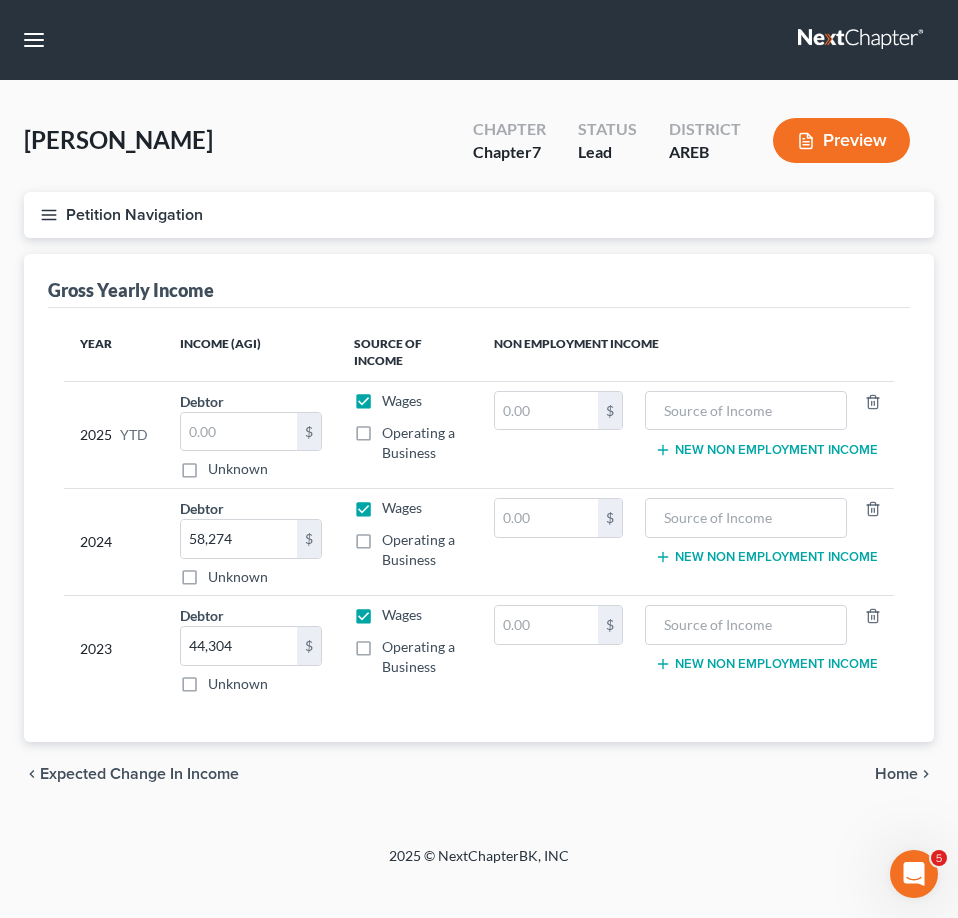 click 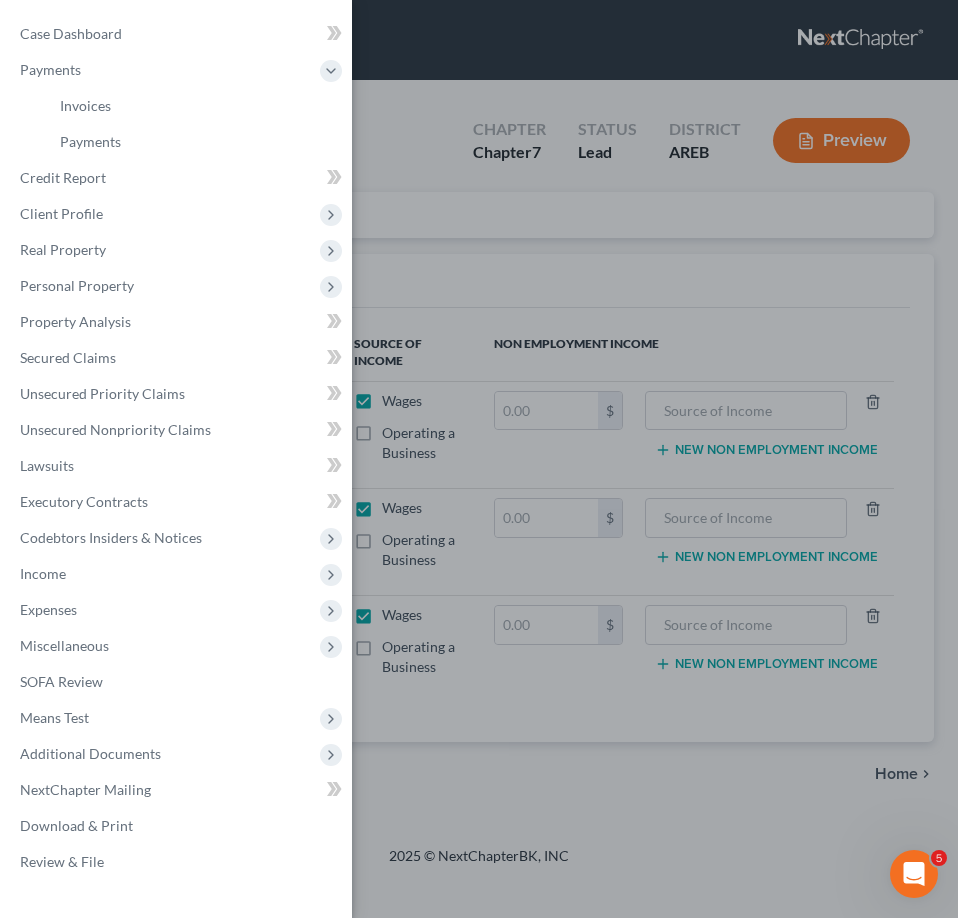 click on "Case Dashboard
Payments
Invoices
Payments
Payments
Credit Report
Client Profile" at bounding box center [479, 459] 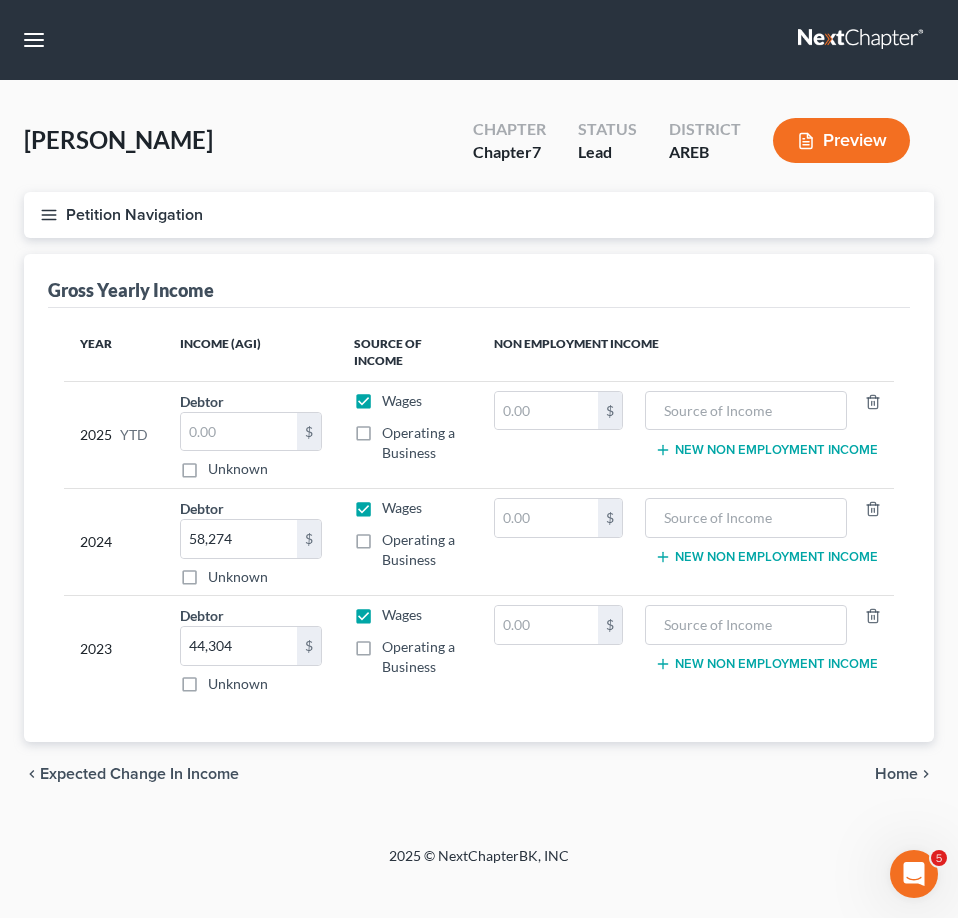 click 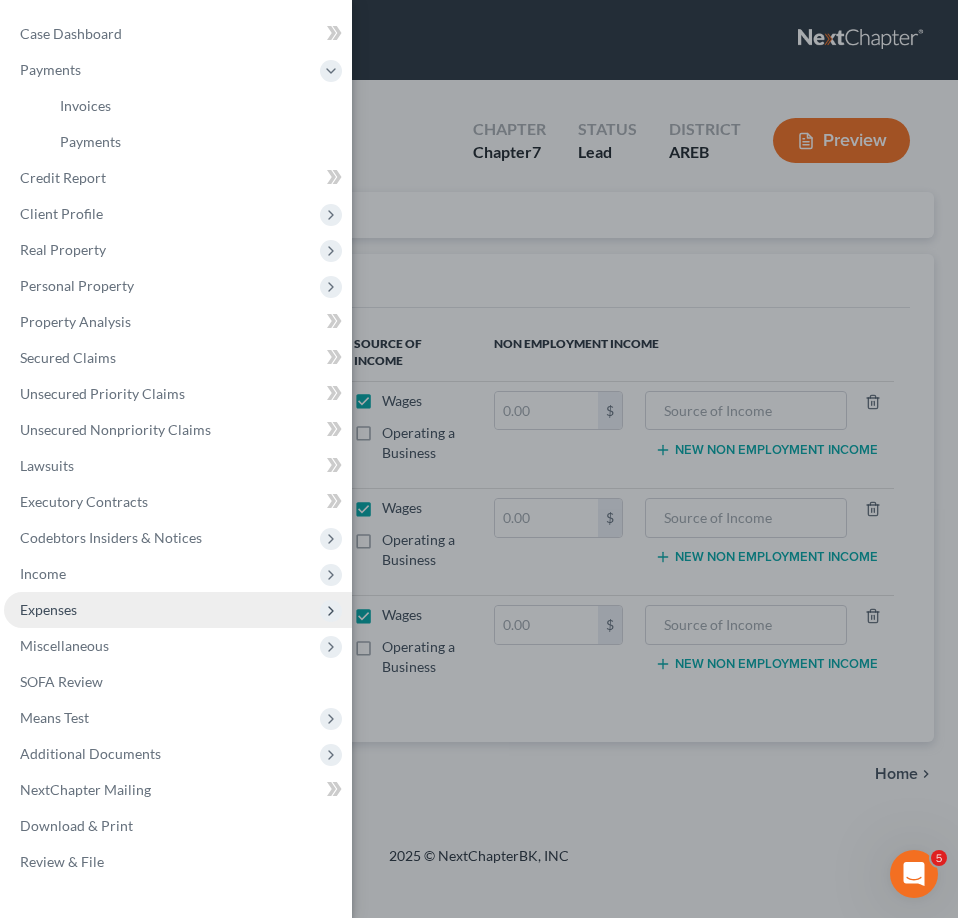 click on "Expenses" at bounding box center (178, 610) 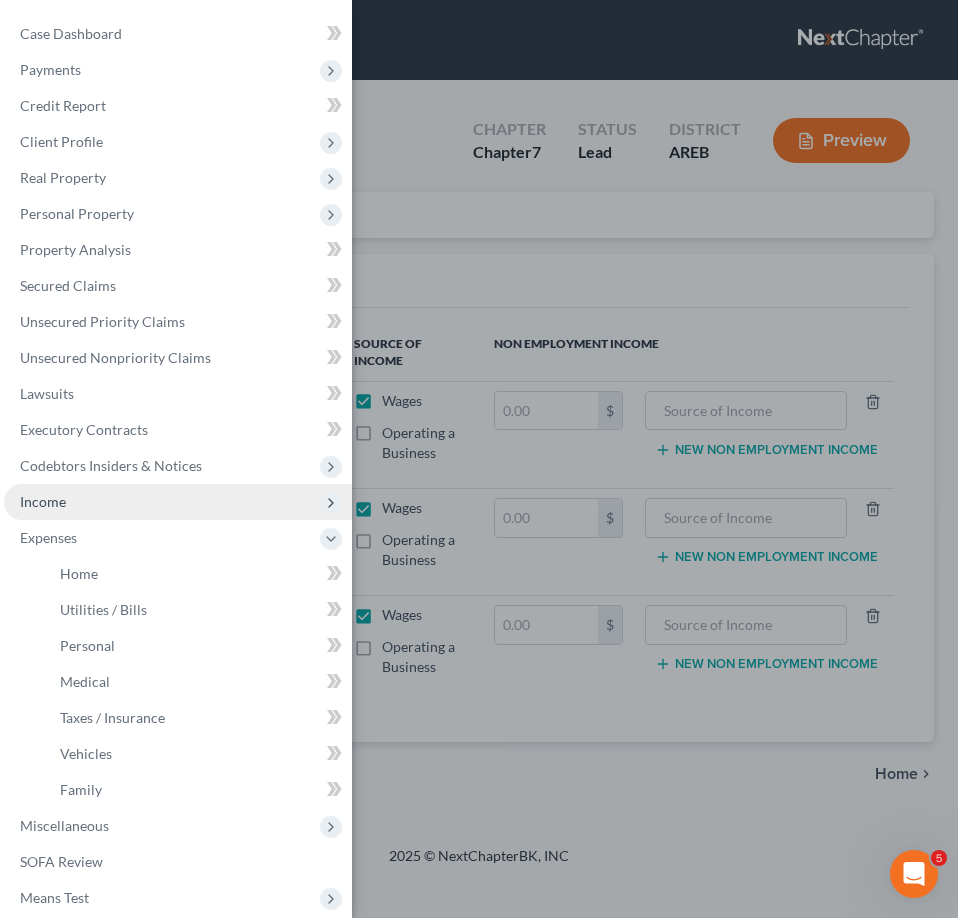 click on "Income" at bounding box center (178, 502) 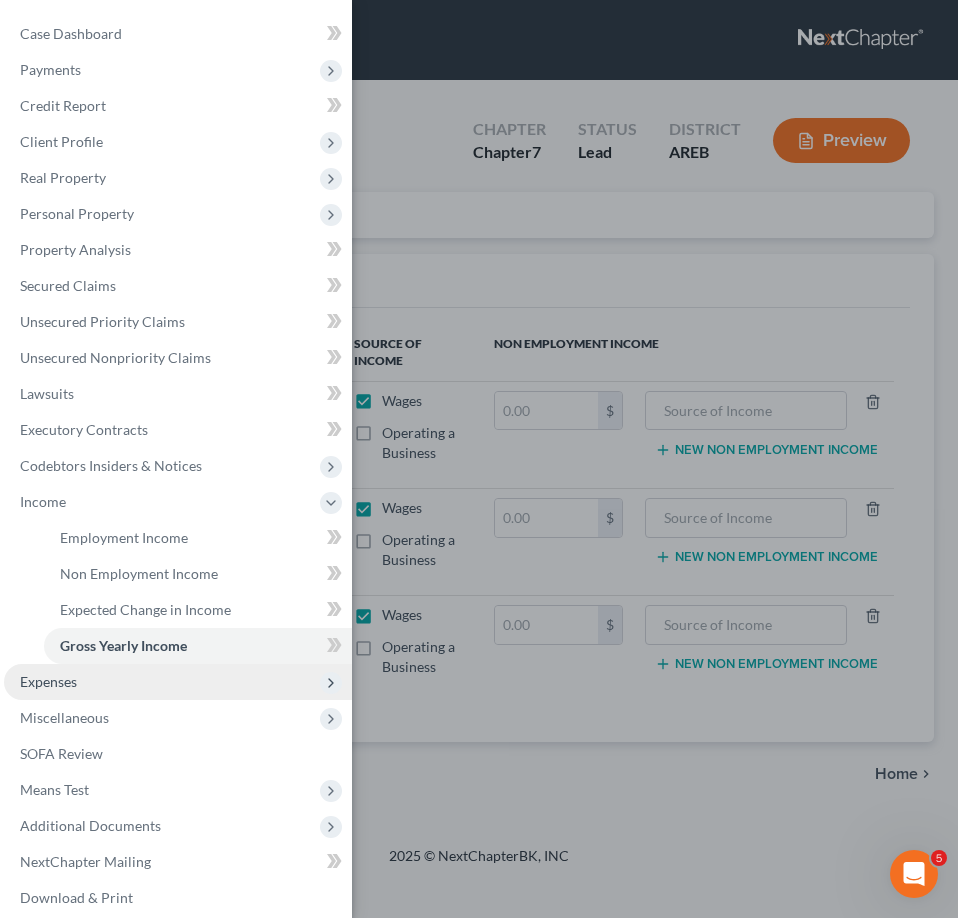 click on "Expenses" at bounding box center (178, 682) 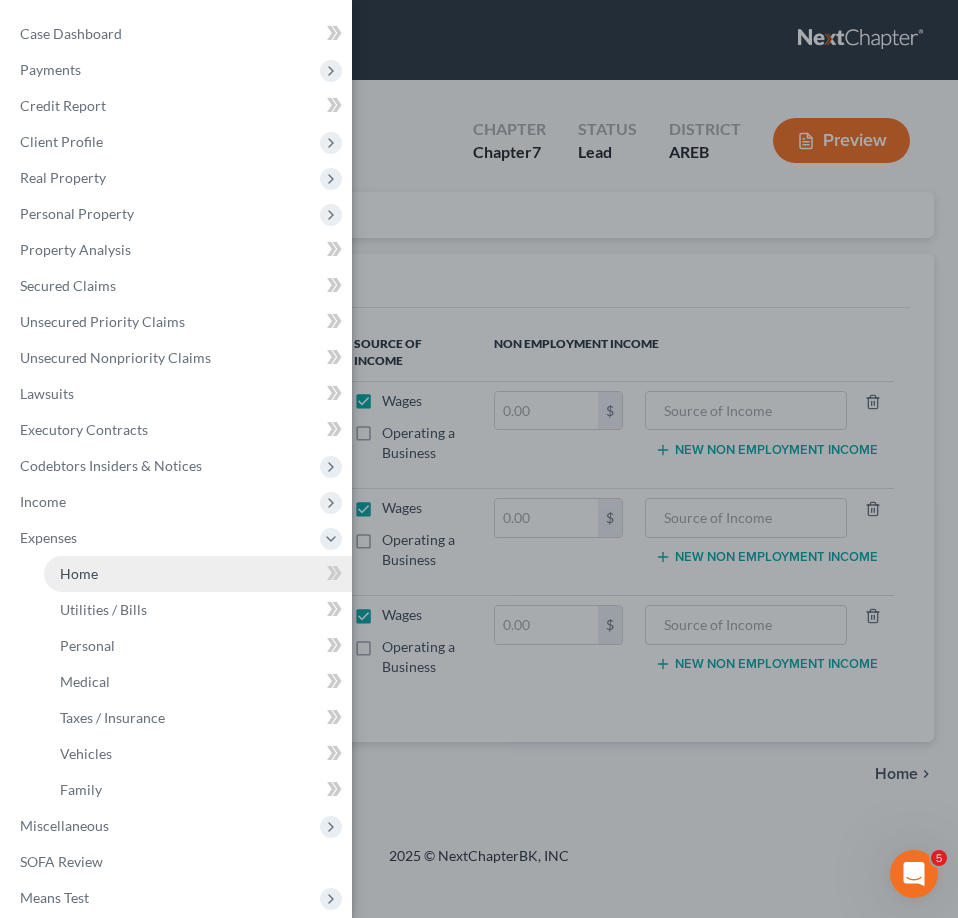 click on "Home" at bounding box center (198, 574) 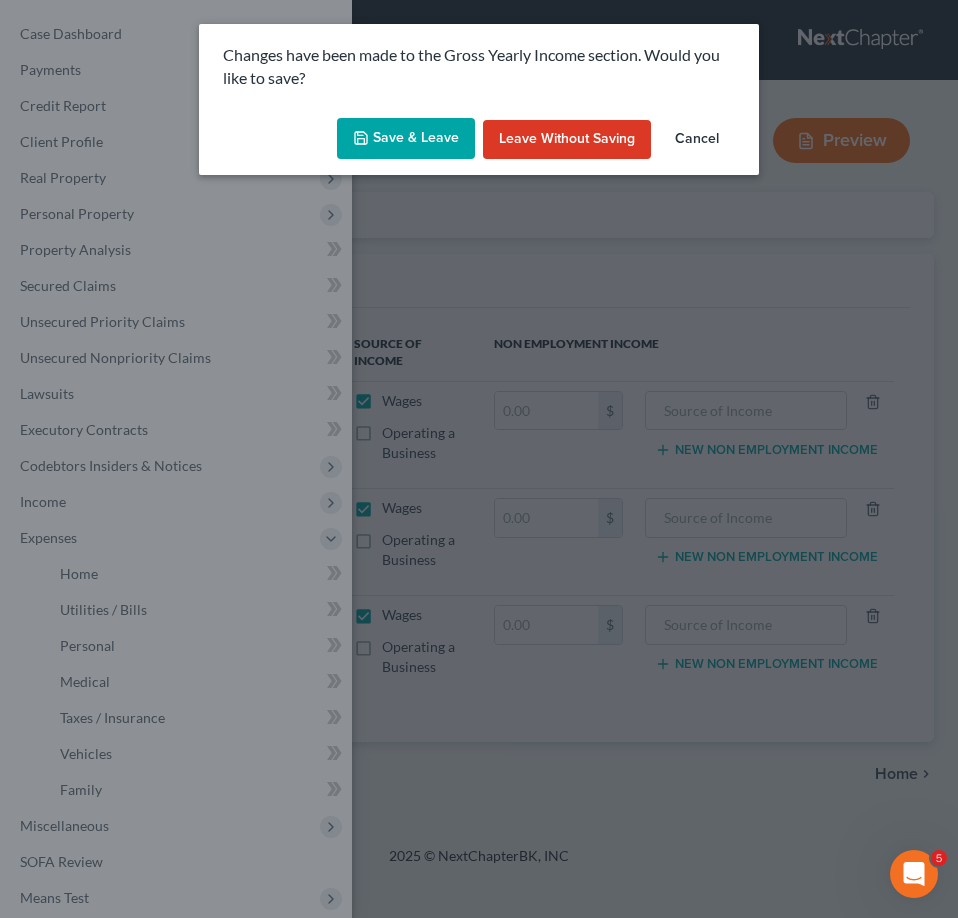 click on "Save & Leave" at bounding box center (406, 139) 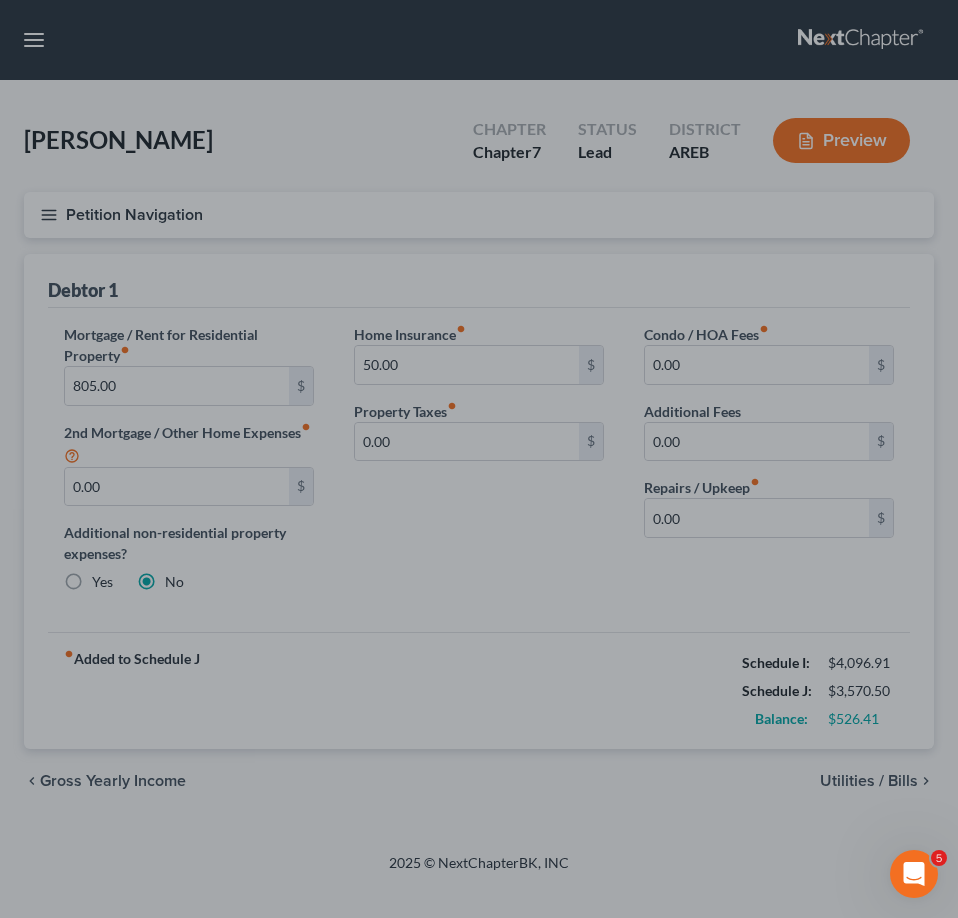 click at bounding box center [479, 459] 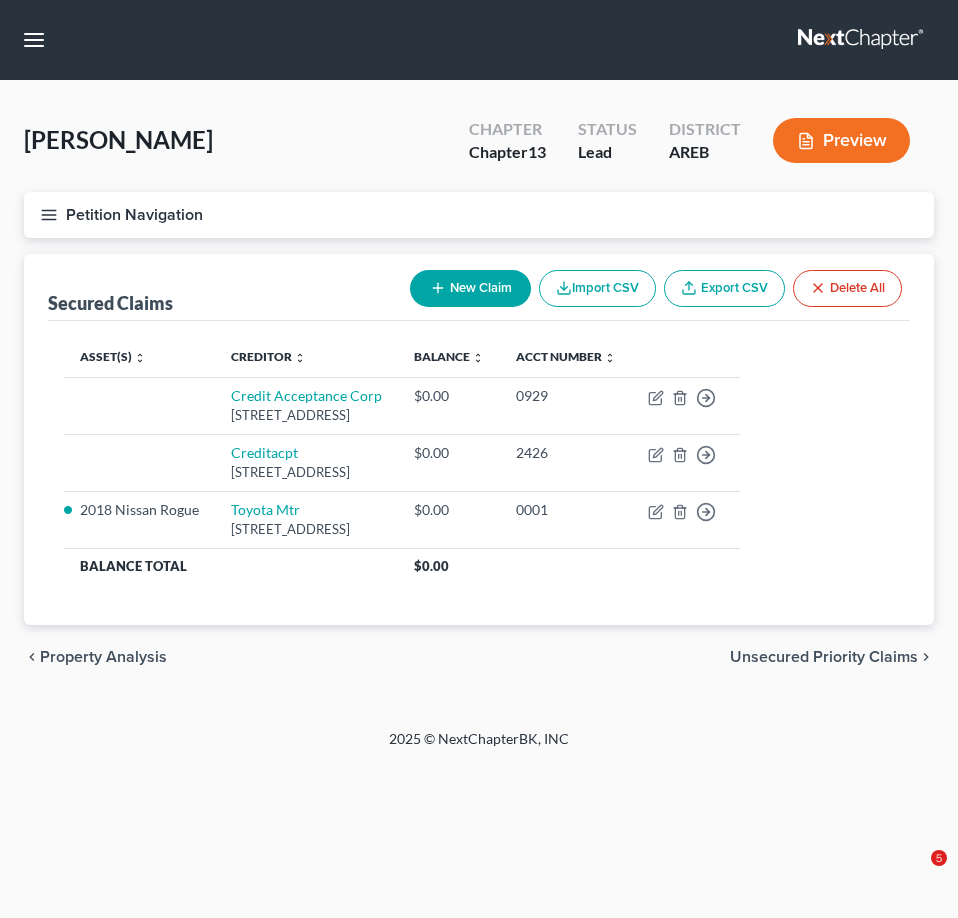 scroll, scrollTop: 0, scrollLeft: 0, axis: both 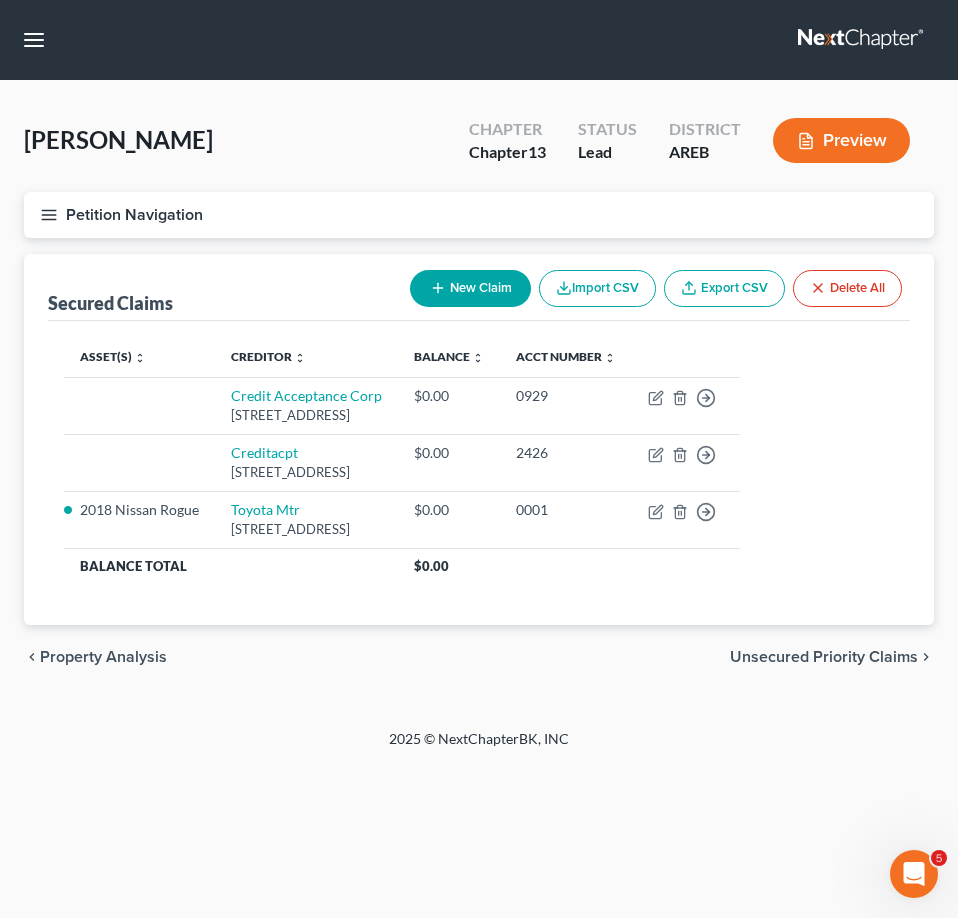 click 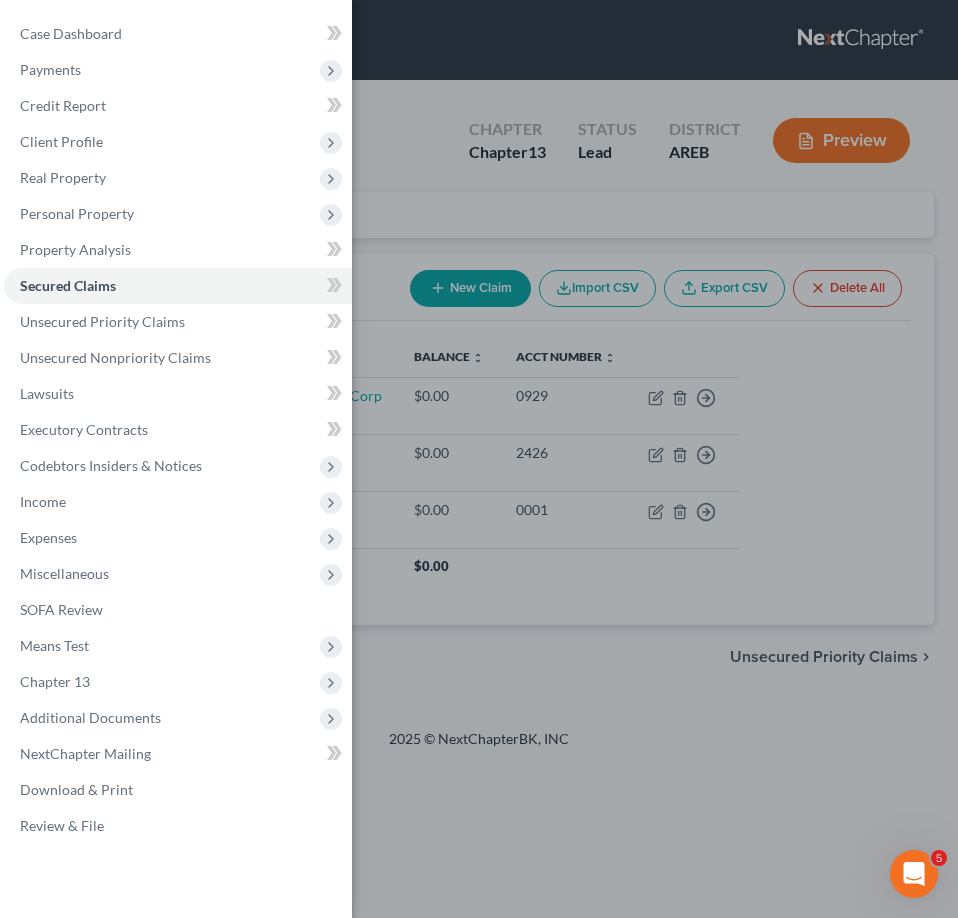 click on "Case Dashboard
Payments
Invoices
Payments
Payments
Credit Report
Client Profile" at bounding box center (479, 459) 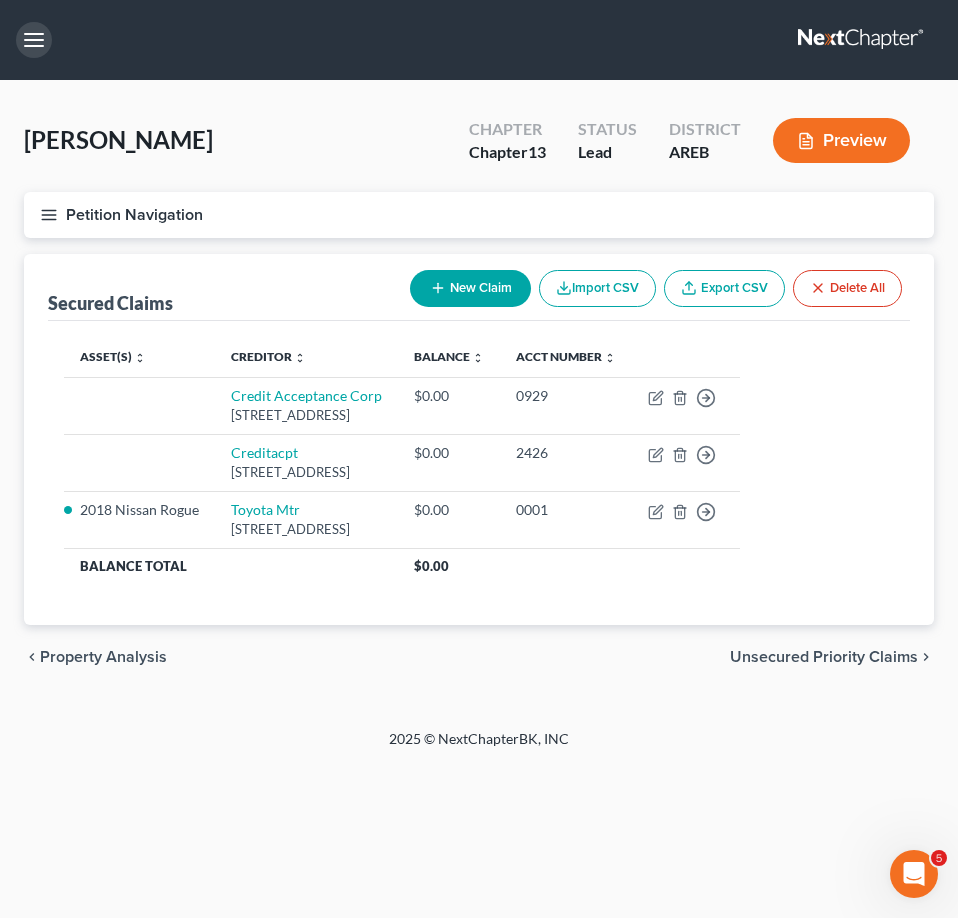 click at bounding box center [34, 40] 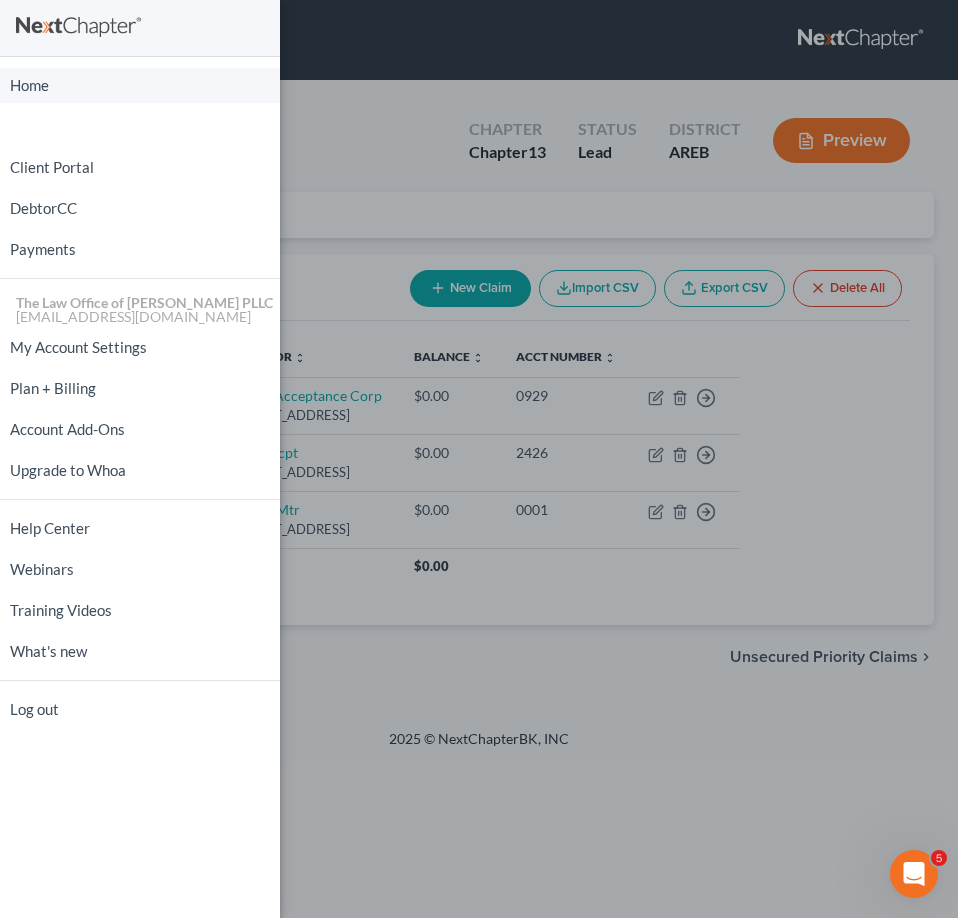 click on "Home" at bounding box center [140, 85] 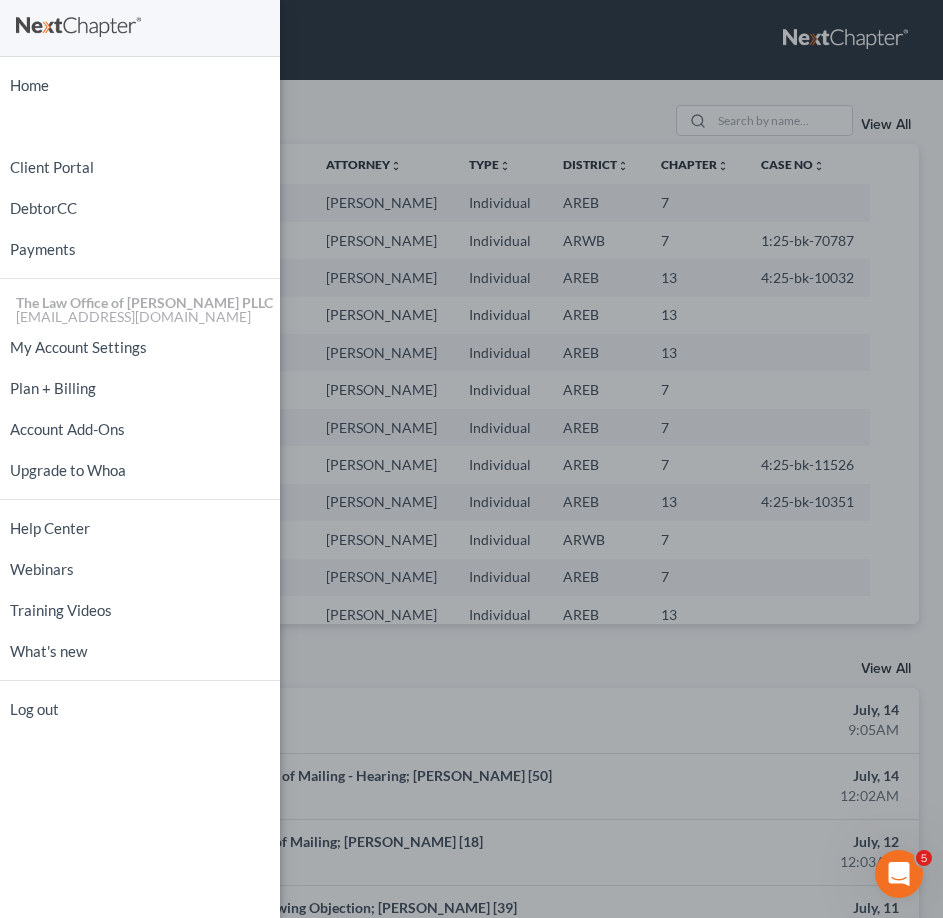 click on "Home New Case Client Portal DebtorCC Payments The Law Office of [PERSON_NAME] PLLC [EMAIL_ADDRESS][DOMAIN_NAME] My Account Settings Plan + Billing Account Add-Ons Upgrade to Whoa Help Center Webinars Training Videos What's new Log out" at bounding box center [471, 459] 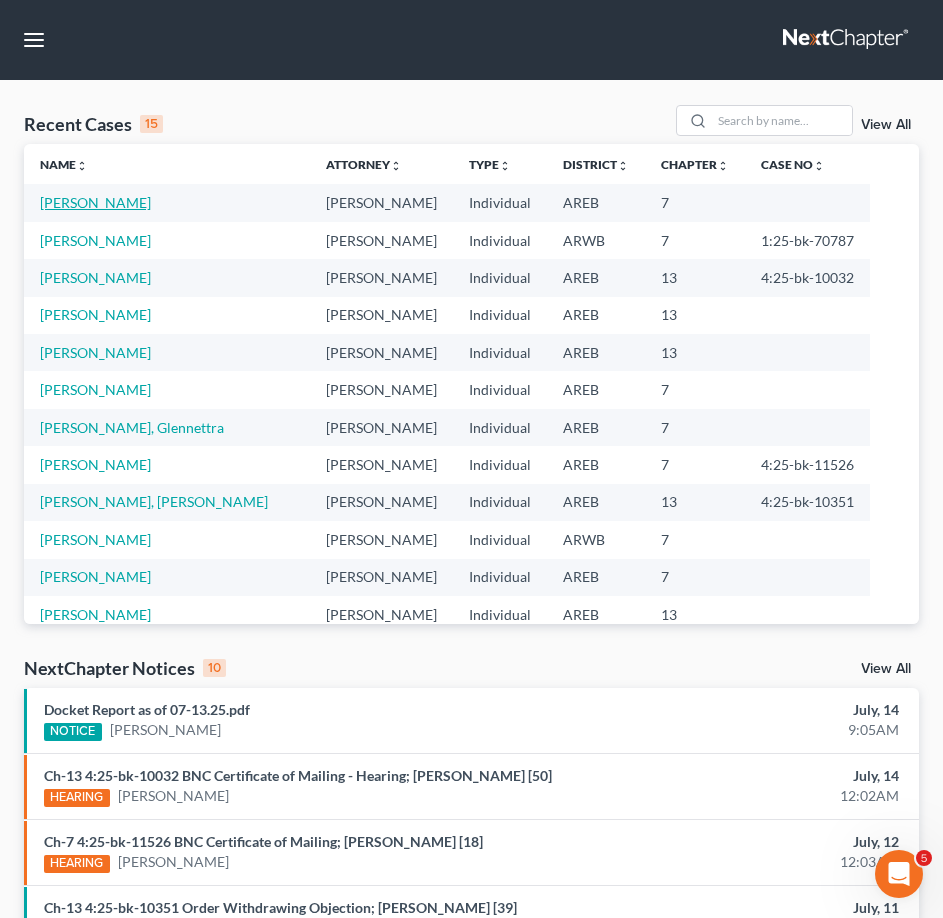 click on "[PERSON_NAME]" at bounding box center [95, 202] 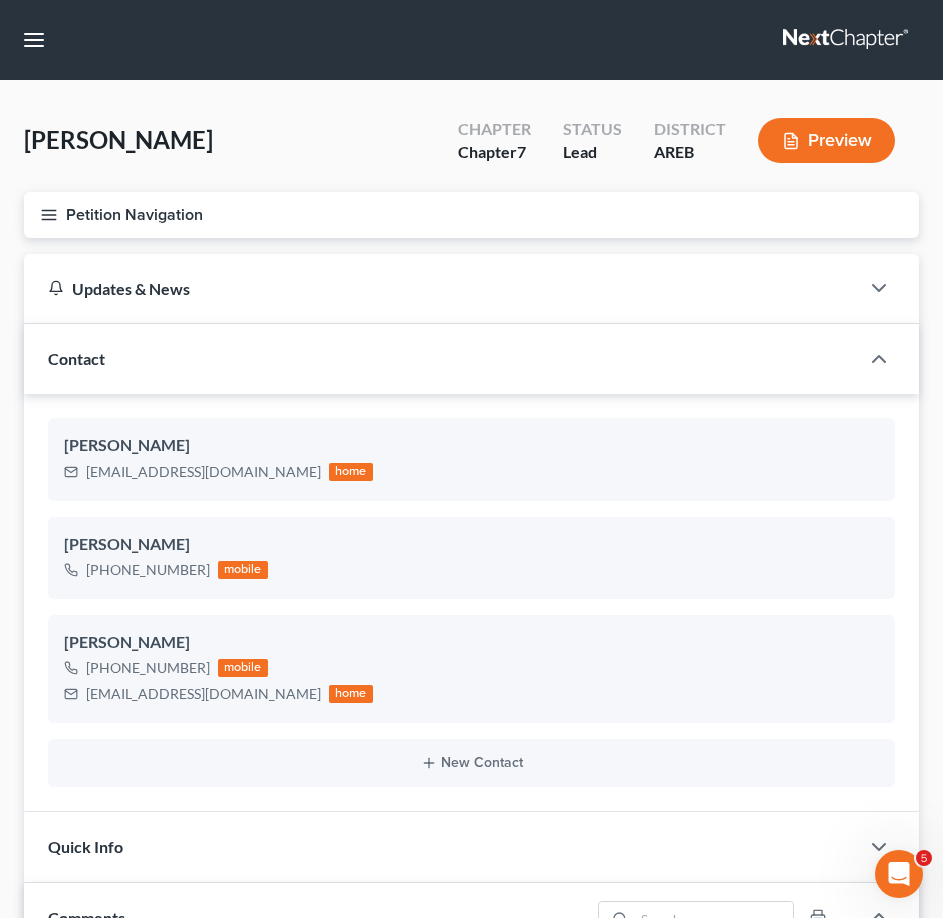 scroll, scrollTop: 748, scrollLeft: 0, axis: vertical 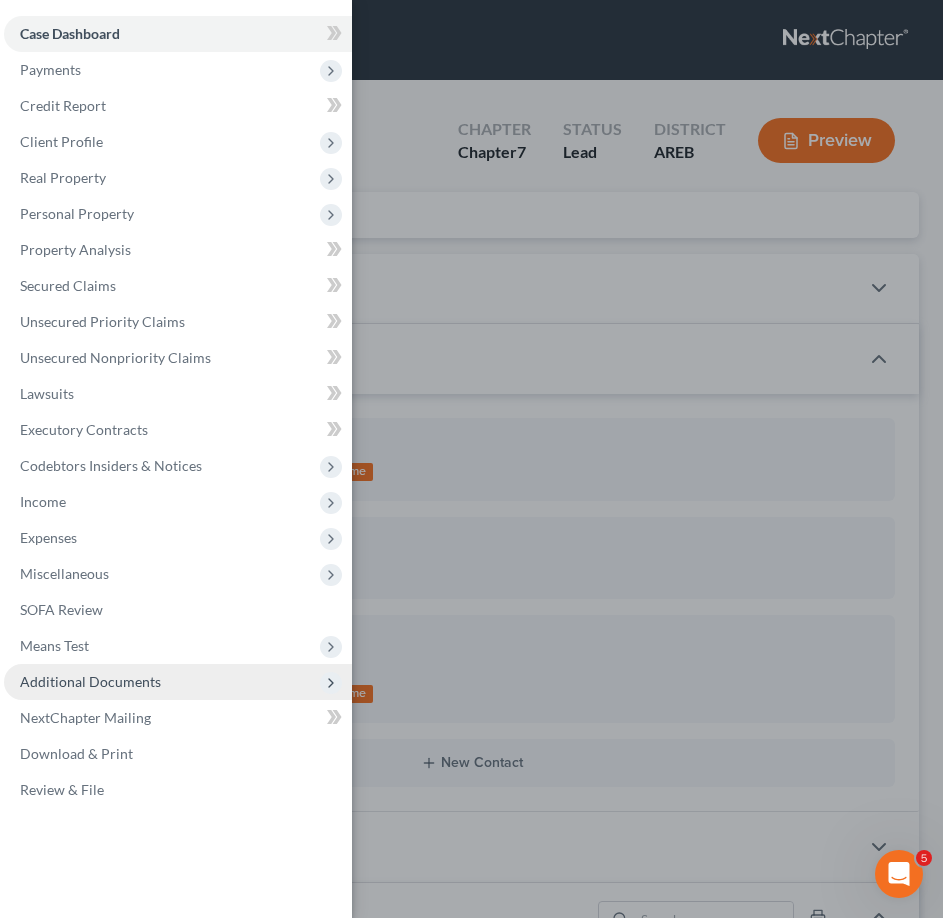 click on "Additional Documents" at bounding box center [90, 681] 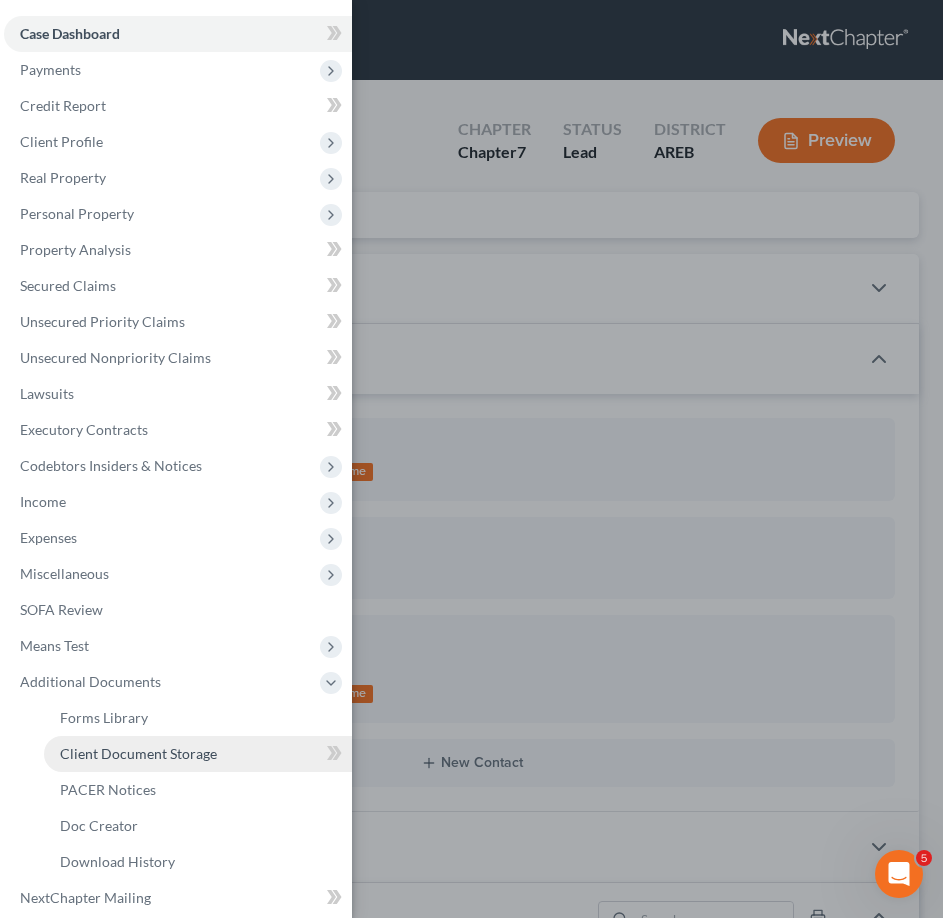 click on "Client Document Storage" at bounding box center [138, 753] 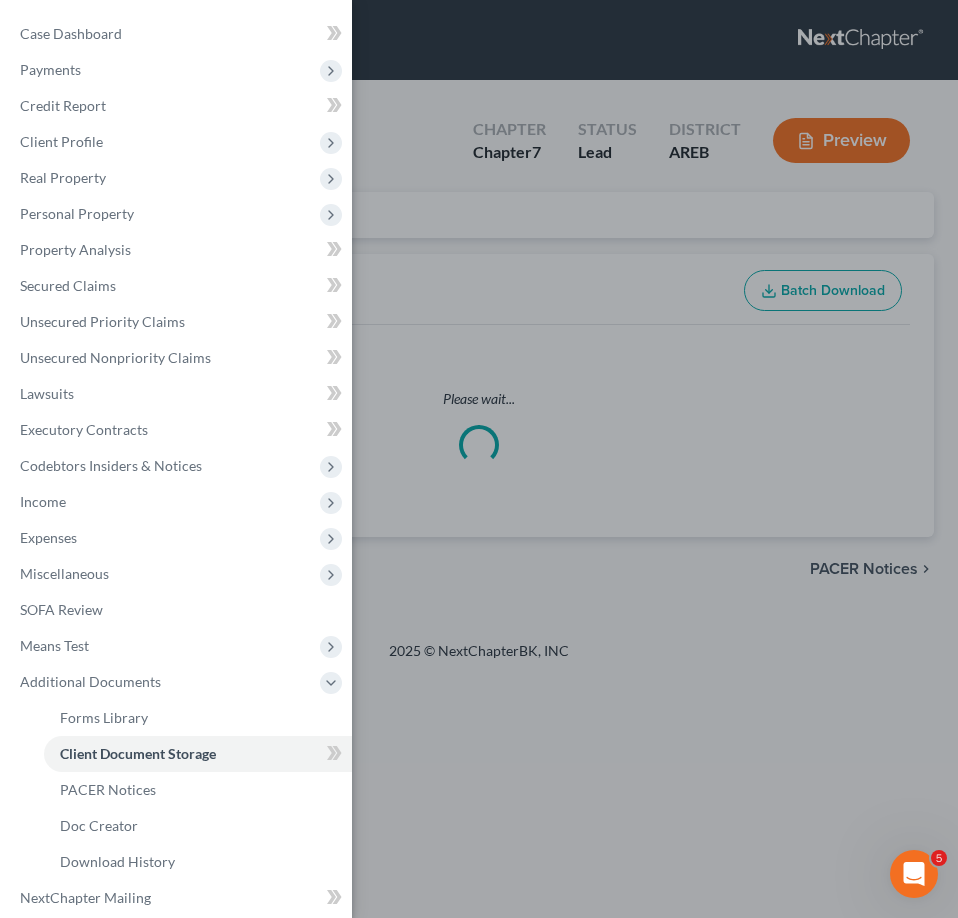 click on "Case Dashboard
Payments
Invoices
Payments
Payments
Credit Report
Client Profile" at bounding box center [479, 459] 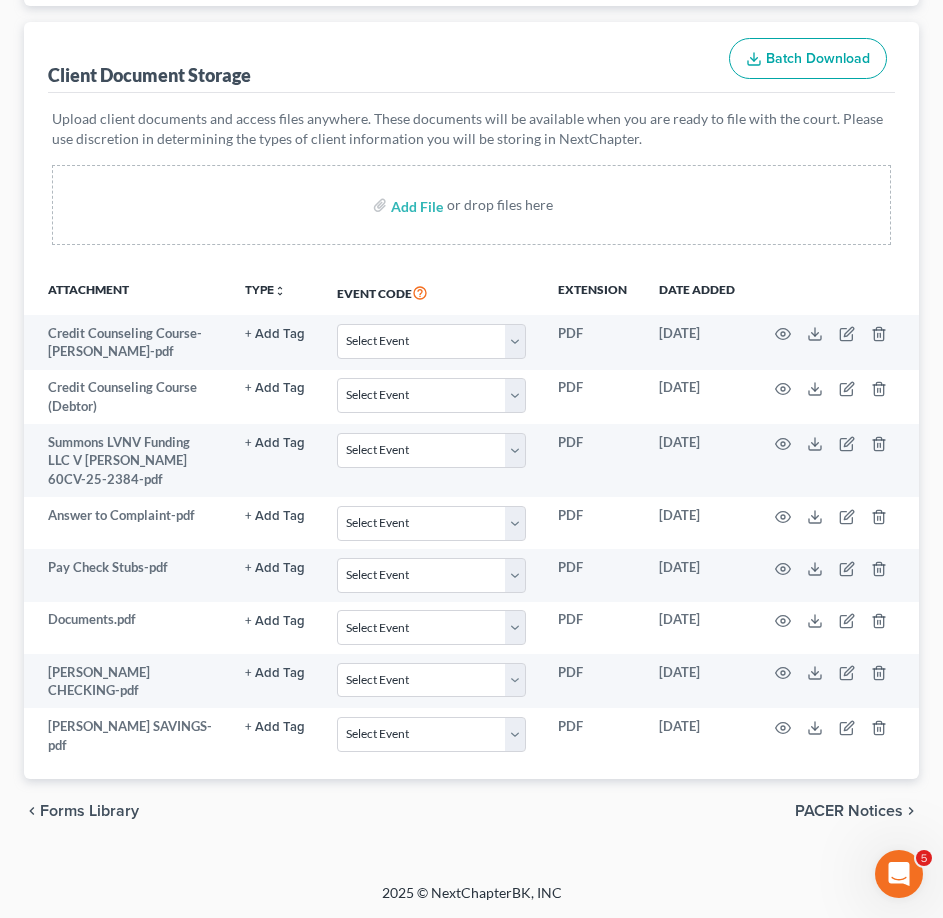 scroll, scrollTop: 233, scrollLeft: 0, axis: vertical 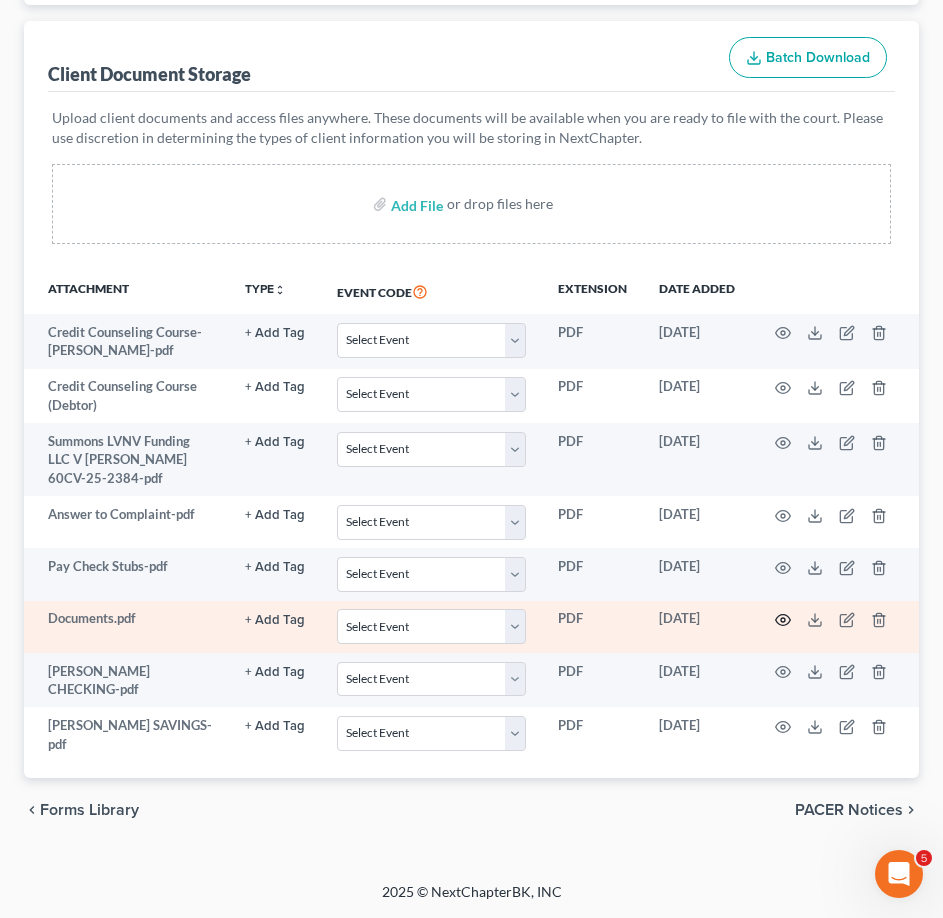 click 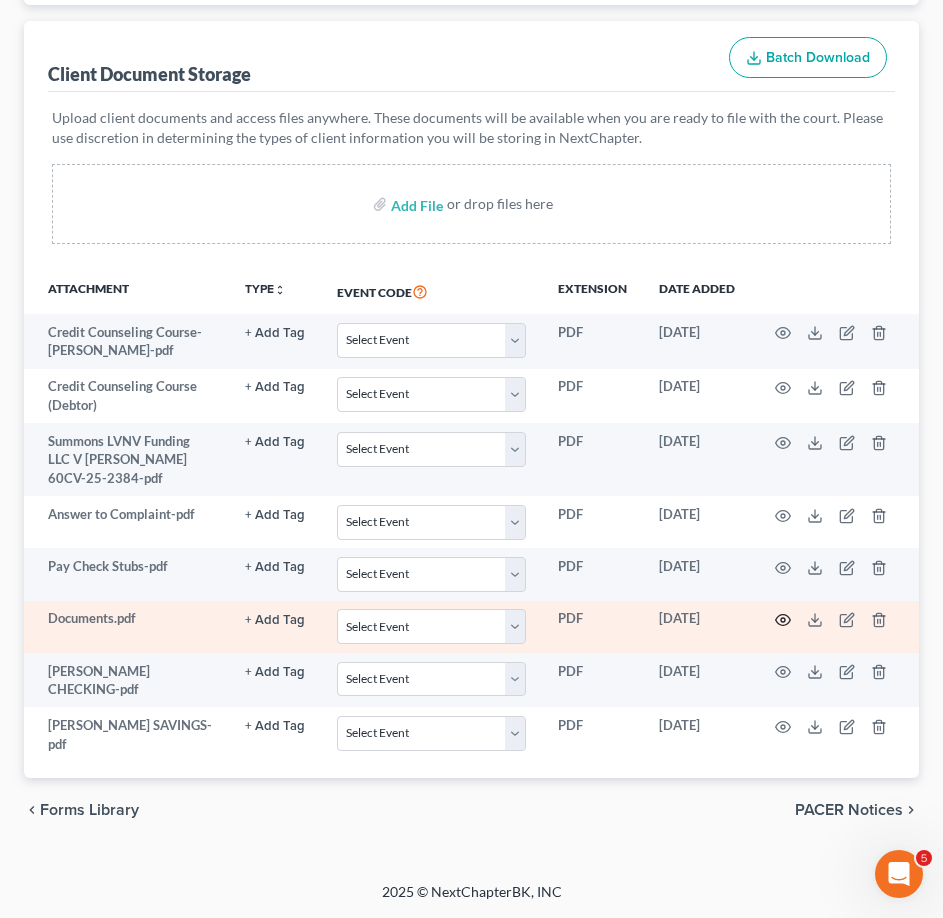 scroll, scrollTop: 231, scrollLeft: 0, axis: vertical 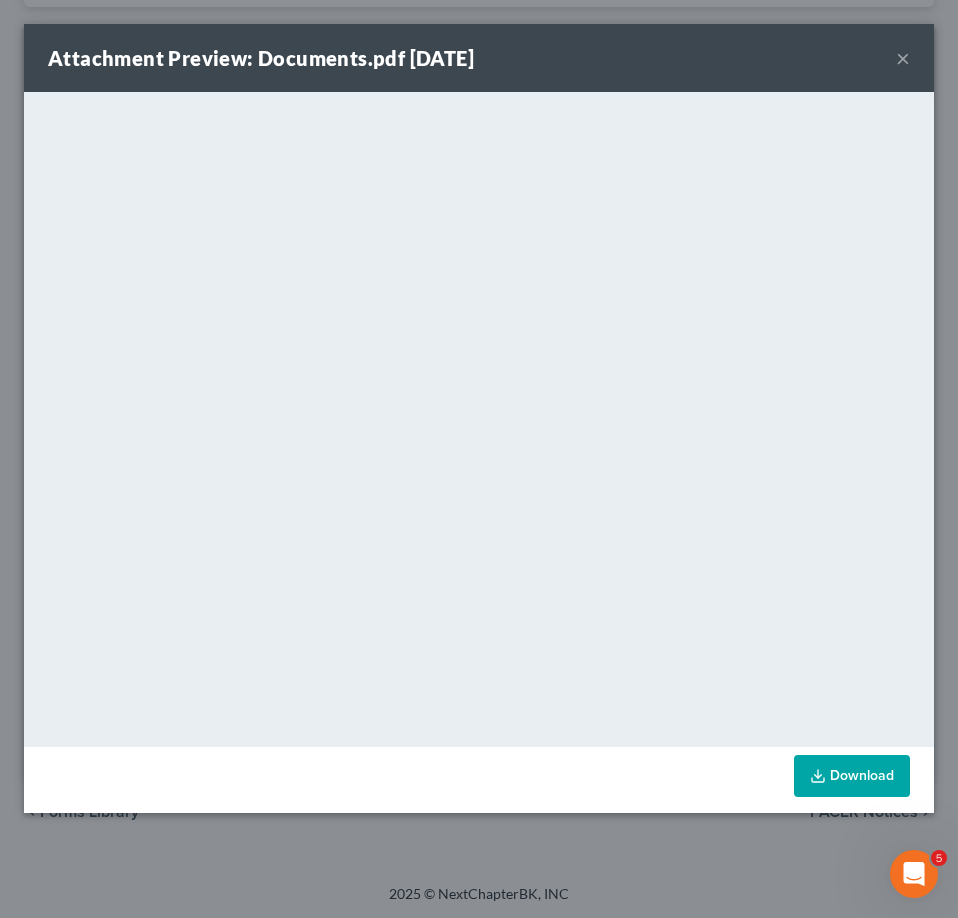 click on "×" at bounding box center (903, 58) 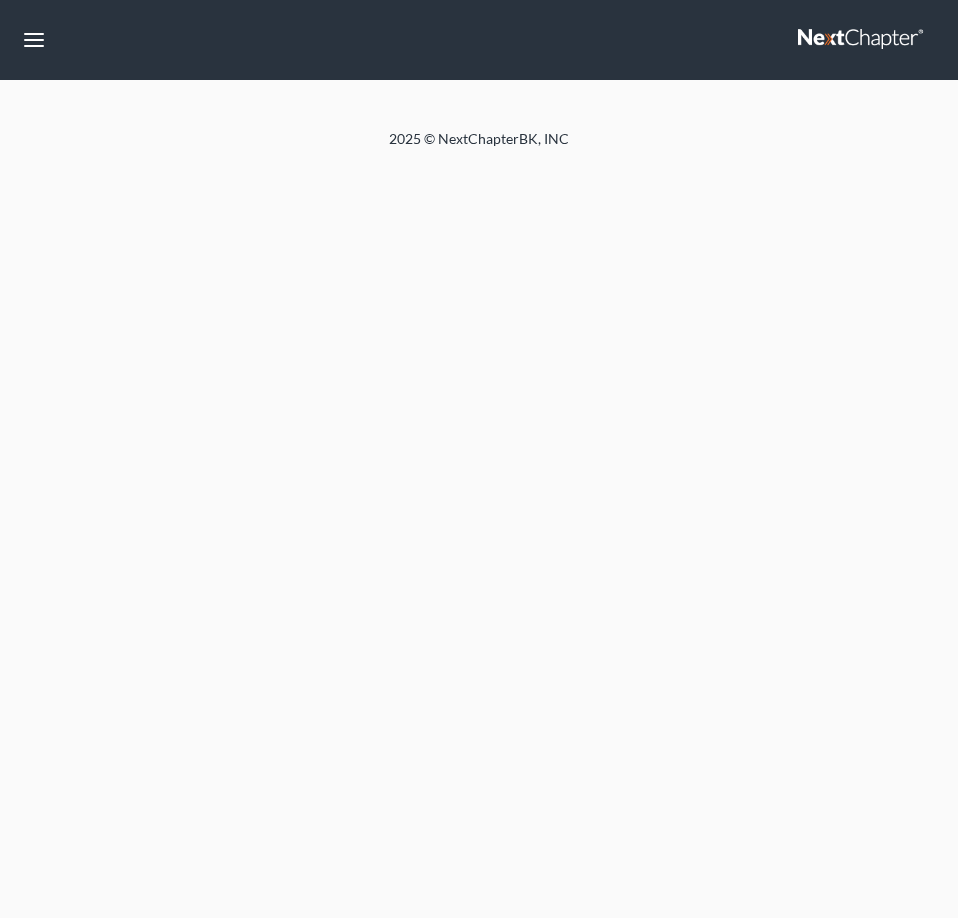 scroll, scrollTop: 0, scrollLeft: 0, axis: both 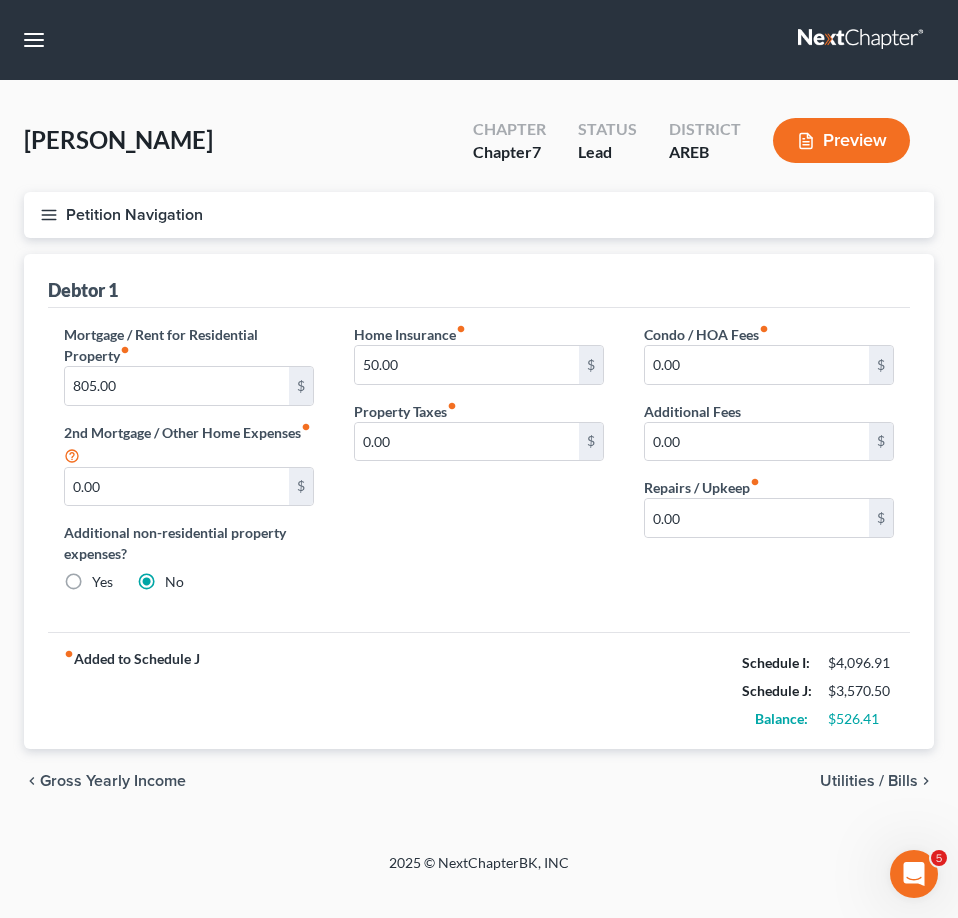 click on "Petition Navigation" at bounding box center [479, 215] 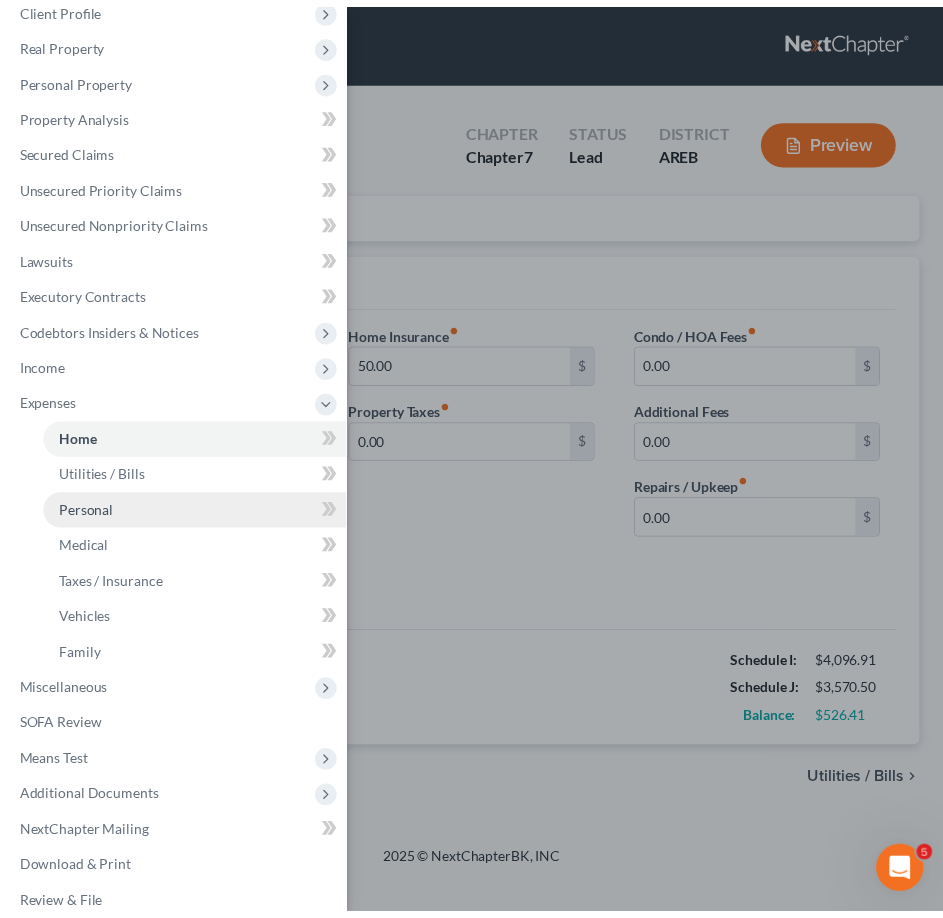 scroll, scrollTop: 158, scrollLeft: 0, axis: vertical 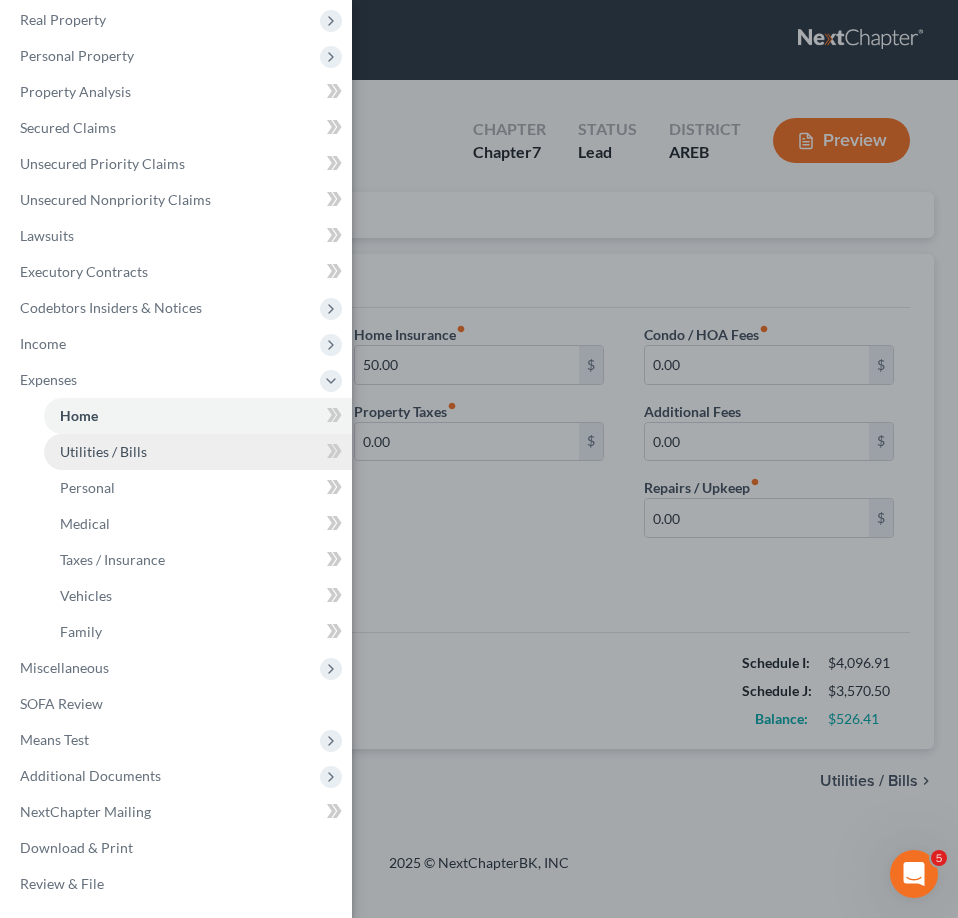 click on "Utilities / Bills" at bounding box center (103, 451) 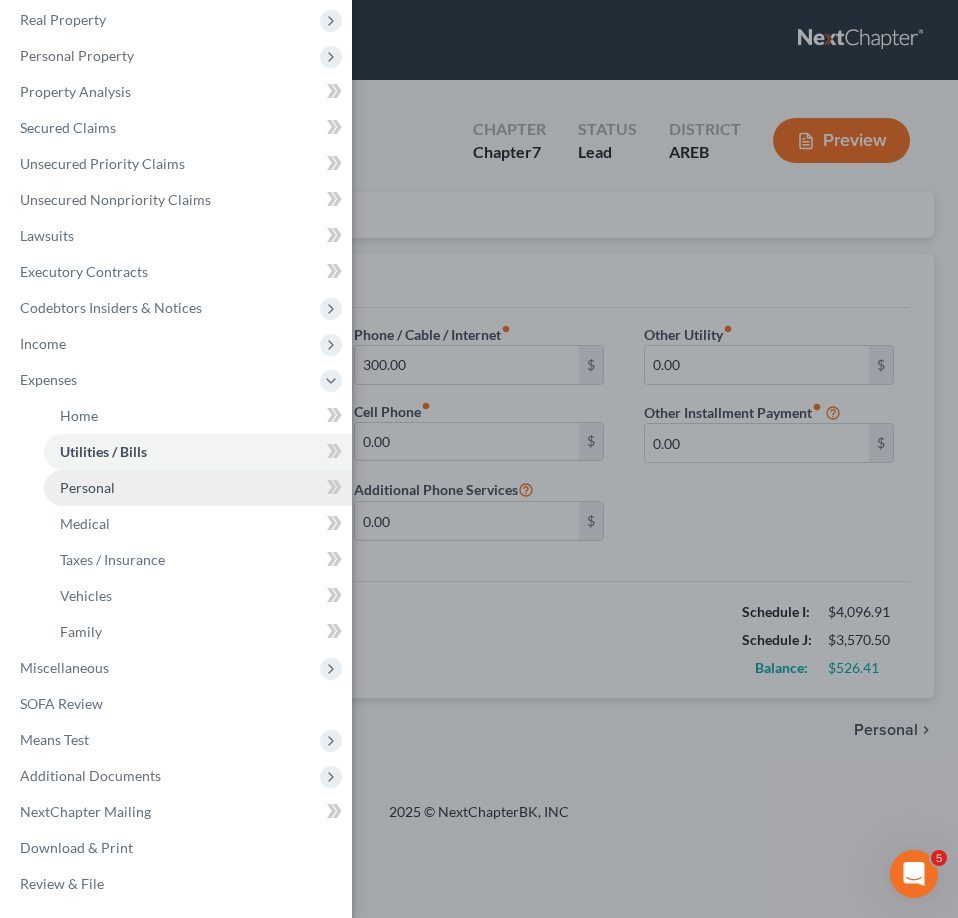 click on "Personal" at bounding box center (198, 488) 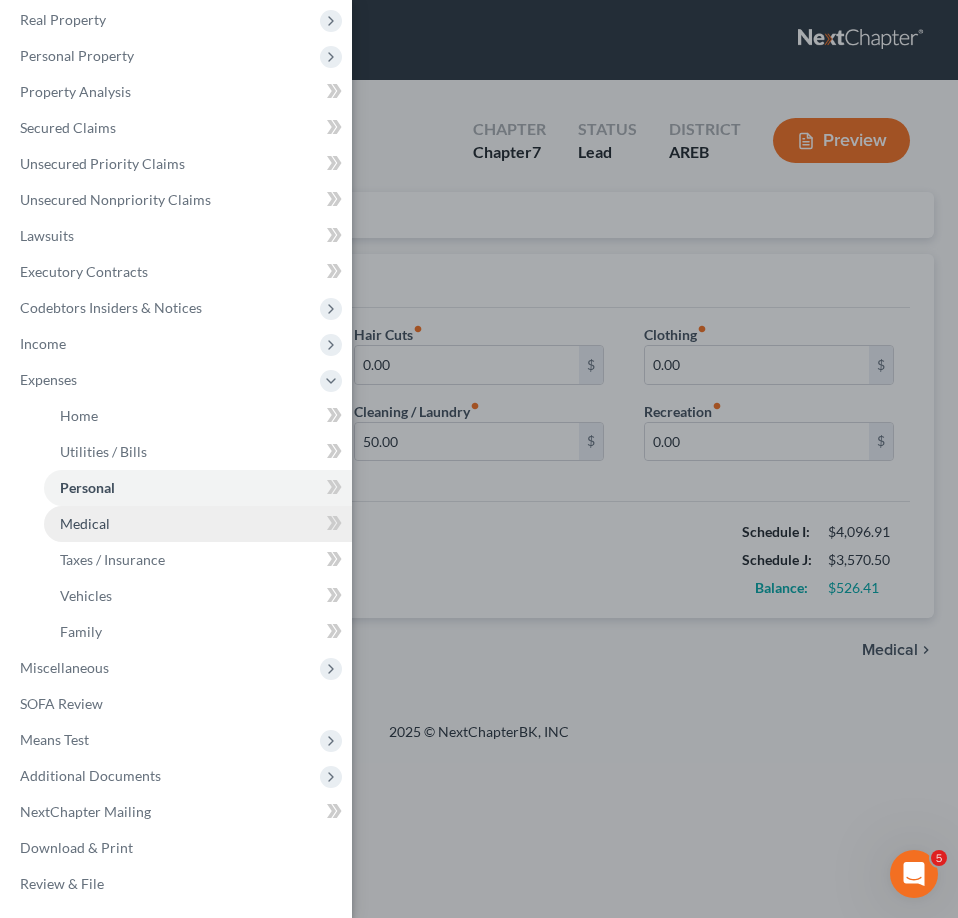 click on "Medical" at bounding box center [198, 524] 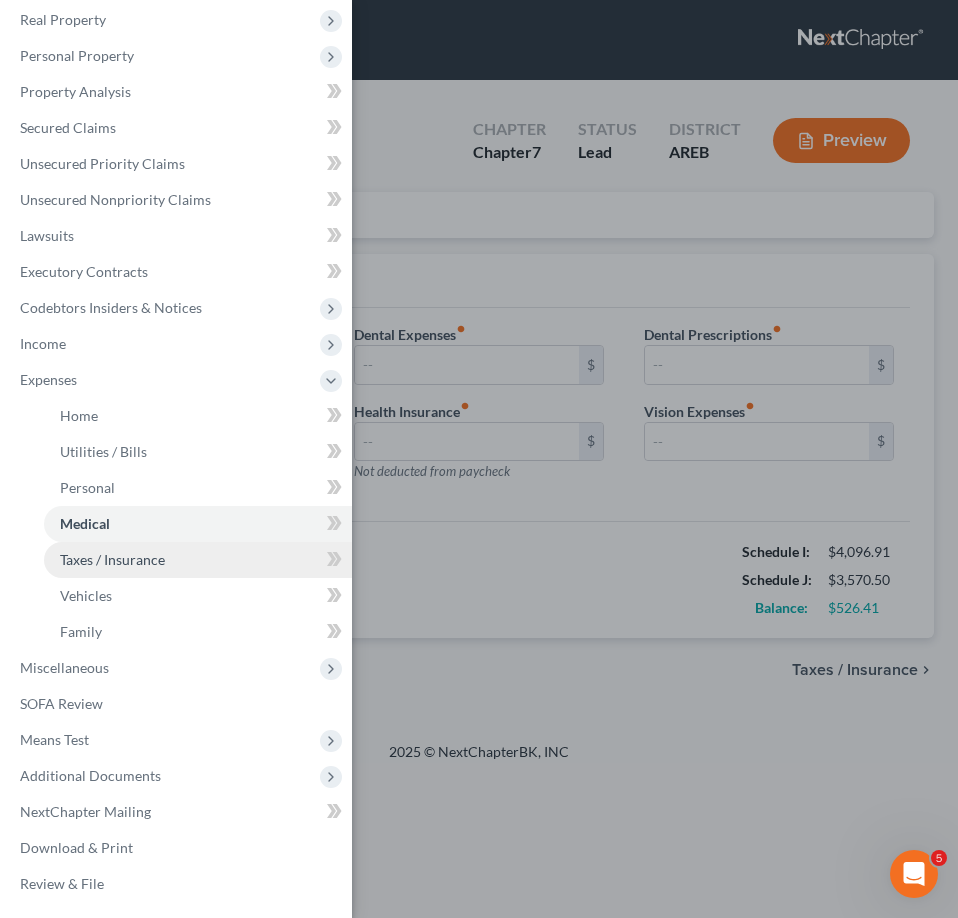 click on "Taxes / Insurance" at bounding box center [112, 559] 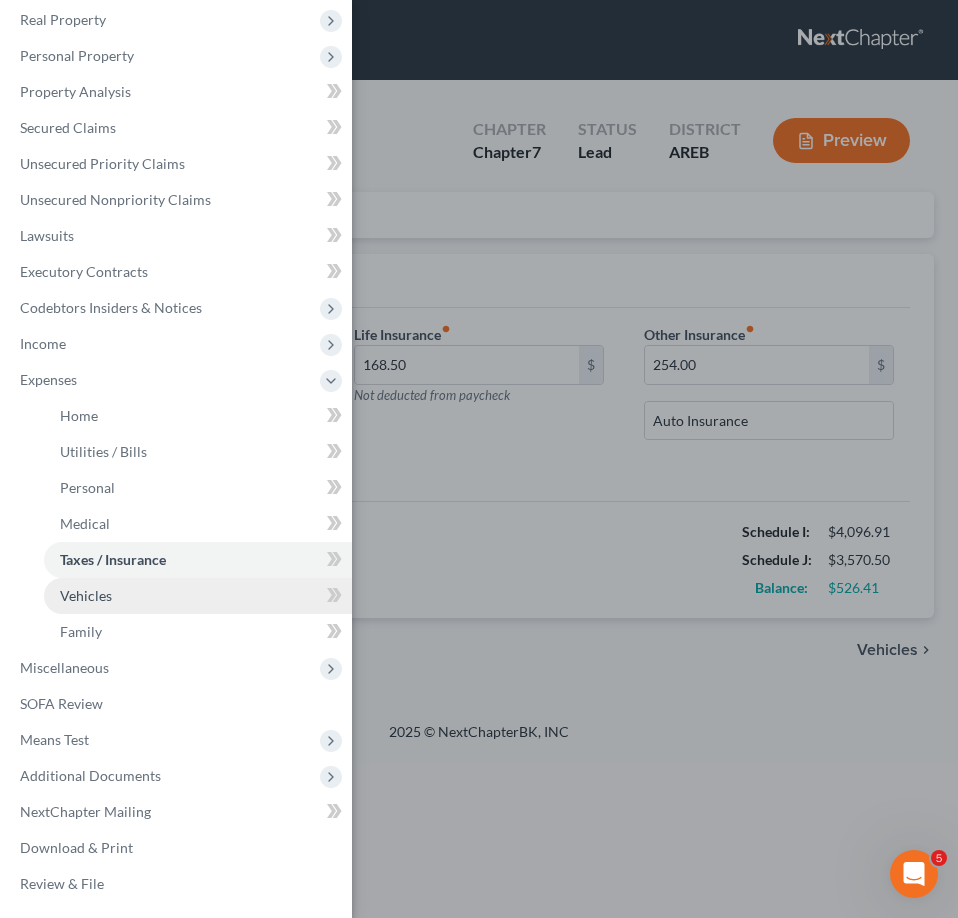 click on "Vehicles" at bounding box center [198, 596] 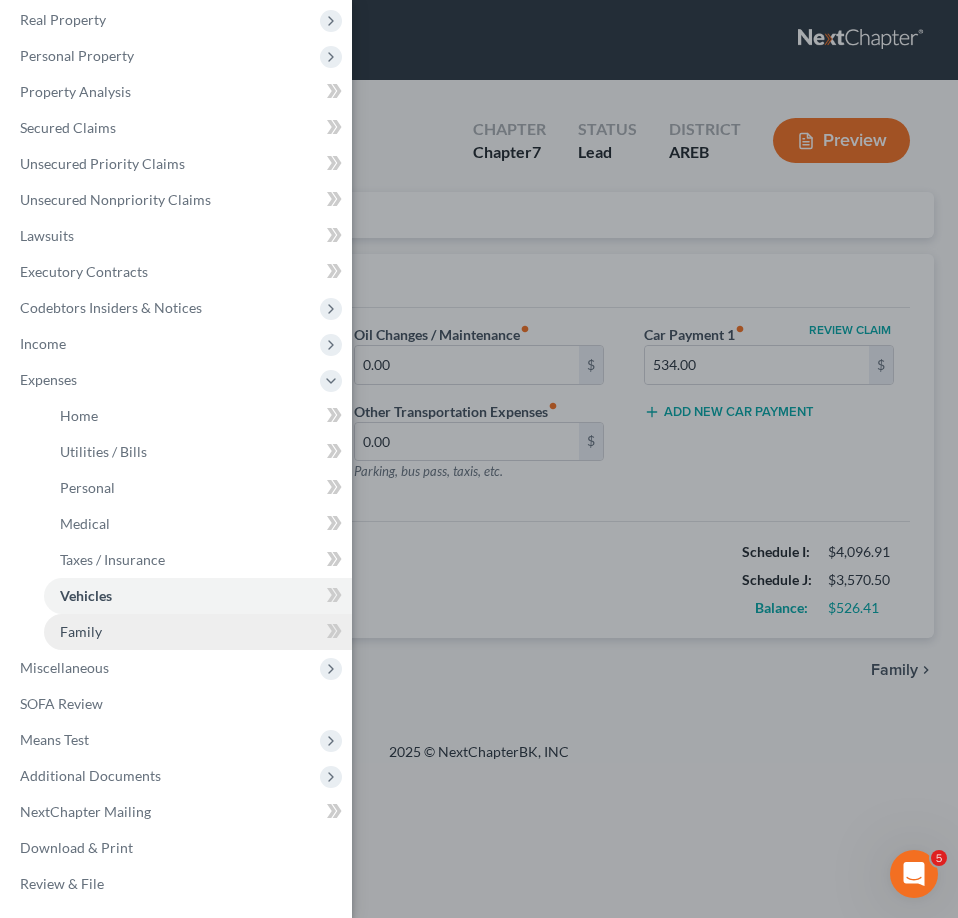 click on "Family" at bounding box center (198, 632) 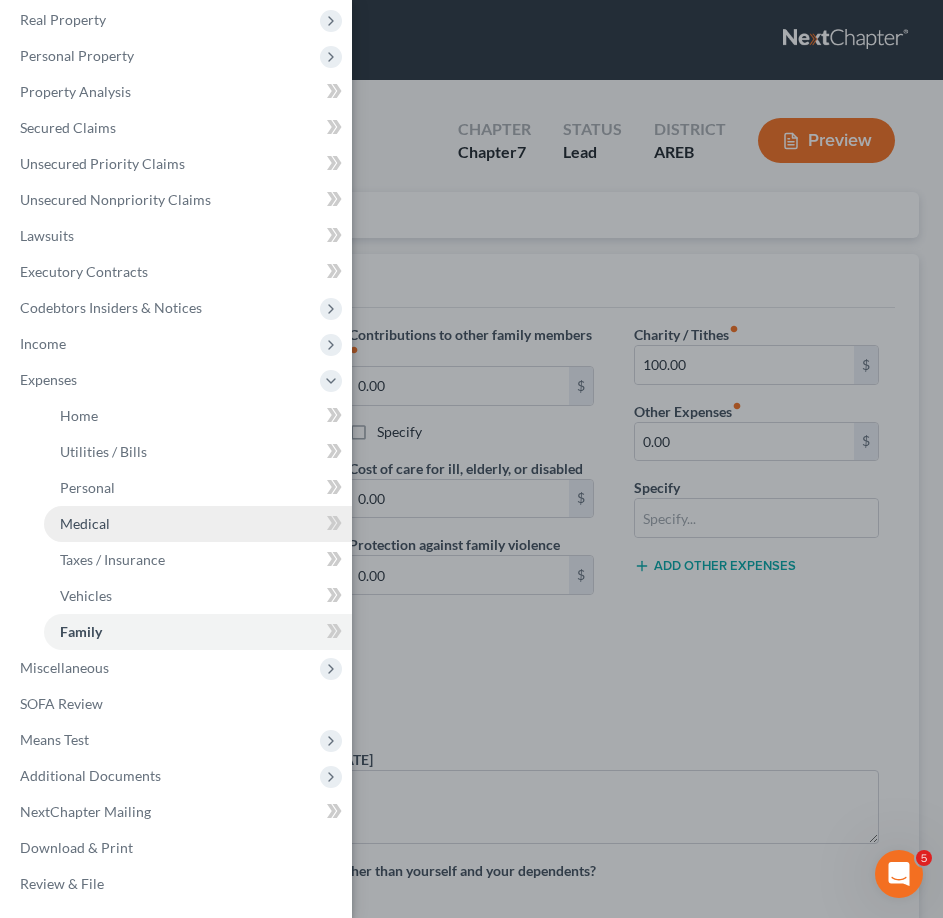 scroll, scrollTop: 288, scrollLeft: 0, axis: vertical 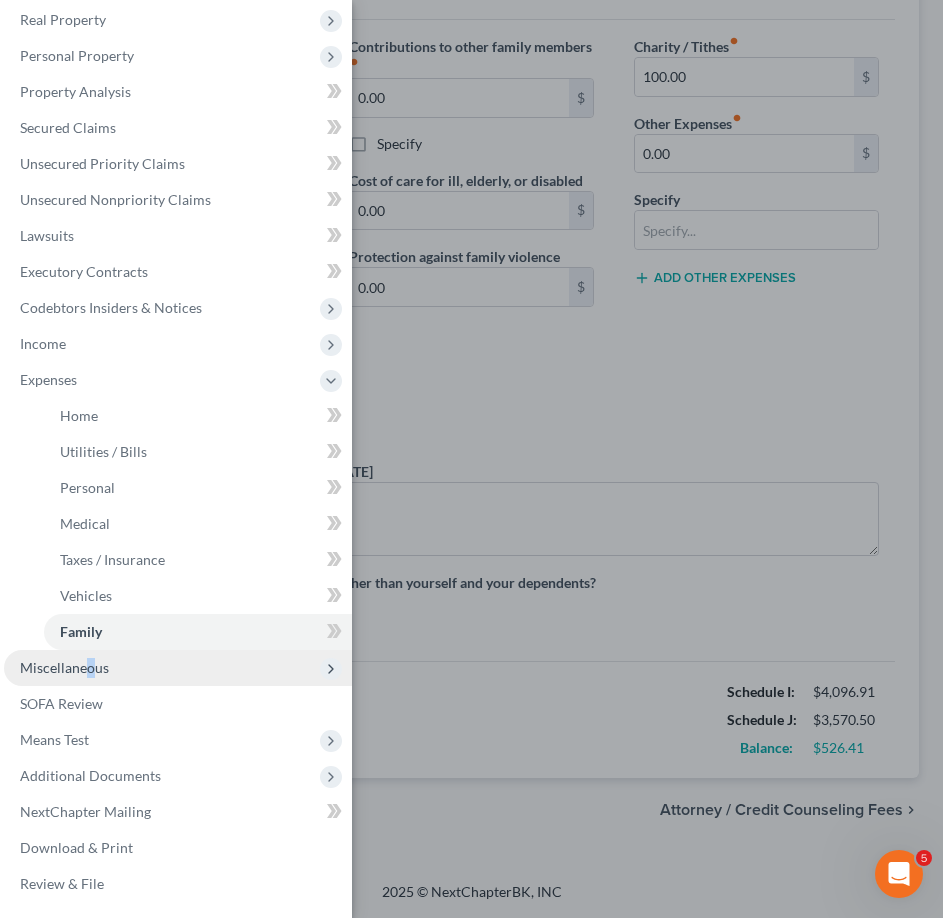 click on "Miscellaneous" at bounding box center (64, 667) 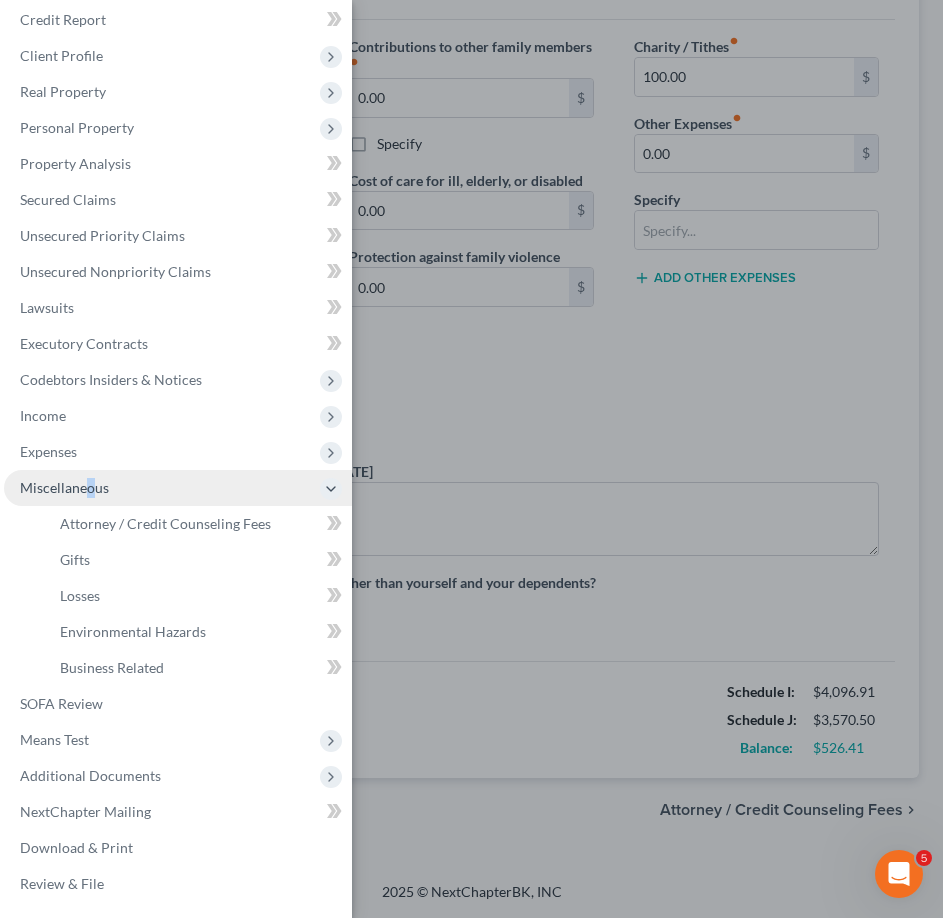 scroll, scrollTop: 86, scrollLeft: 0, axis: vertical 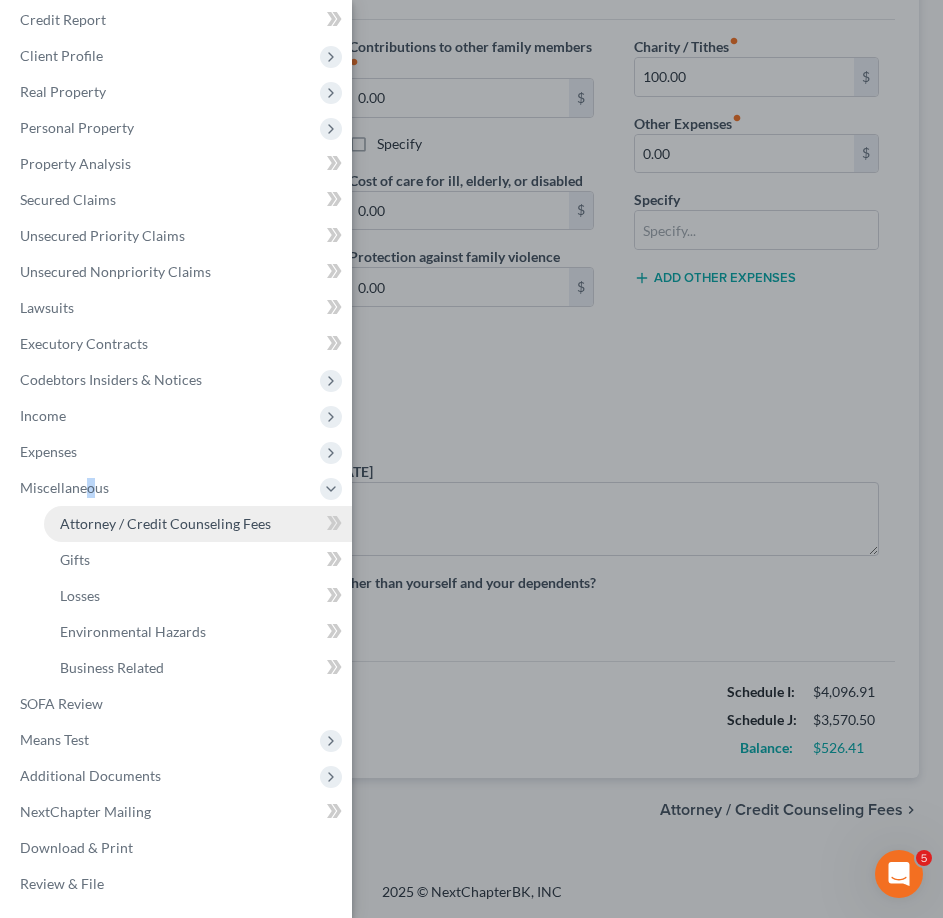 click on "Attorney / Credit Counseling Fees" at bounding box center (165, 523) 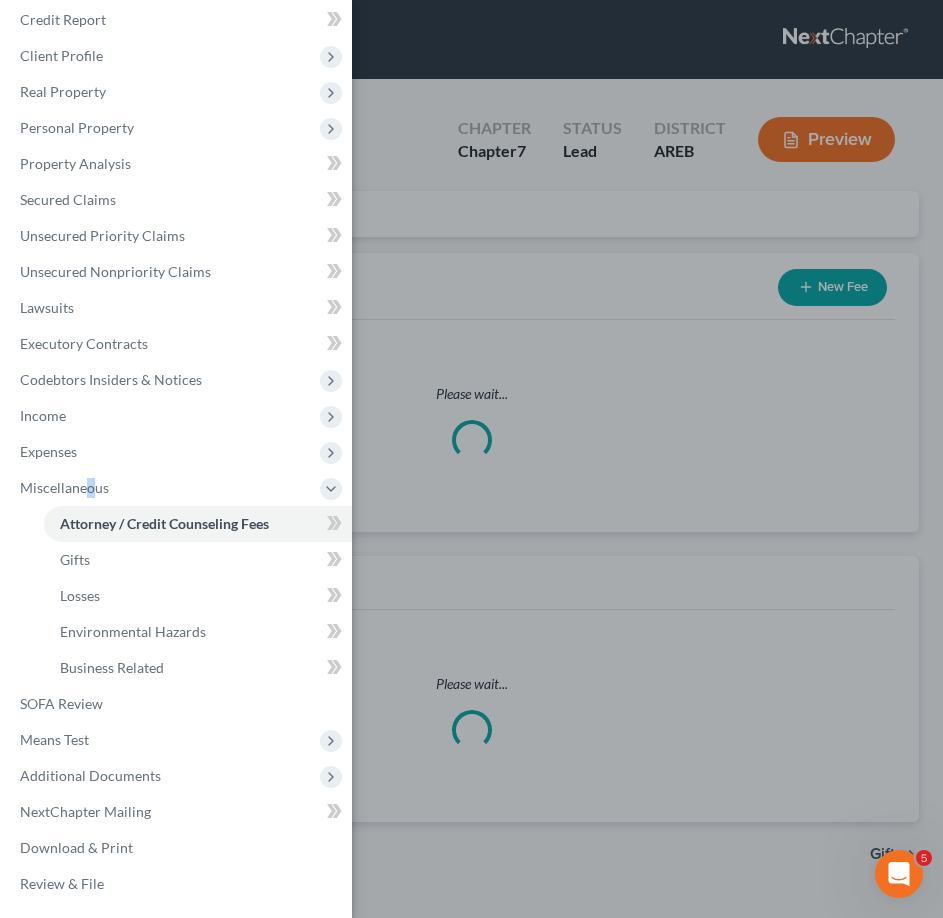 scroll, scrollTop: 0, scrollLeft: 0, axis: both 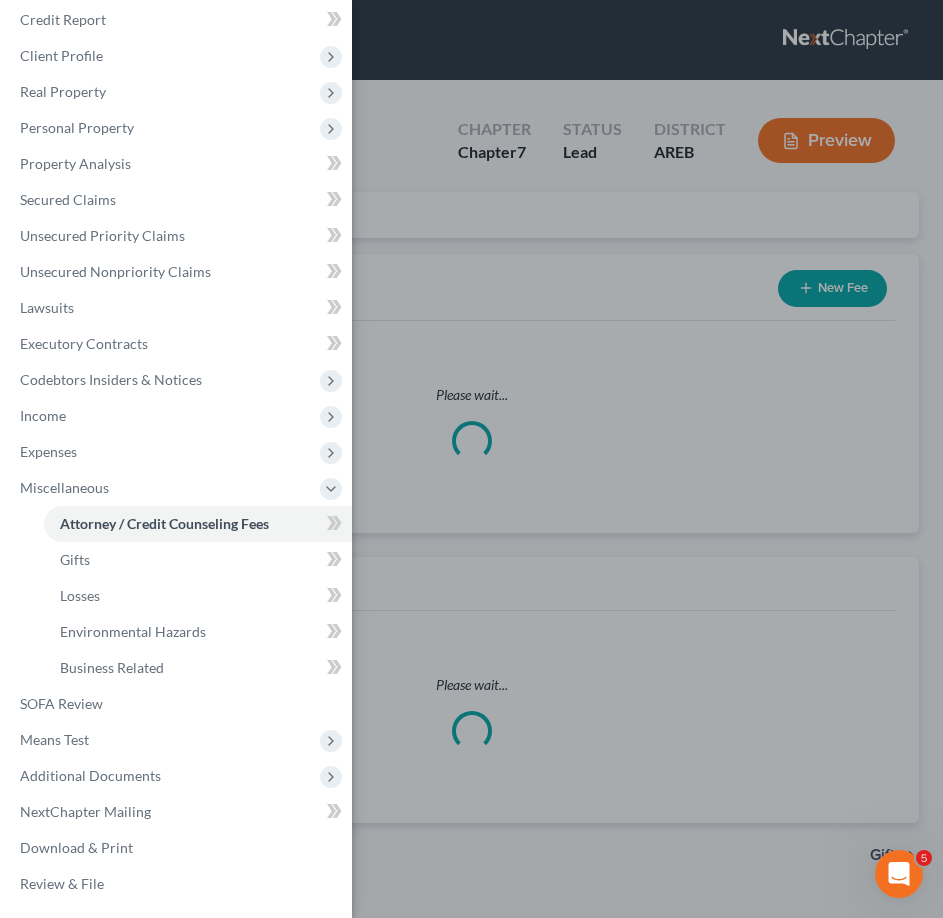 click on "Case Dashboard
Payments
Invoices
Payments
Payments
Credit Report
Client Profile" at bounding box center (471, 459) 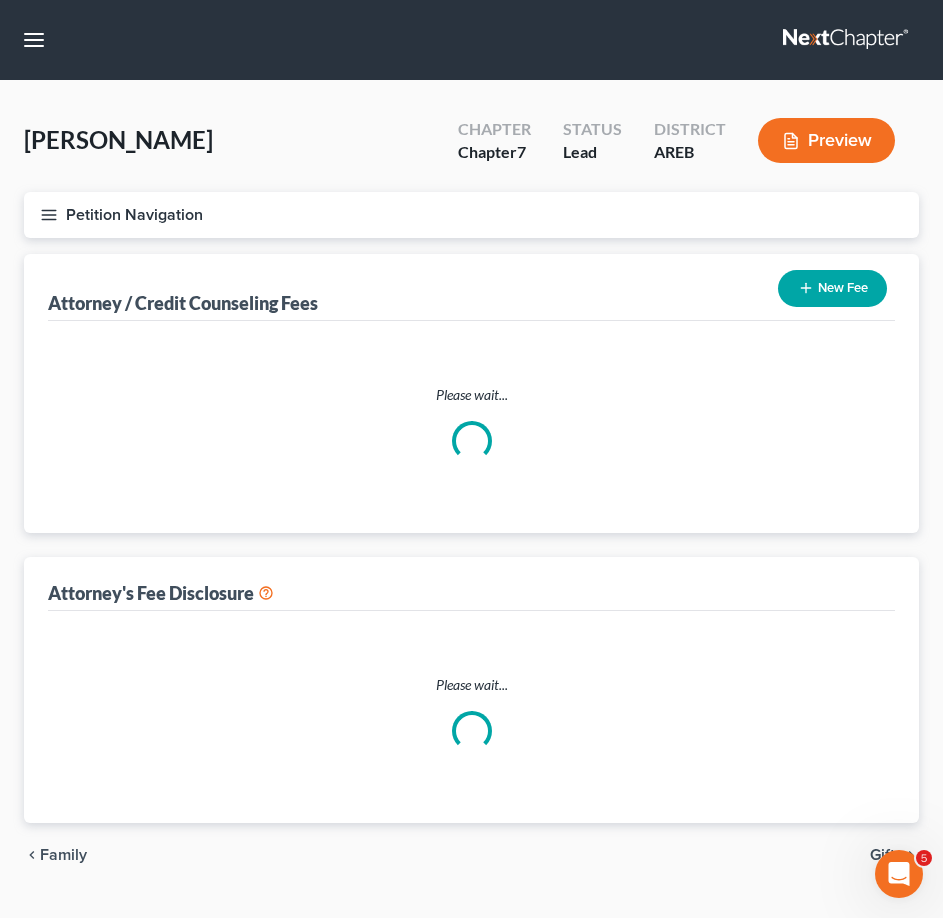 select on "4" 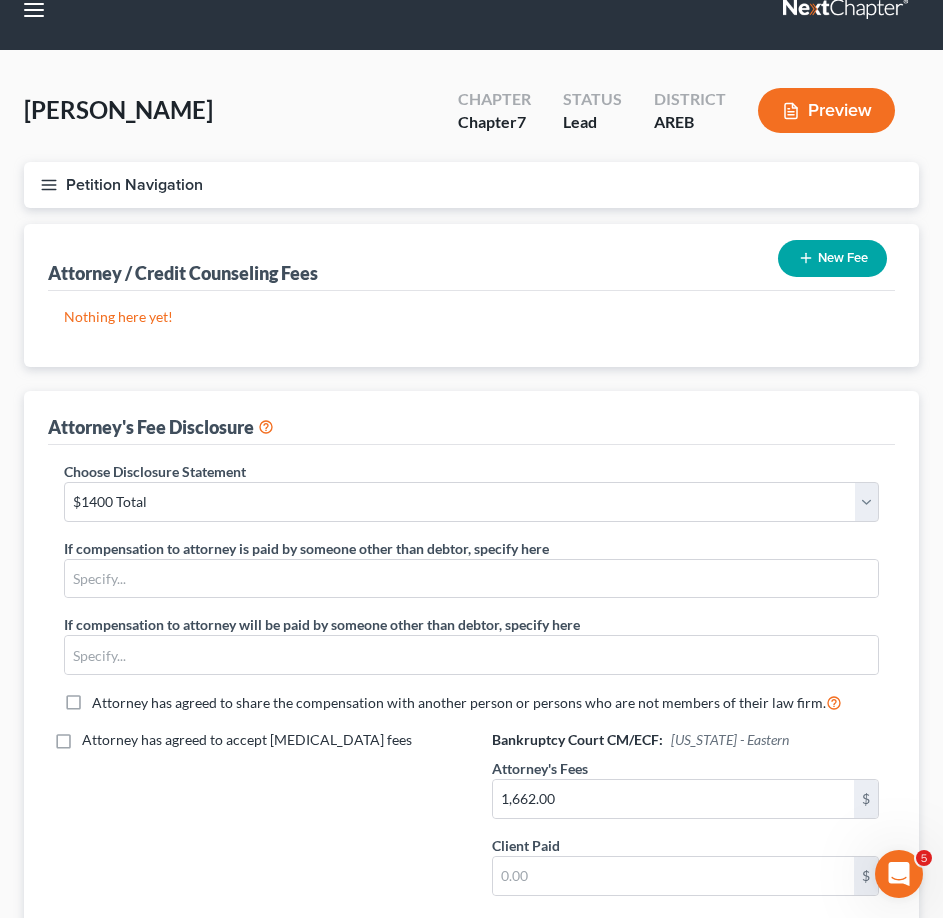 scroll, scrollTop: 0, scrollLeft: 0, axis: both 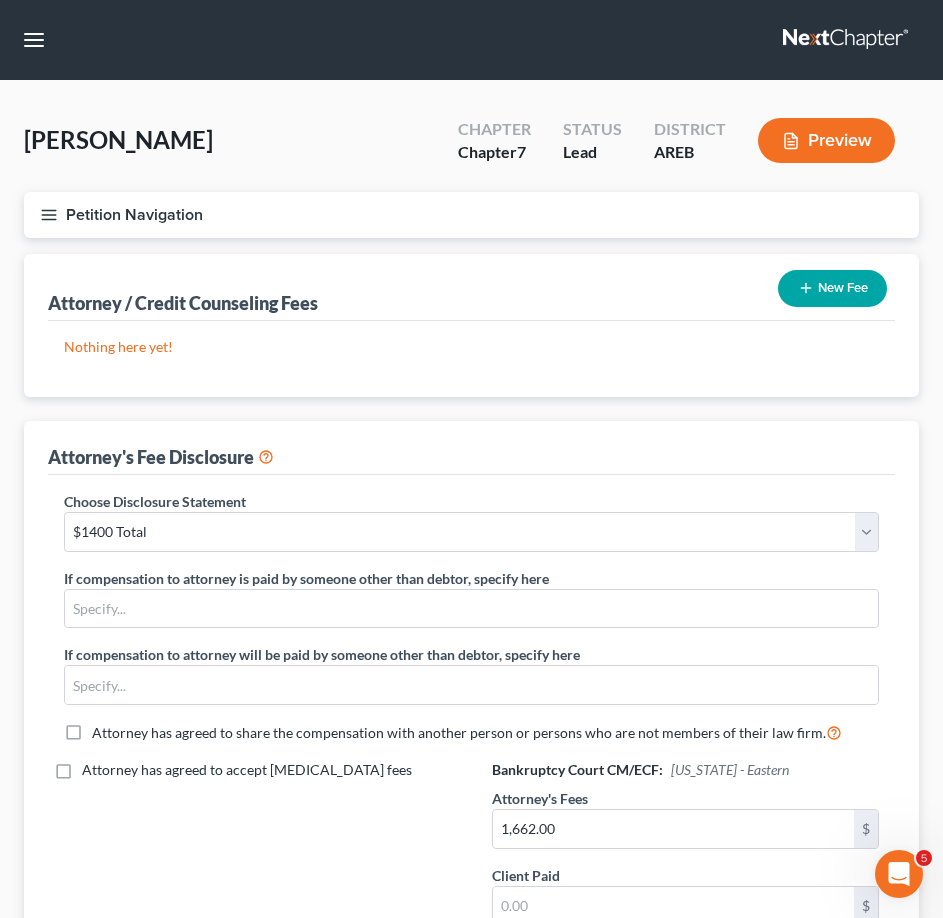 click on "Petition Navigation" at bounding box center (471, 215) 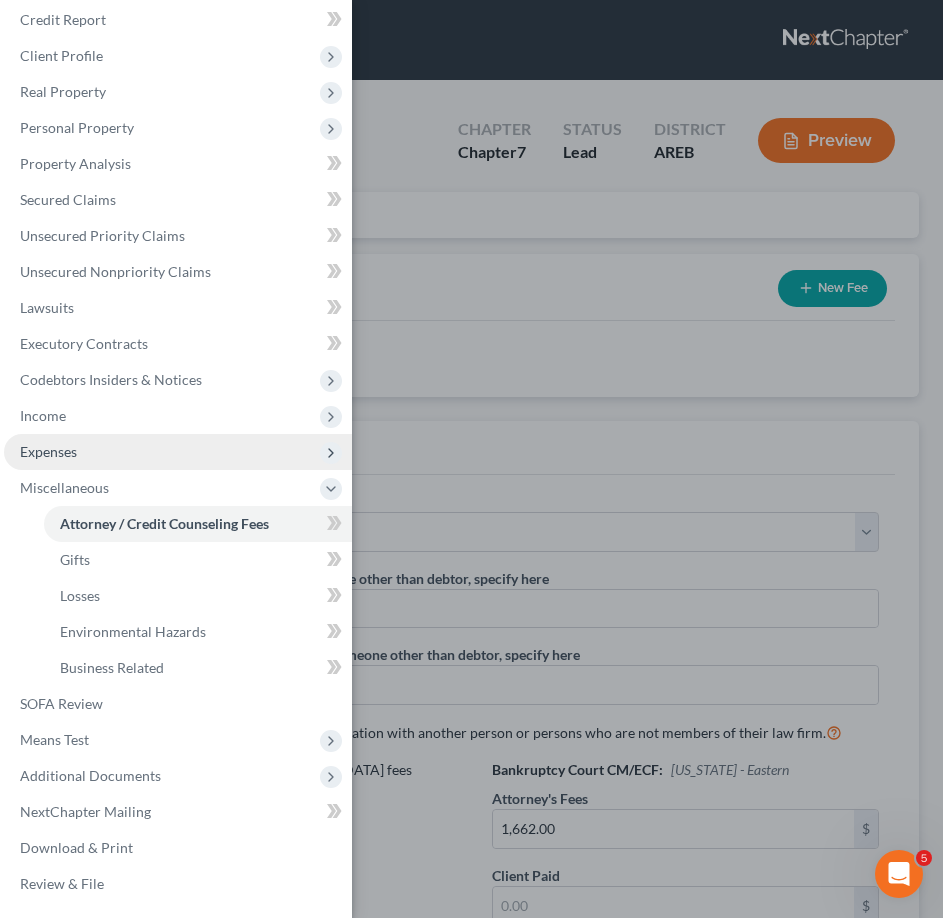scroll, scrollTop: 200, scrollLeft: 0, axis: vertical 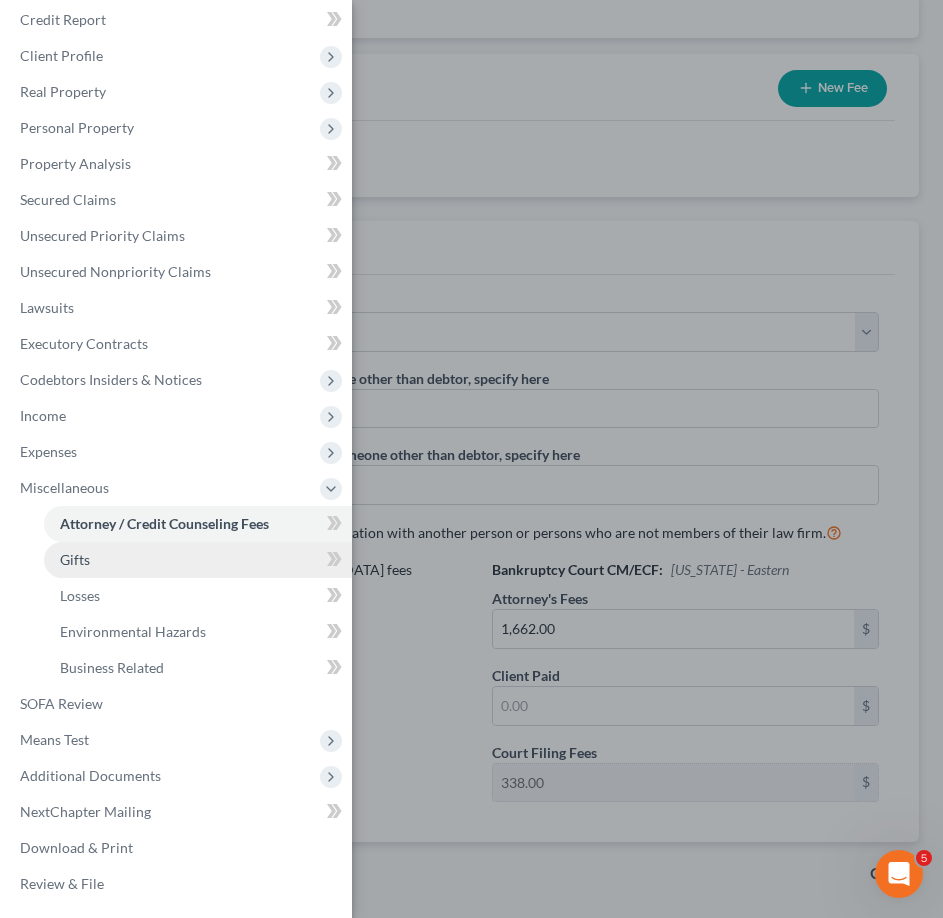 click on "Gifts" at bounding box center [198, 560] 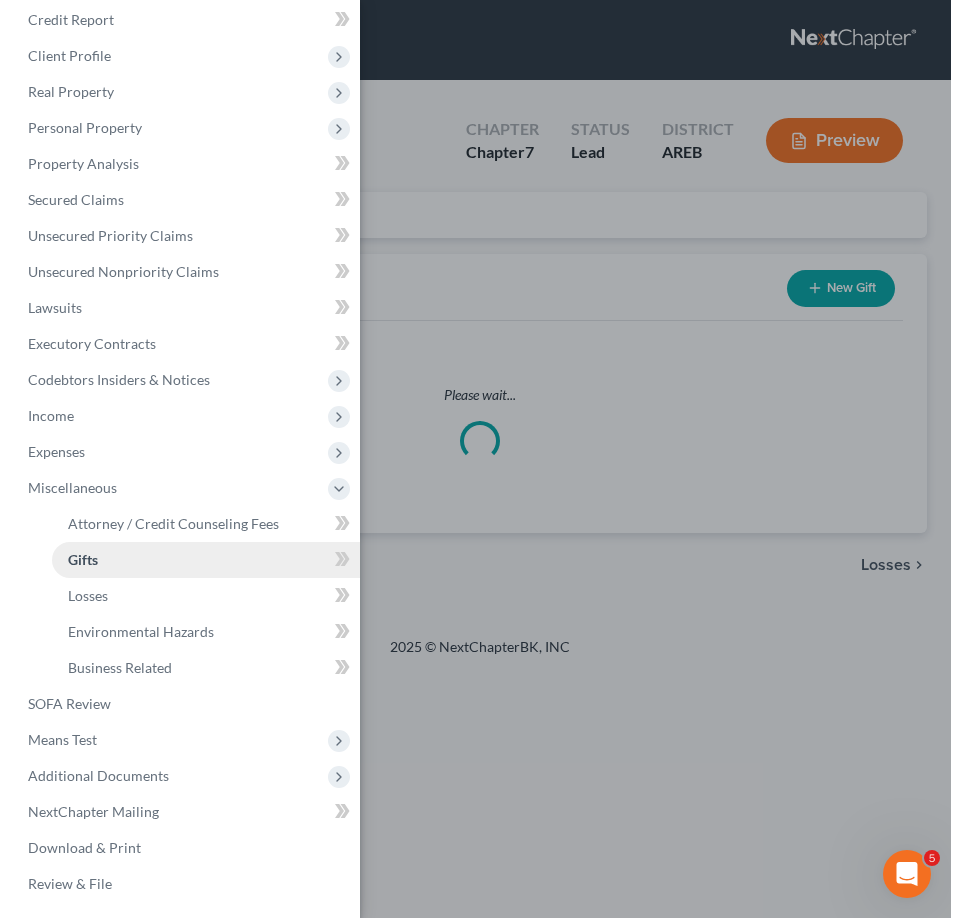 scroll, scrollTop: 0, scrollLeft: 0, axis: both 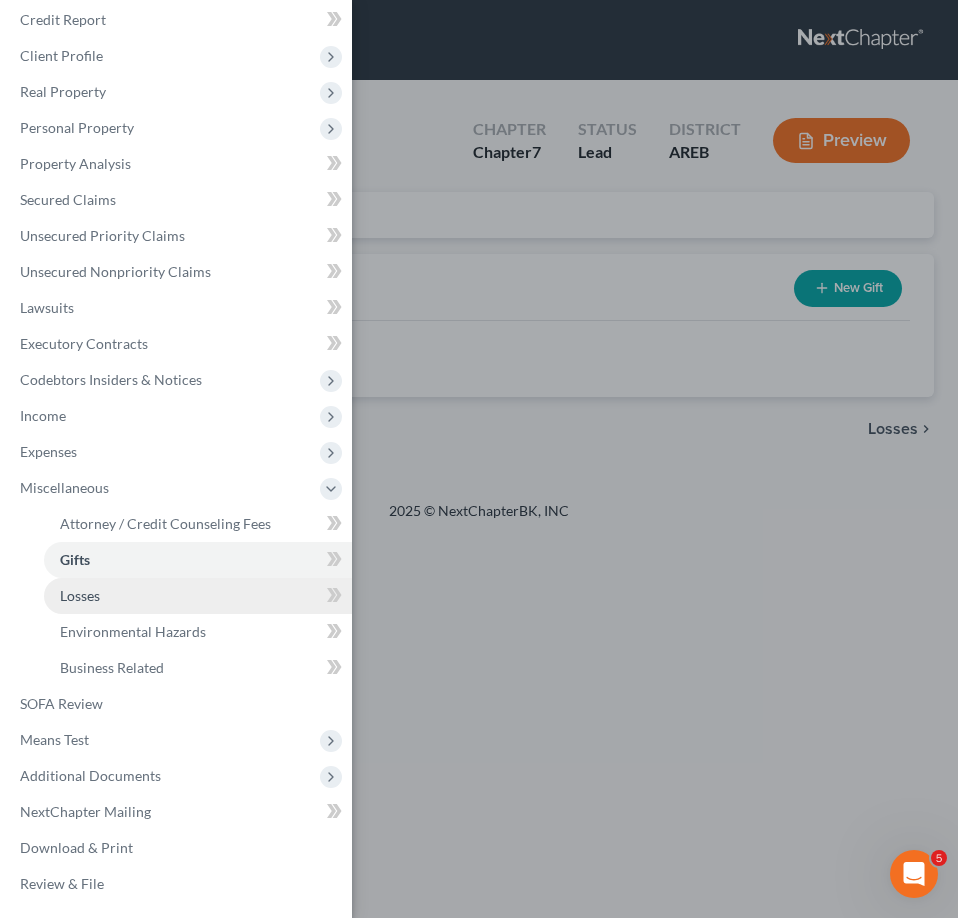 click on "Losses" at bounding box center (198, 596) 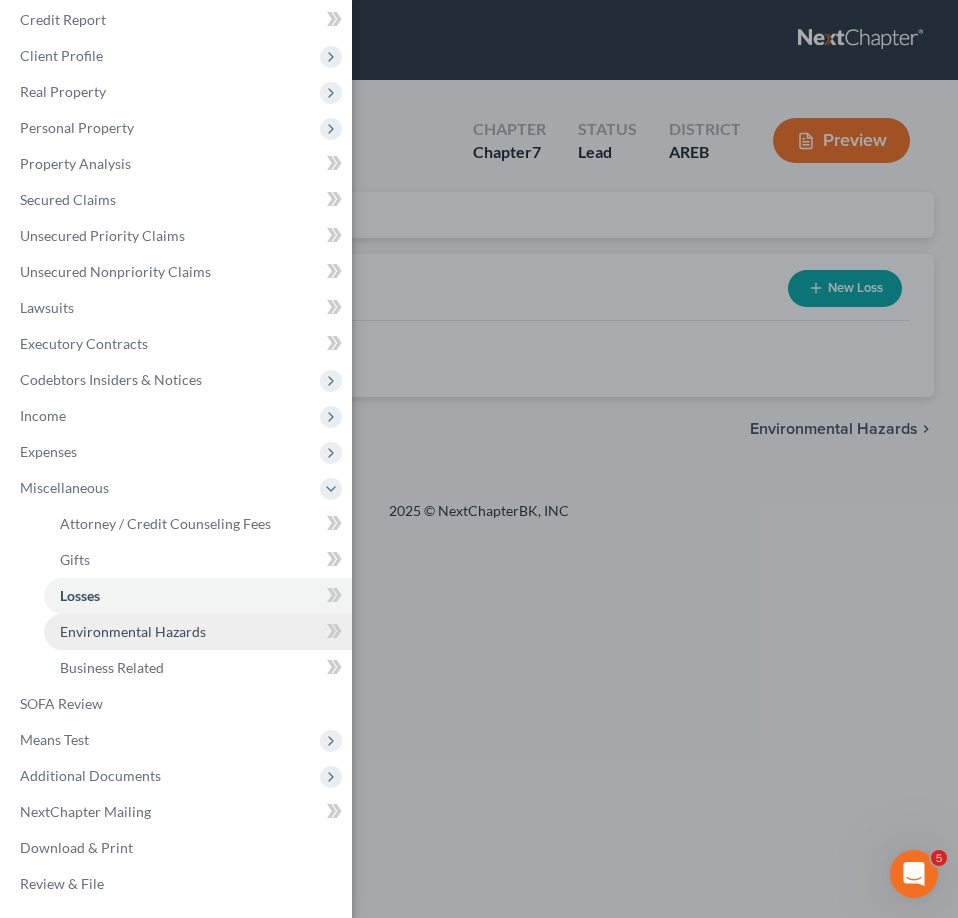 click on "Environmental Hazards" at bounding box center (133, 631) 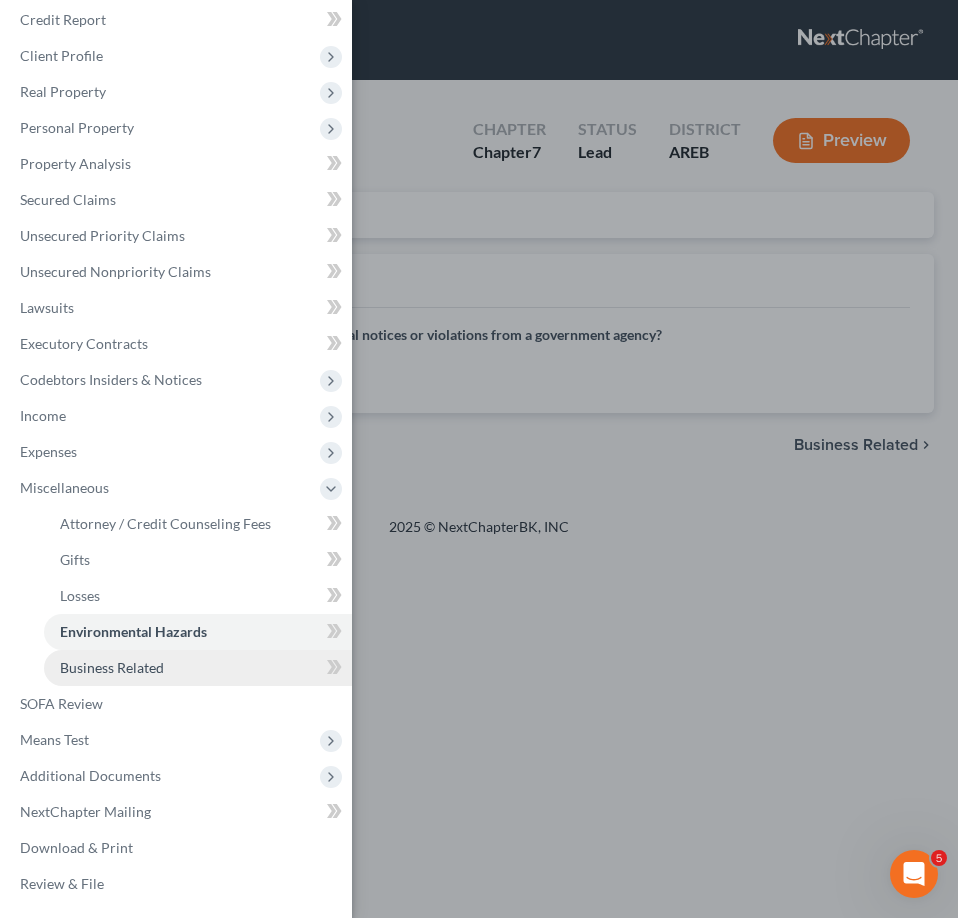 click on "Business Related" at bounding box center (112, 667) 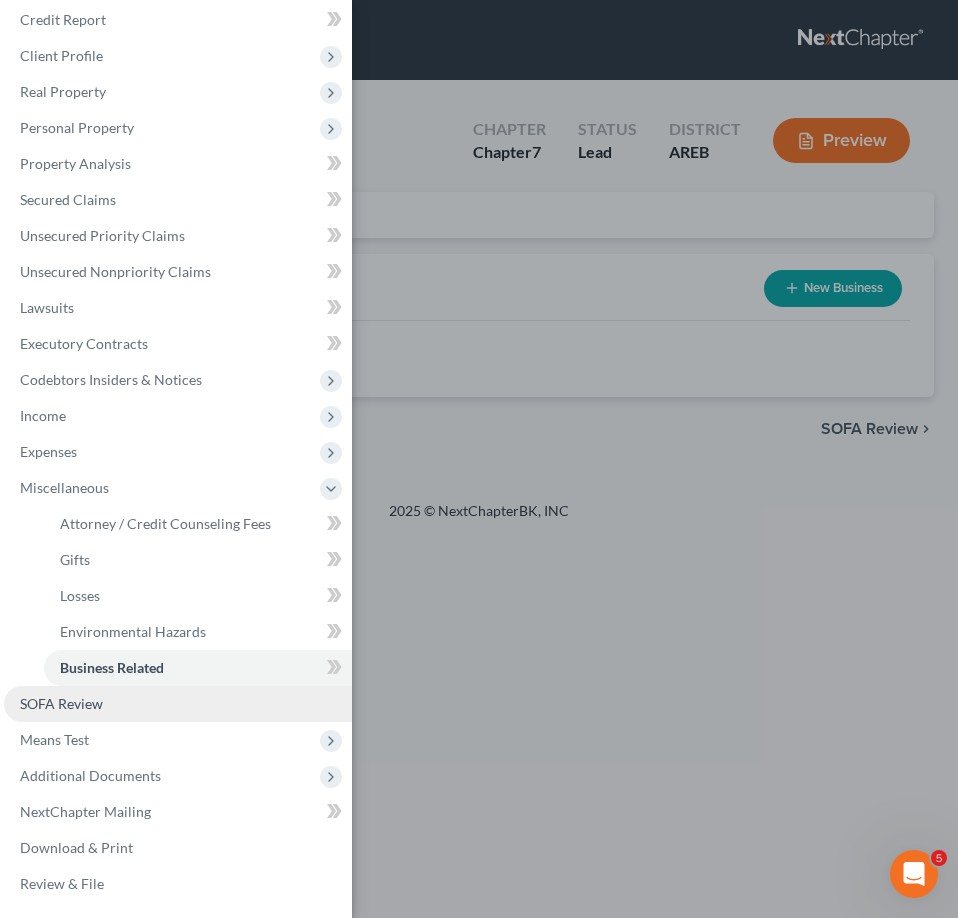click on "SOFA Review" at bounding box center [178, 704] 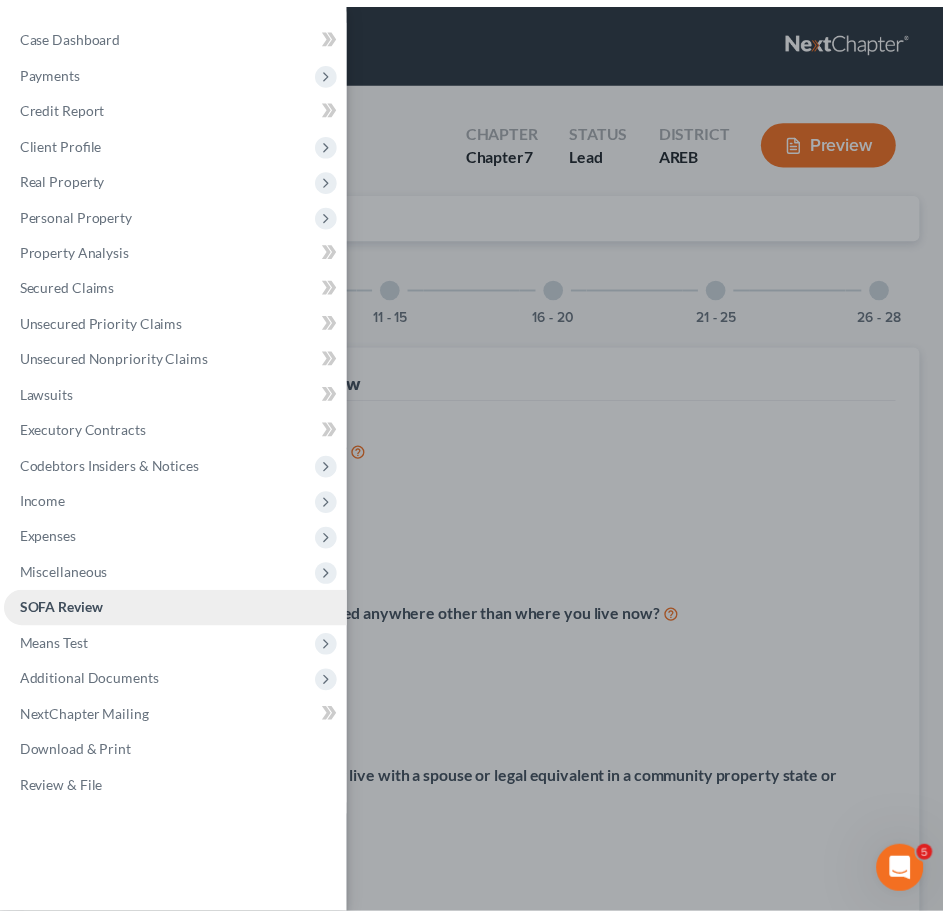 scroll, scrollTop: 0, scrollLeft: 0, axis: both 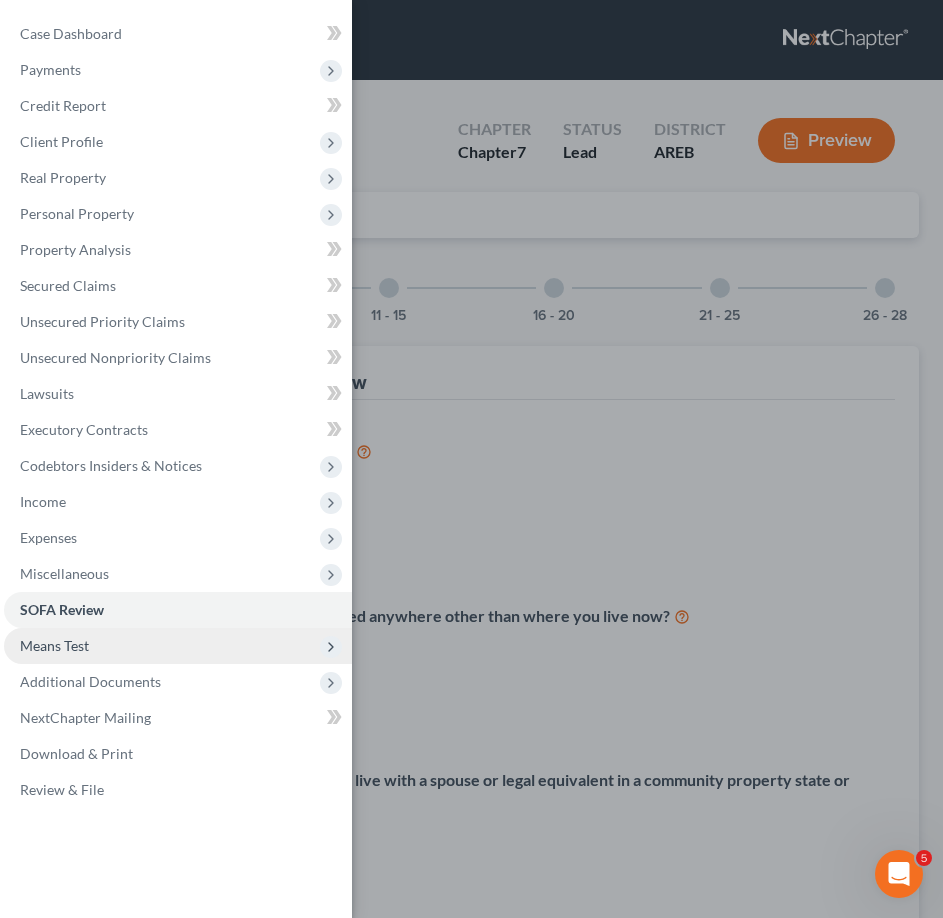 click on "Means Test" at bounding box center [178, 646] 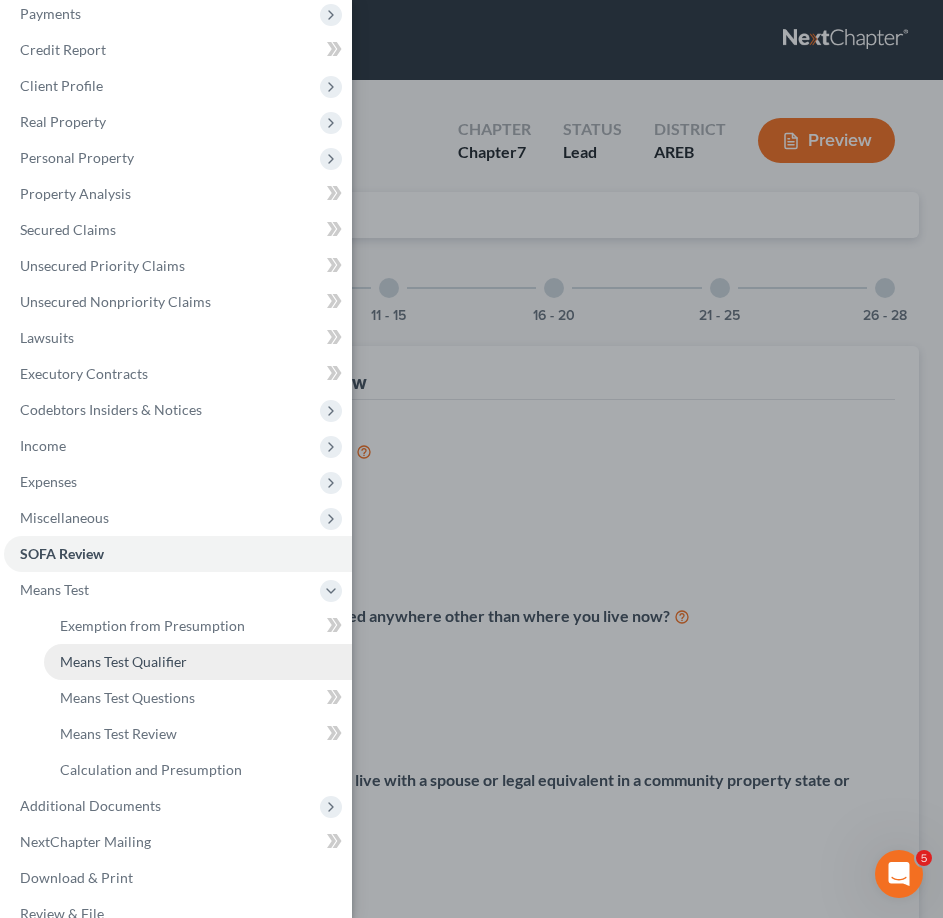 scroll, scrollTop: 86, scrollLeft: 0, axis: vertical 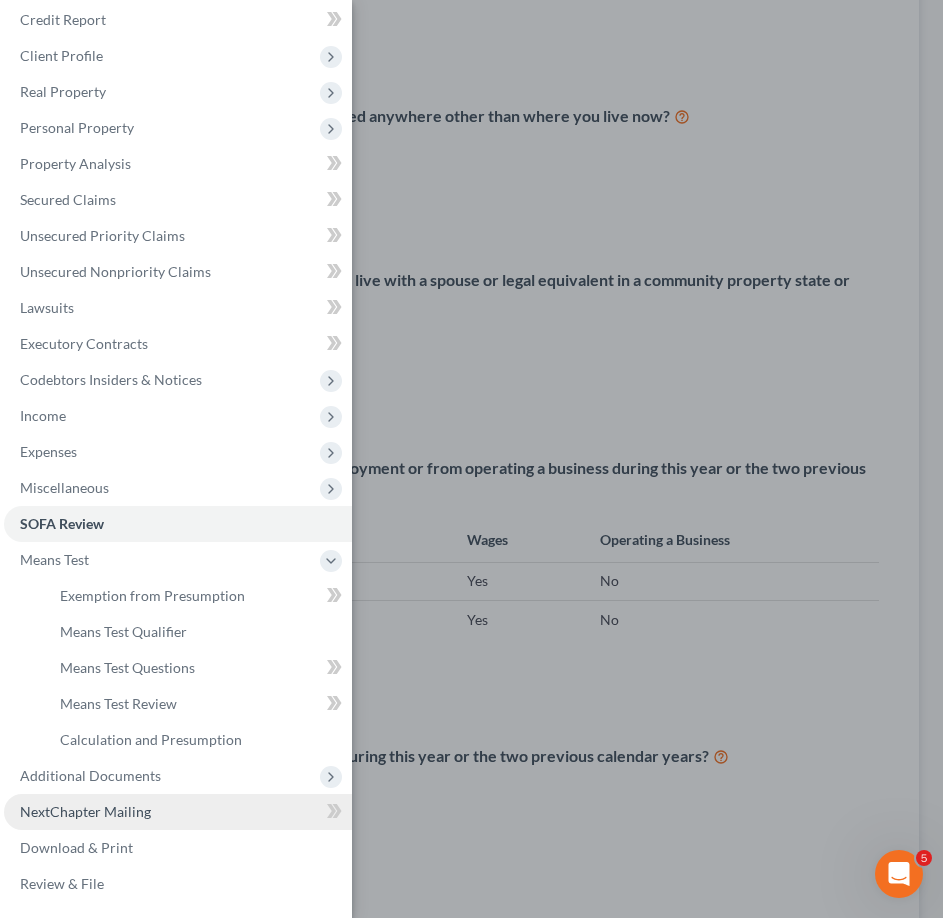 click on "NextChapter Mailing" at bounding box center (85, 811) 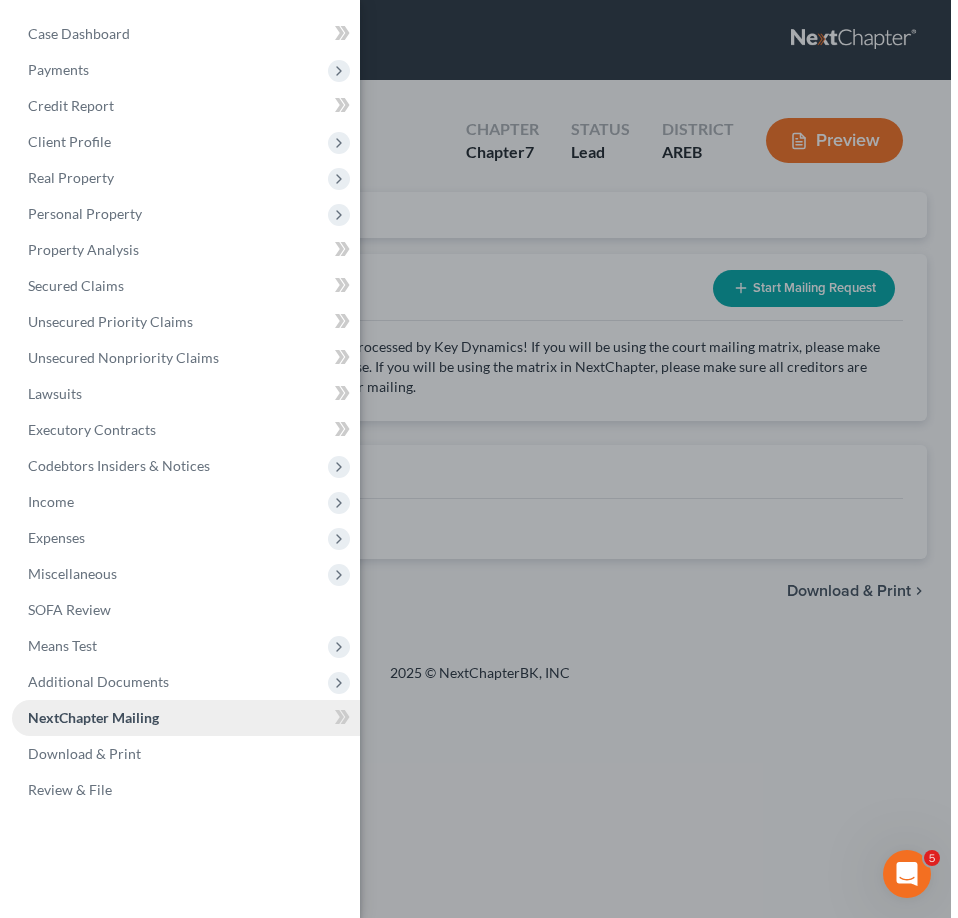 scroll, scrollTop: 0, scrollLeft: 0, axis: both 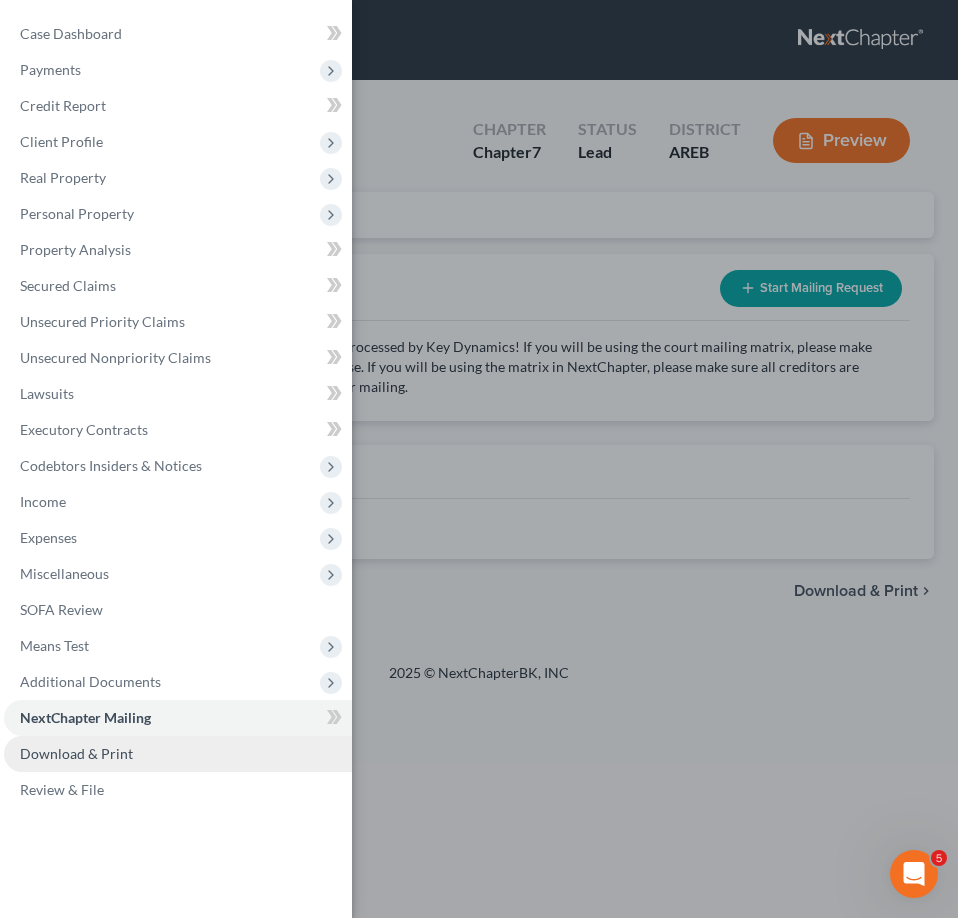 click on "Download & Print" at bounding box center [178, 754] 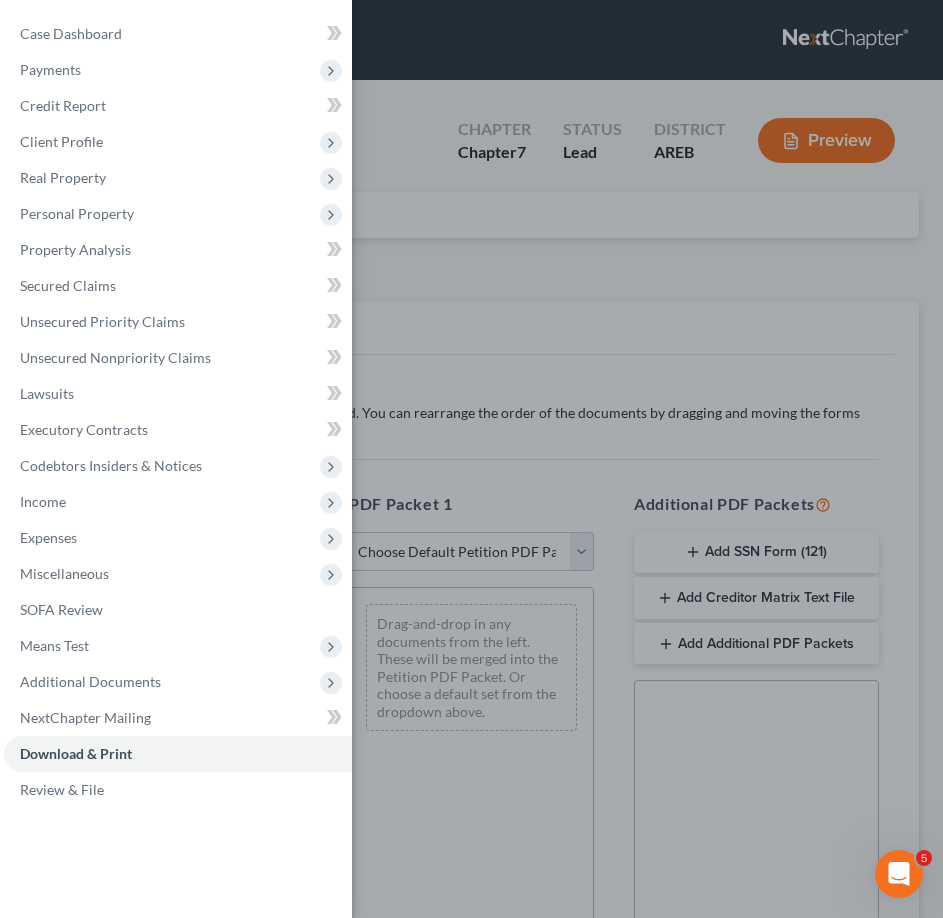 click on "Case Dashboard
Payments
Invoices
Payments
Payments
Credit Report
Client Profile" at bounding box center [471, 459] 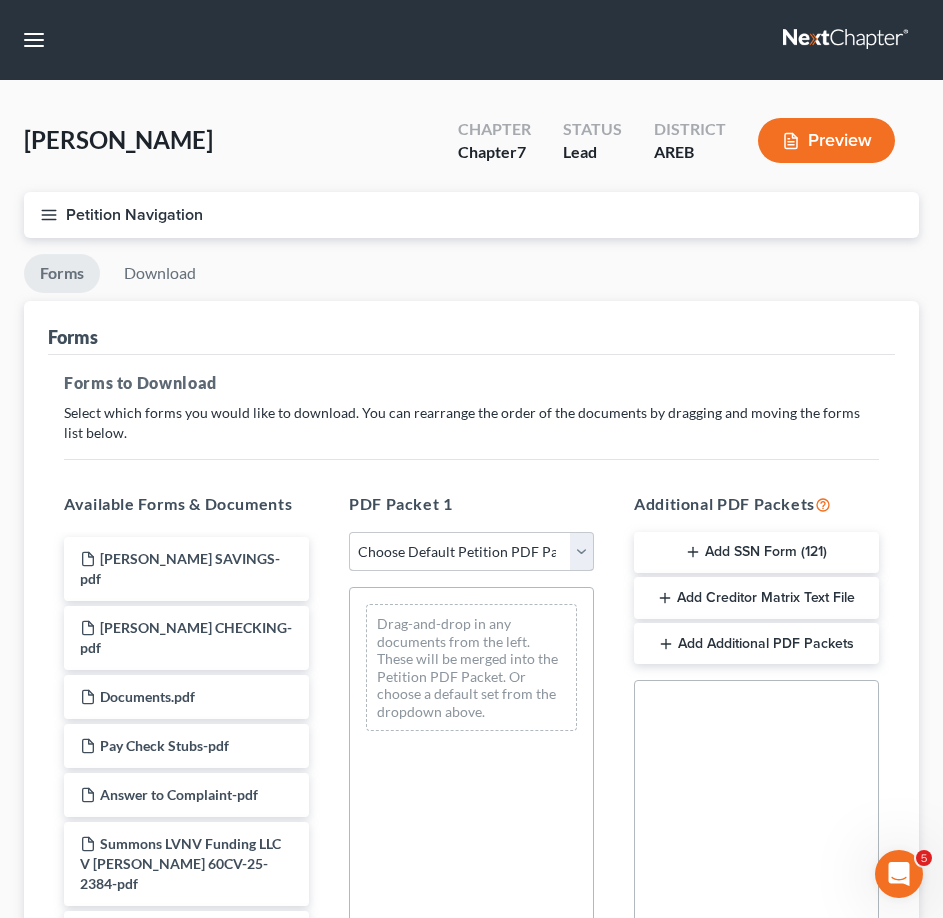 click on "Choose Default Petition PDF Packet Complete Bankruptcy Petition (all forms and schedules) Emergency Filing Forms (Petition and Creditor List Only) Amended Forms Signature Pages Only Emergency Filing Template SCHEDULES" at bounding box center (471, 552) 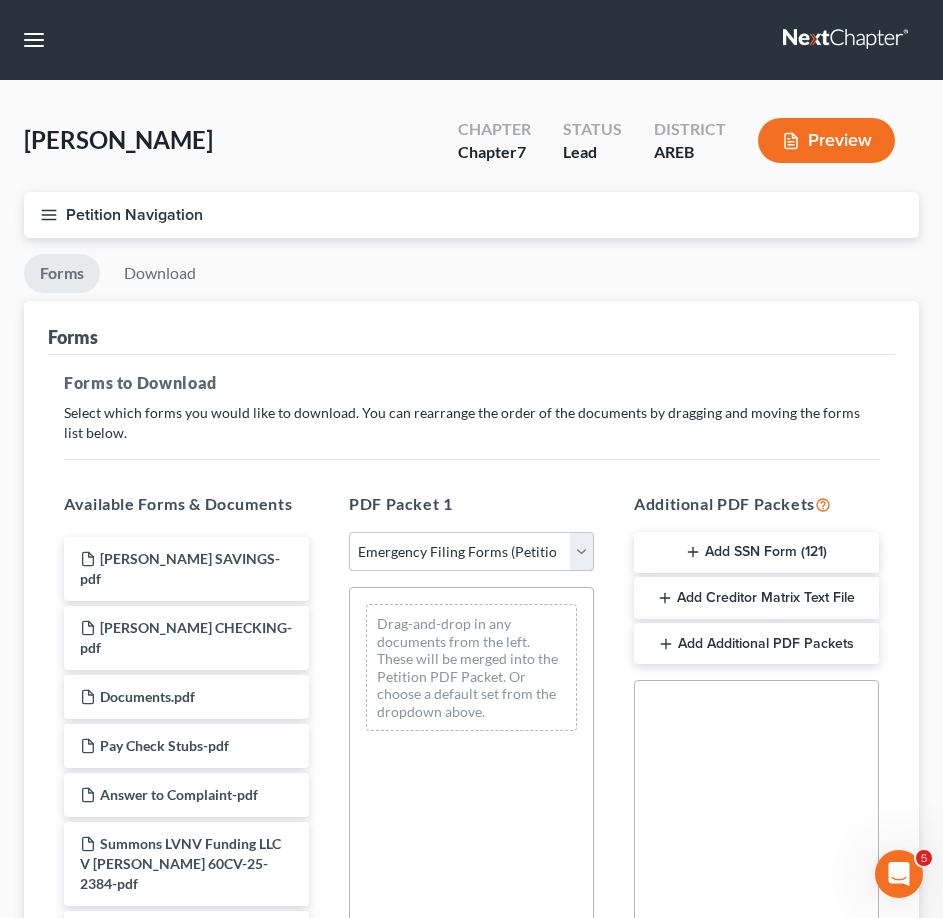 click on "Choose Default Petition PDF Packet Complete Bankruptcy Petition (all forms and schedules) Emergency Filing Forms (Petition and Creditor List Only) Amended Forms Signature Pages Only Emergency Filing Template SCHEDULES" at bounding box center [471, 552] 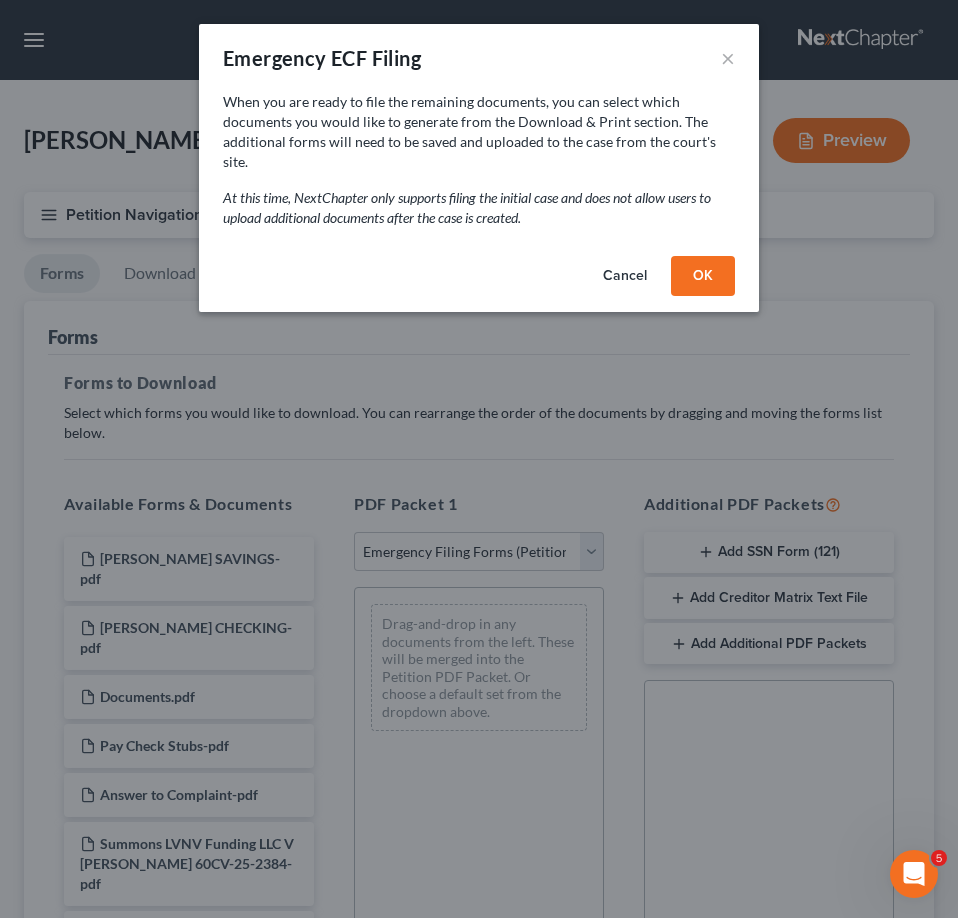 click on "OK" at bounding box center [703, 276] 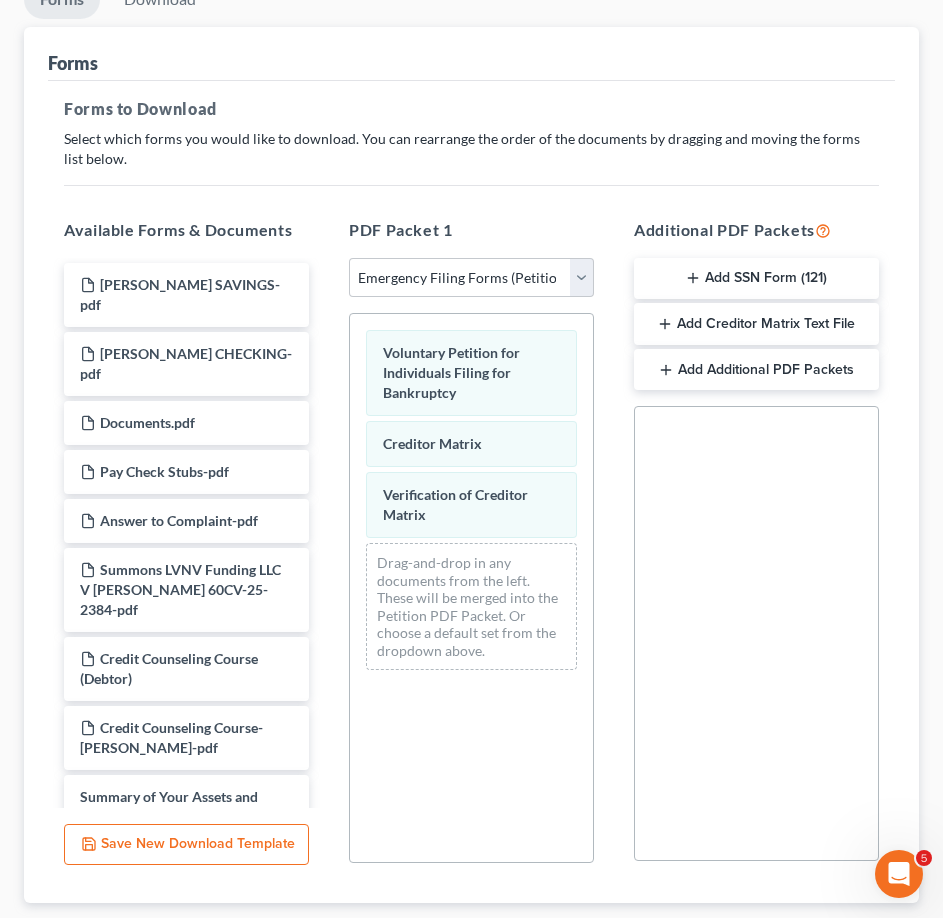 scroll, scrollTop: 300, scrollLeft: 0, axis: vertical 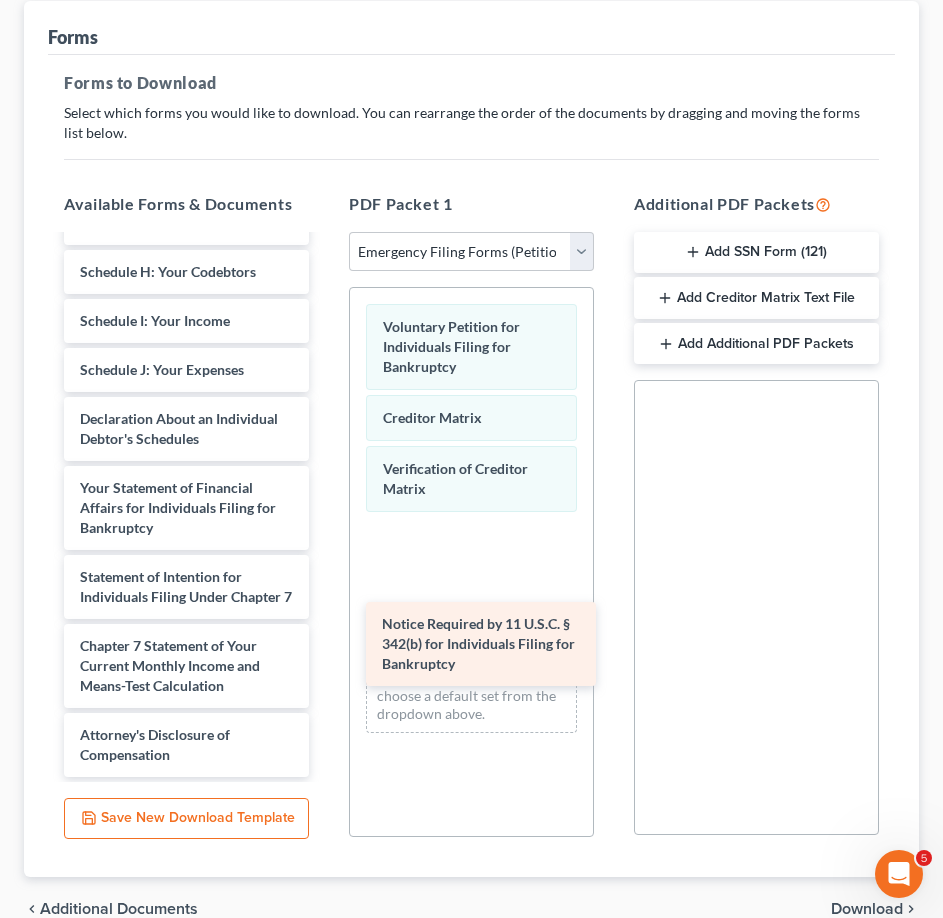 drag, startPoint x: 214, startPoint y: 668, endPoint x: 520, endPoint y: 626, distance: 308.8689 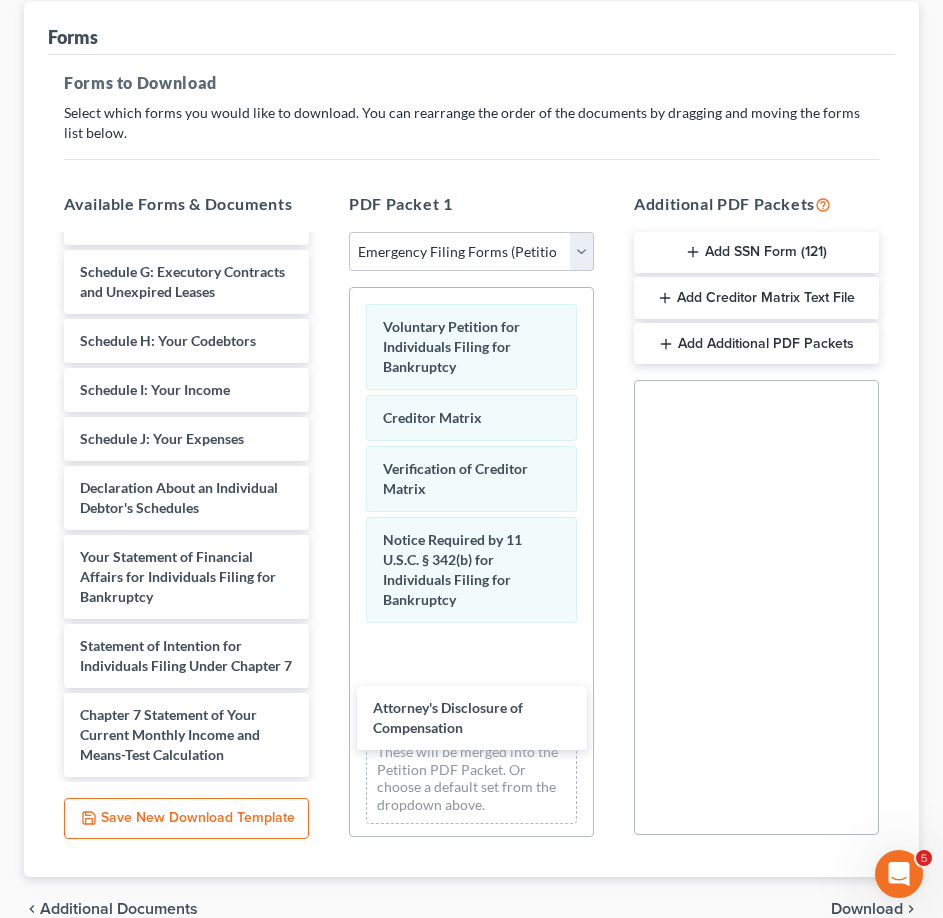 scroll, scrollTop: 884, scrollLeft: 0, axis: vertical 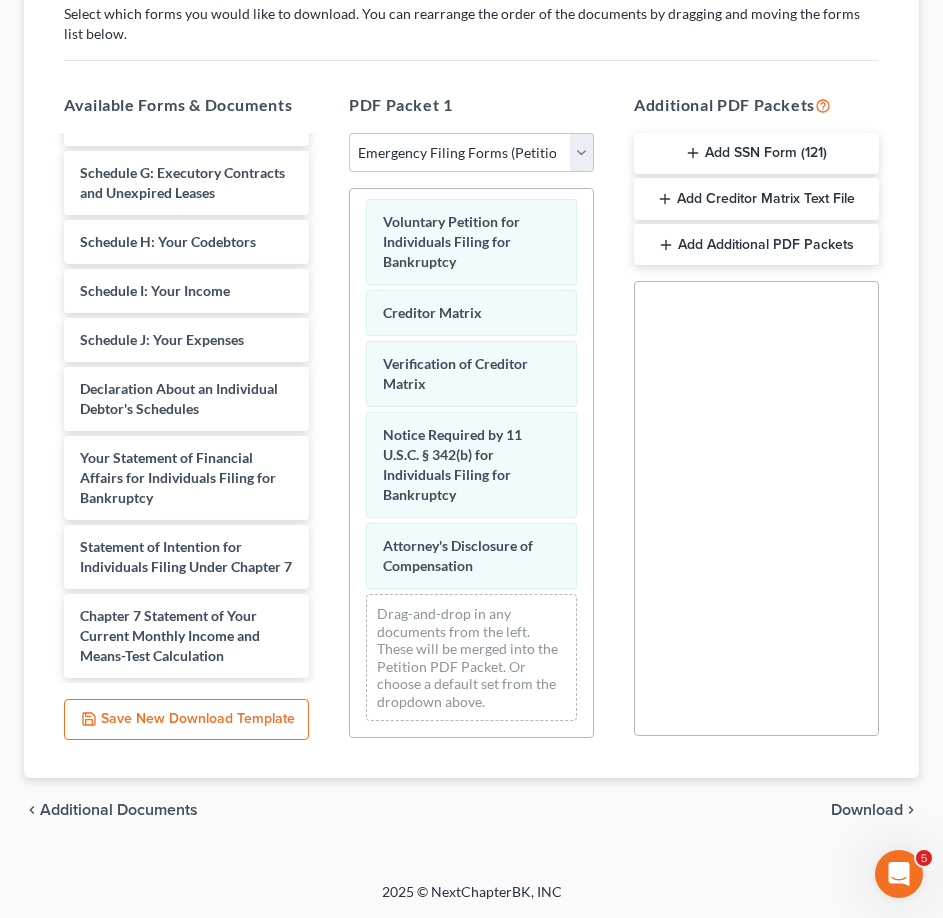 click on "Download" at bounding box center [867, 810] 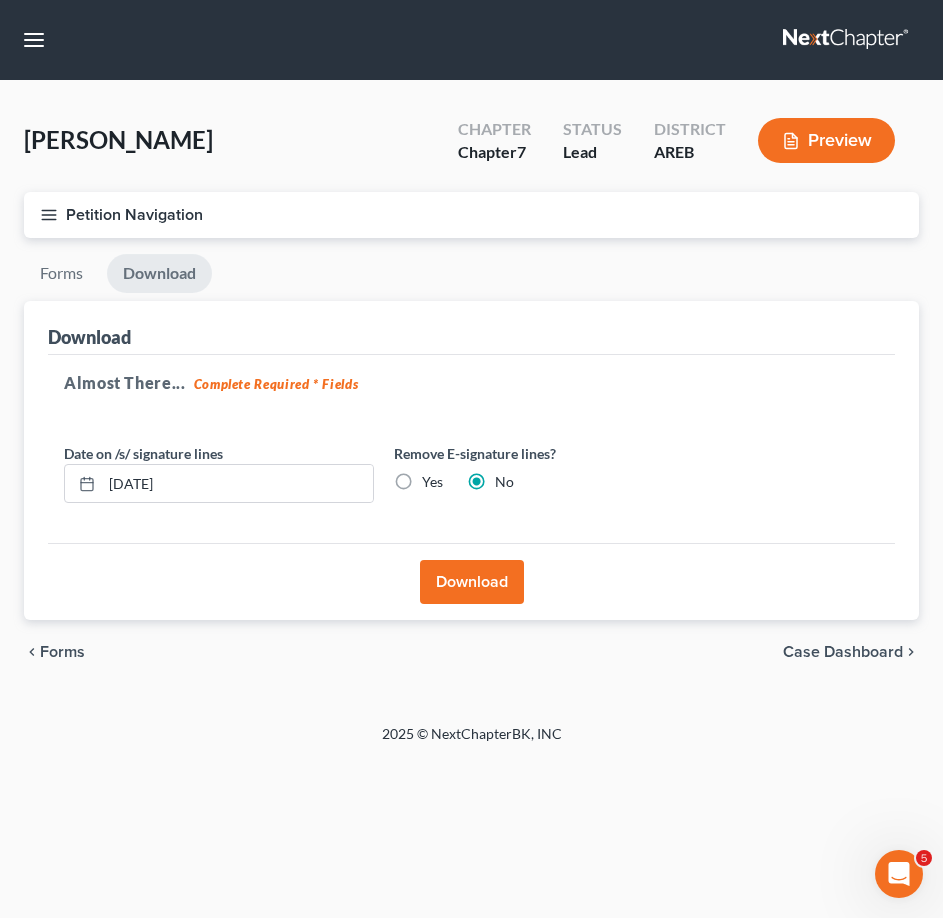 scroll, scrollTop: 0, scrollLeft: 0, axis: both 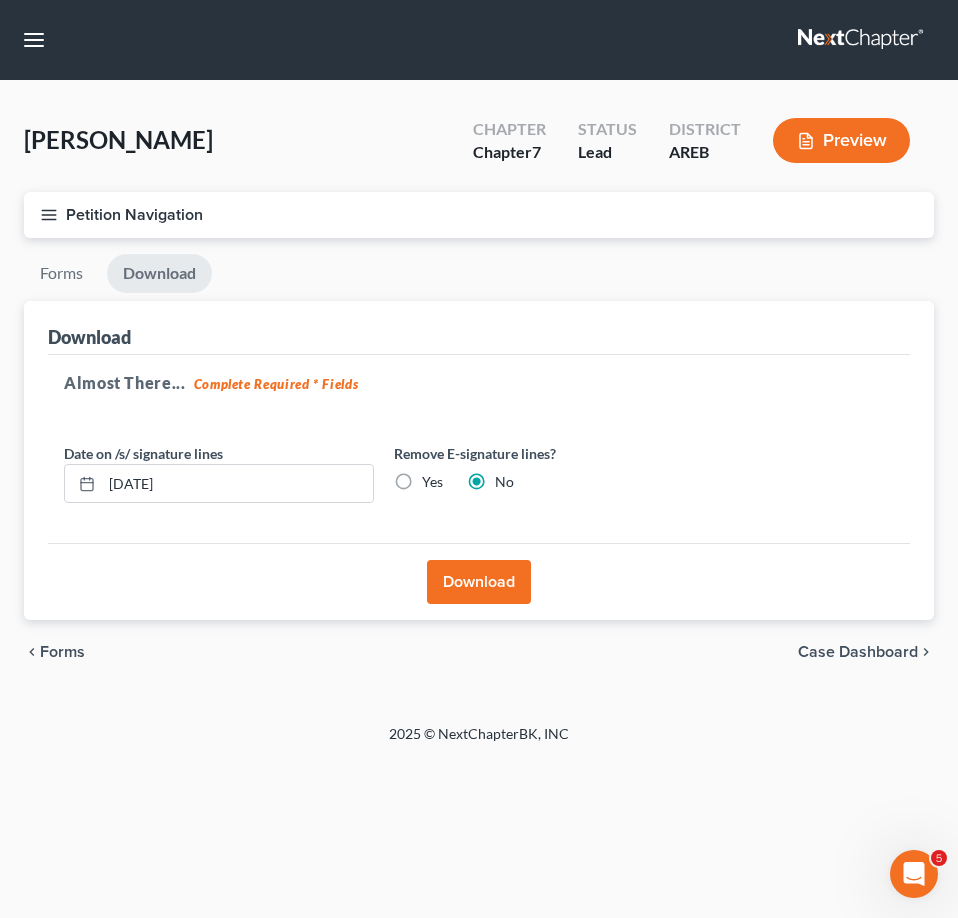 click on "Download" at bounding box center (479, 582) 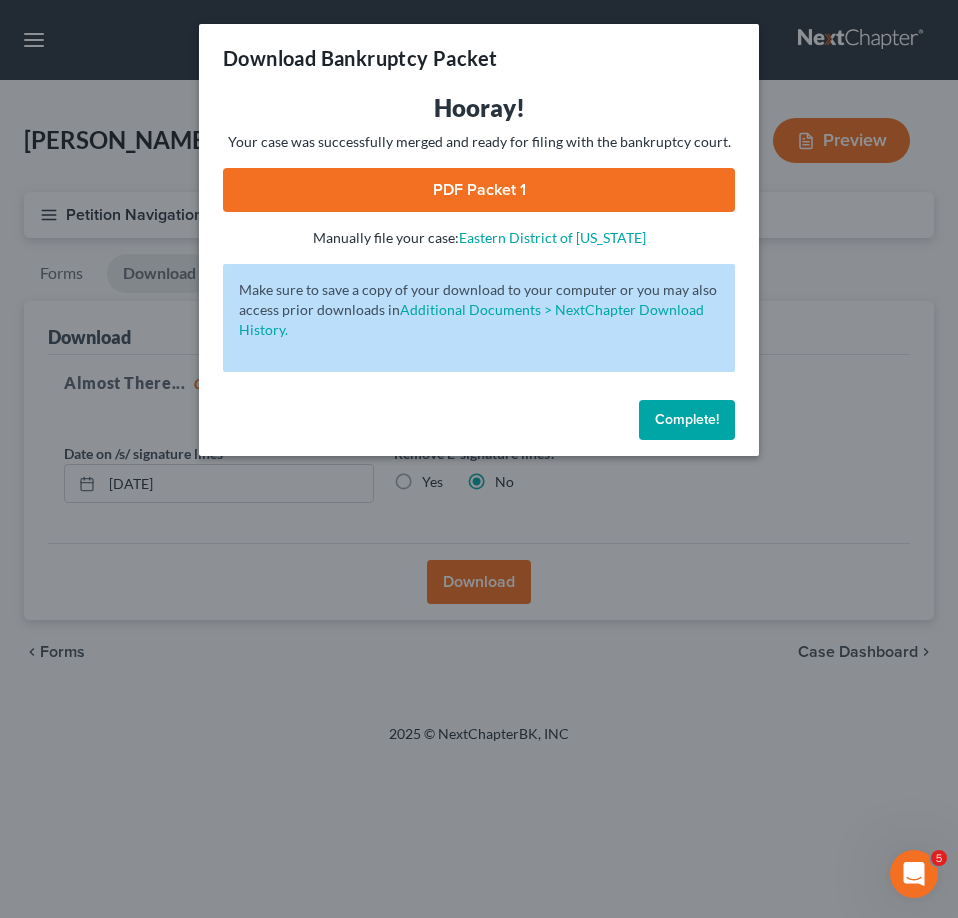 click on "Complete!" at bounding box center [687, 420] 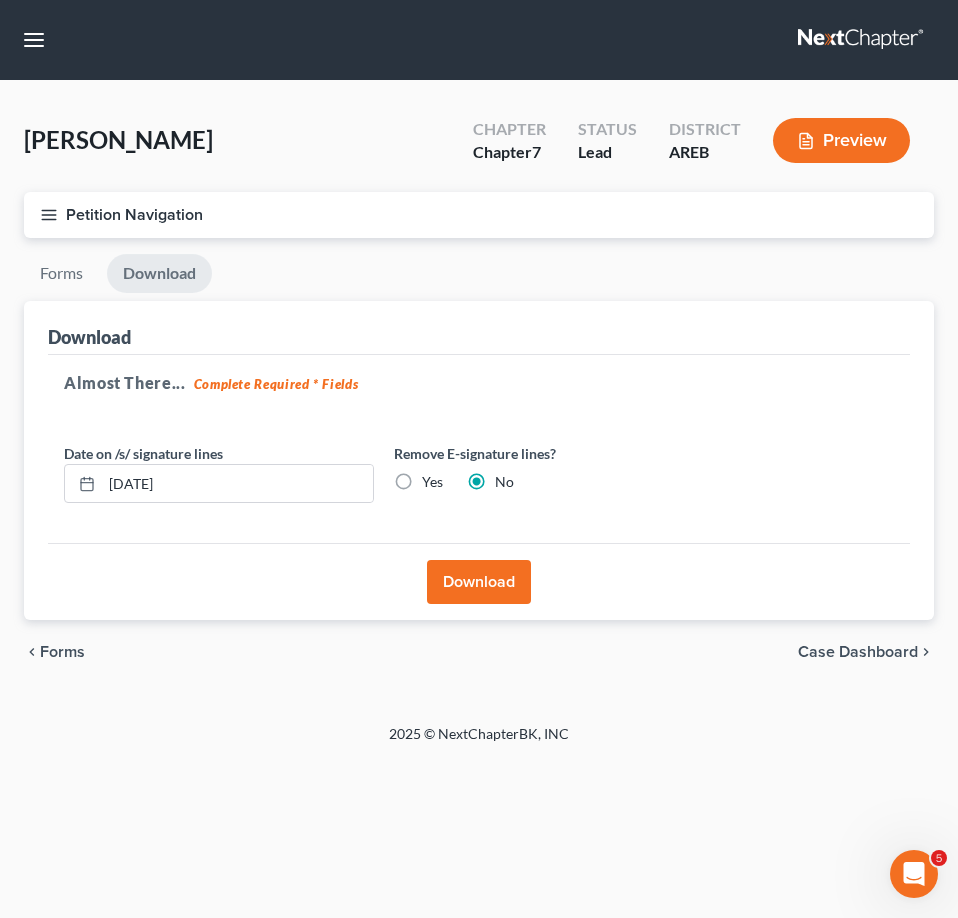 click on "Petition Navigation" at bounding box center (479, 215) 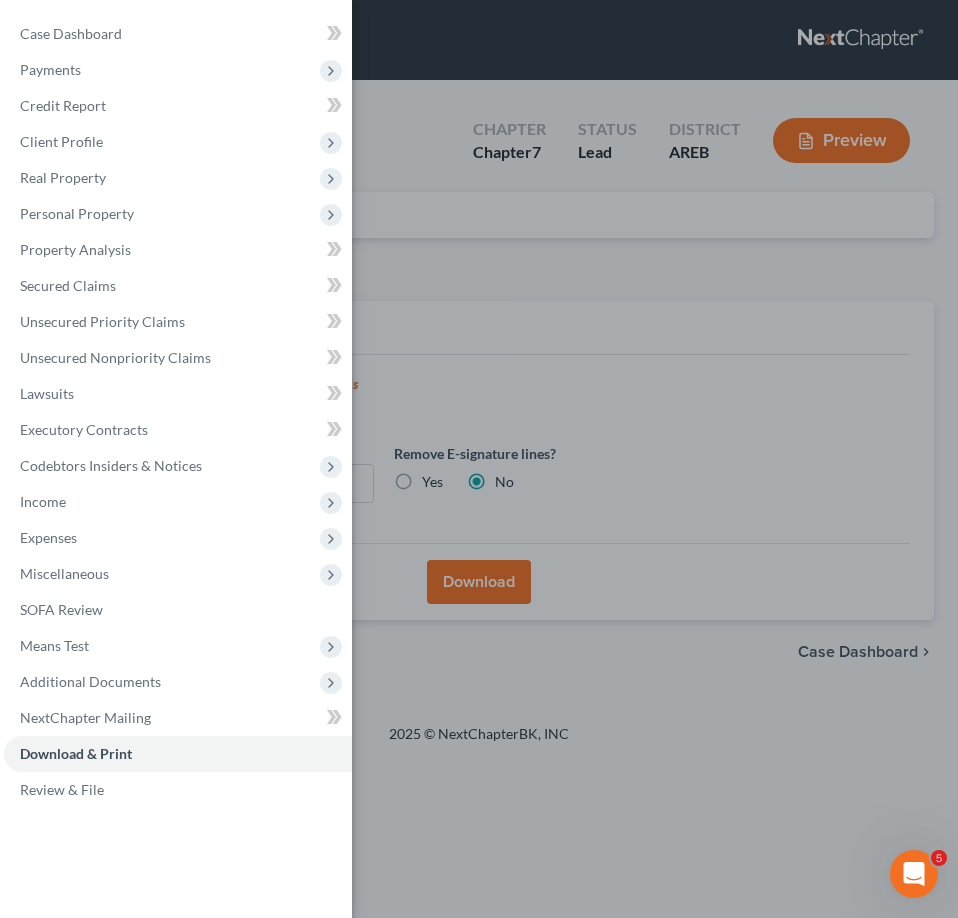 click on "Case Dashboard
Payments
Invoices
Payments
Payments
Credit Report
Client Profile" at bounding box center [479, 459] 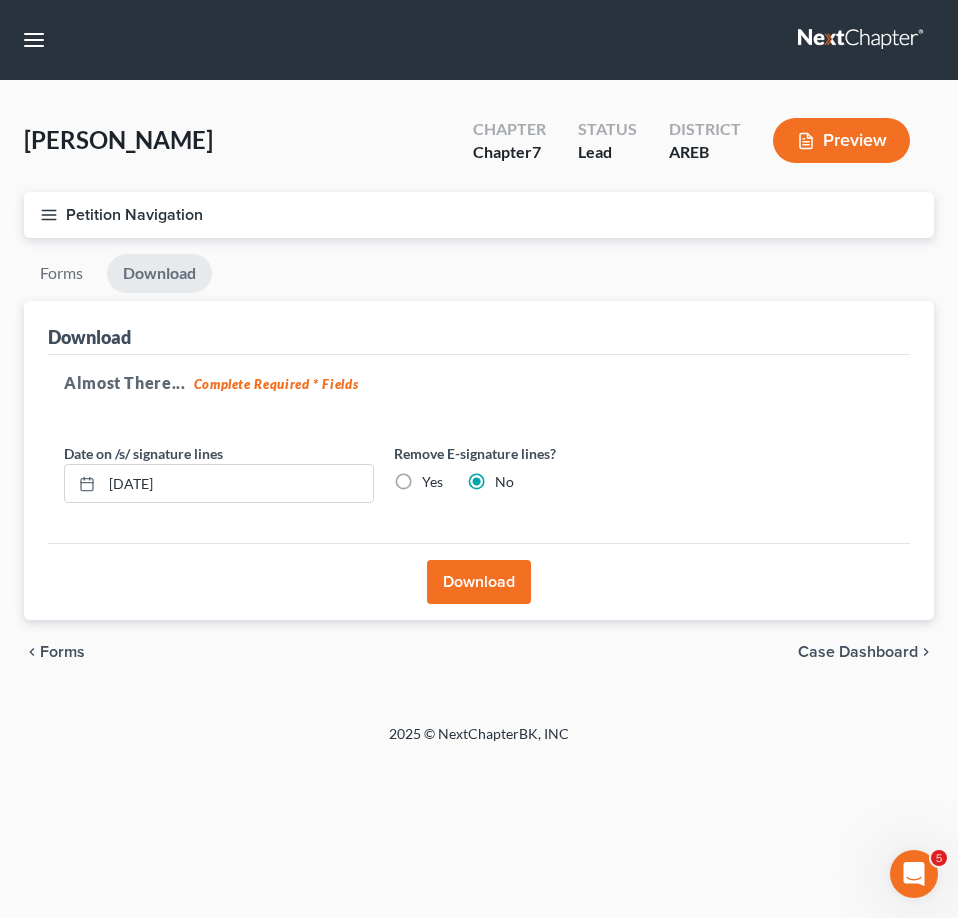 click on "Forms
Download" at bounding box center [479, 277] 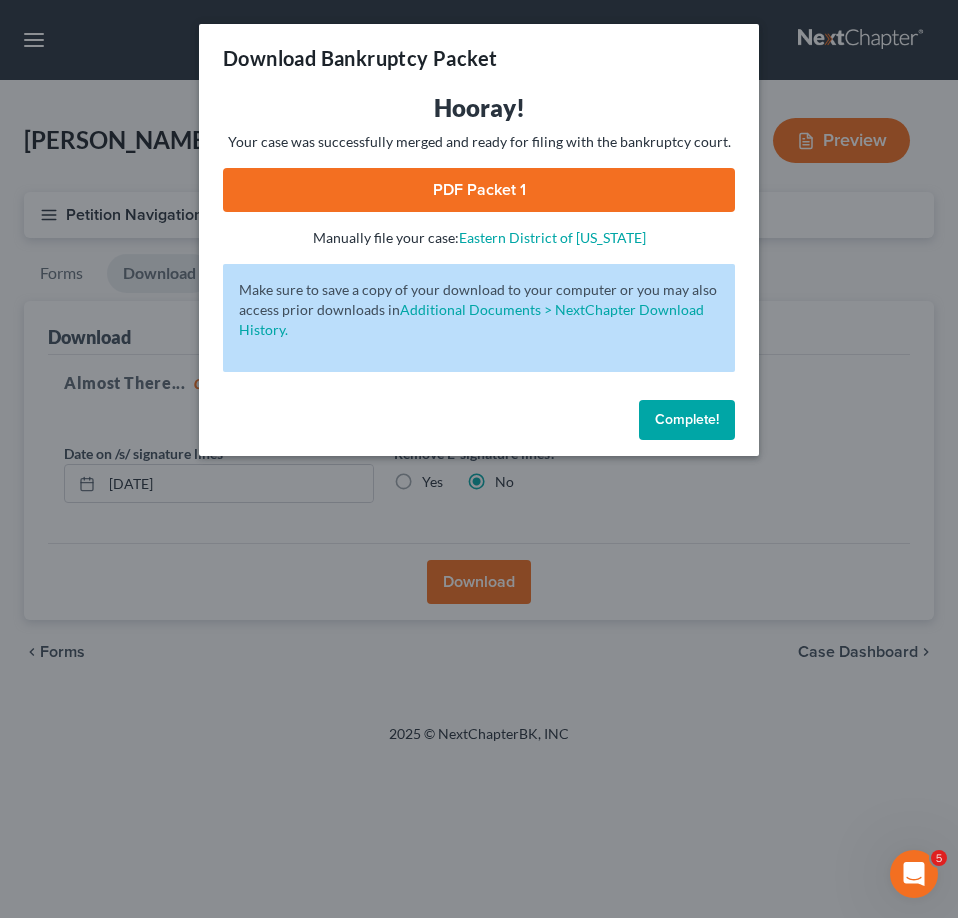 click on "PDF Packet 1" at bounding box center [479, 190] 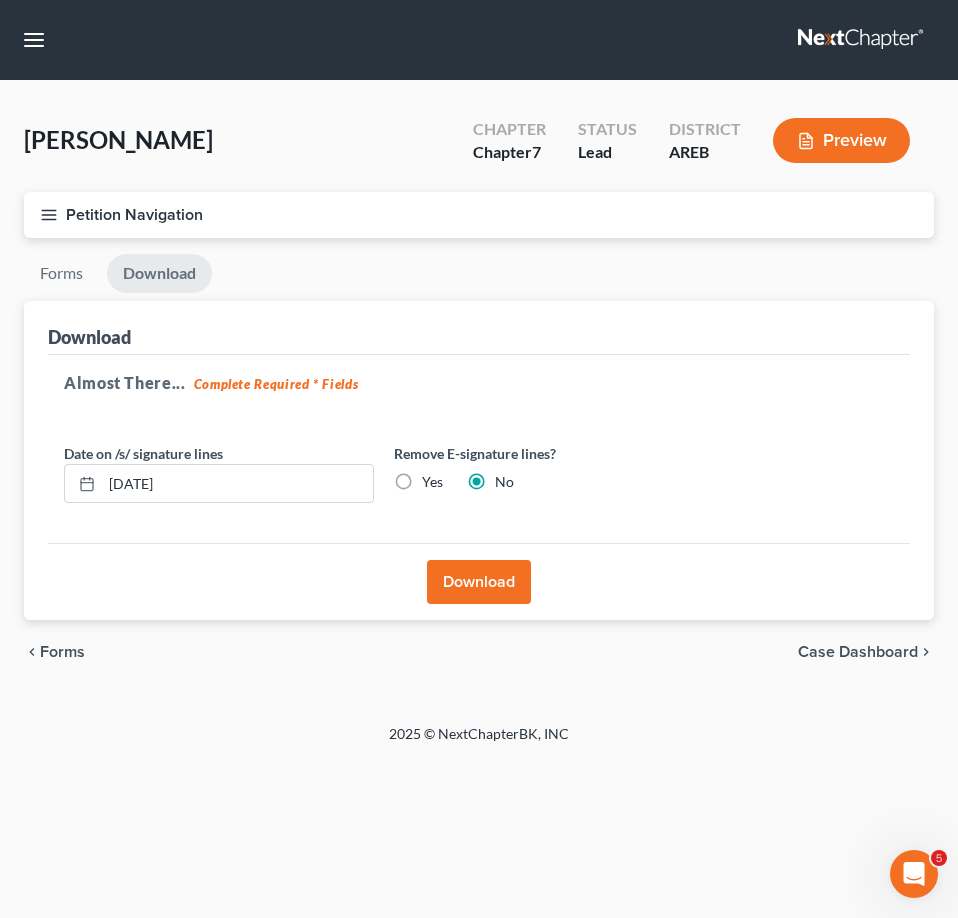 click on "Petition Navigation" at bounding box center [479, 215] 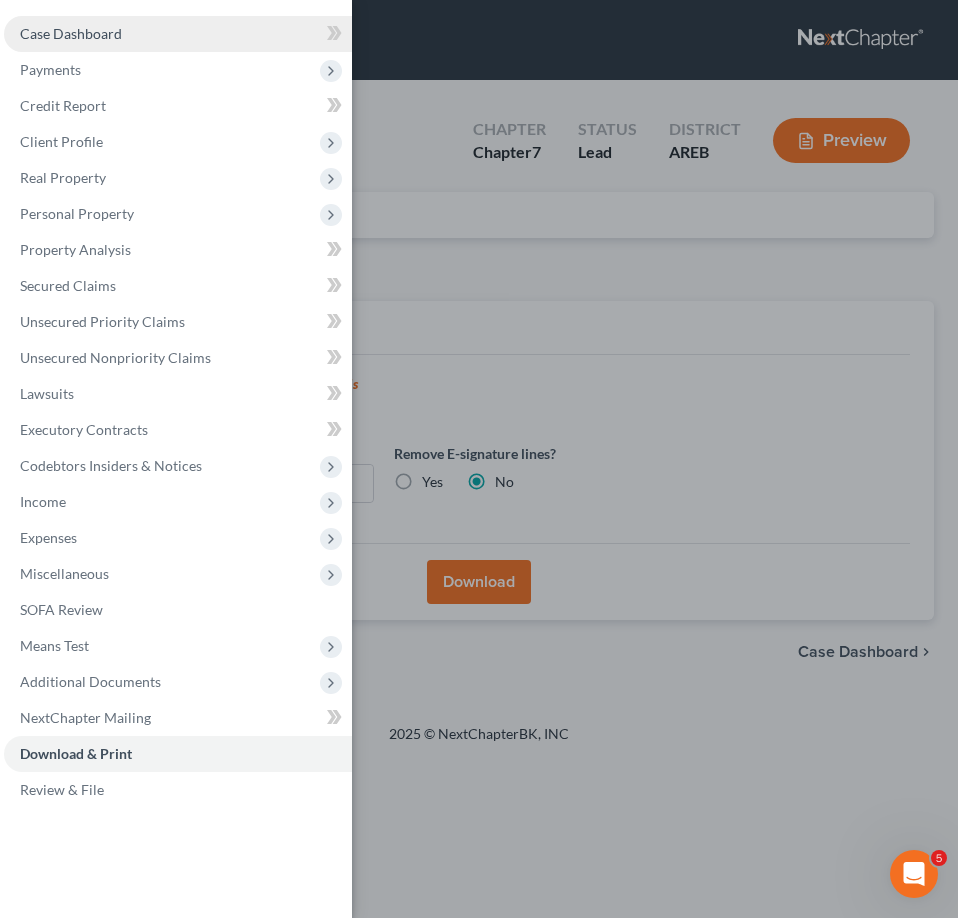 click on "Case Dashboard" at bounding box center (178, 34) 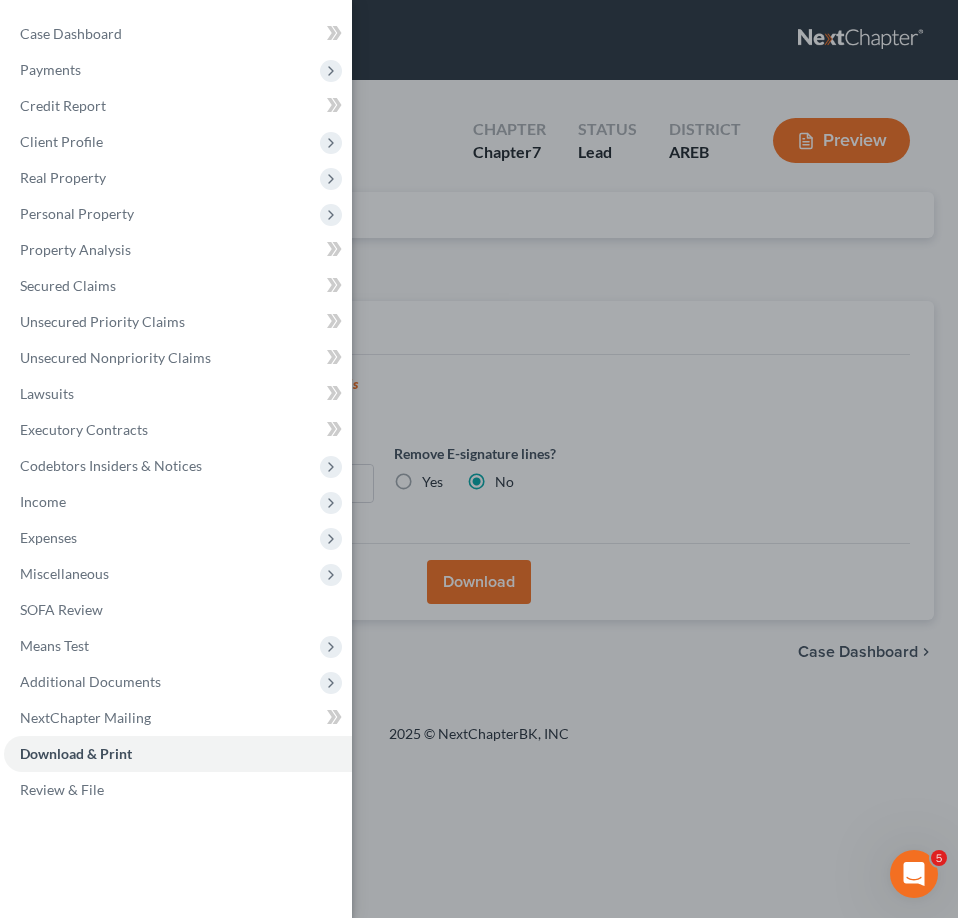 click on "Case Dashboard
Payments
Invoices
Payments
Payments
Credit Report
Client Profile" at bounding box center (479, 459) 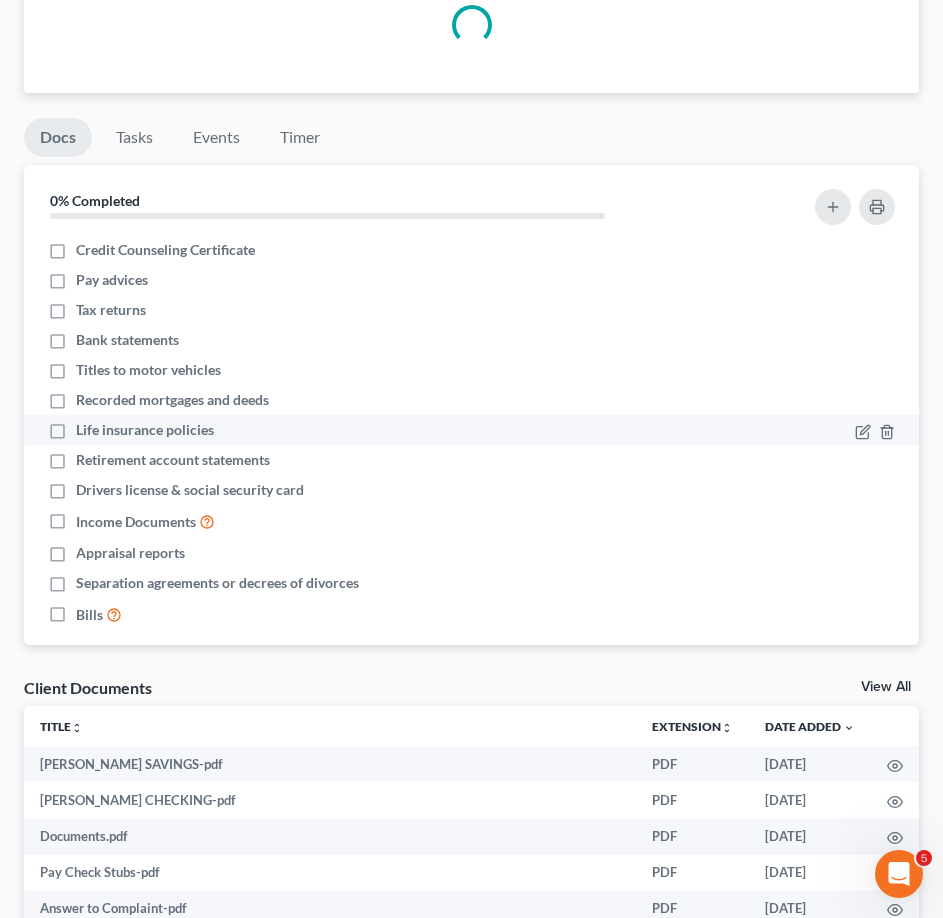 scroll, scrollTop: 2006, scrollLeft: 0, axis: vertical 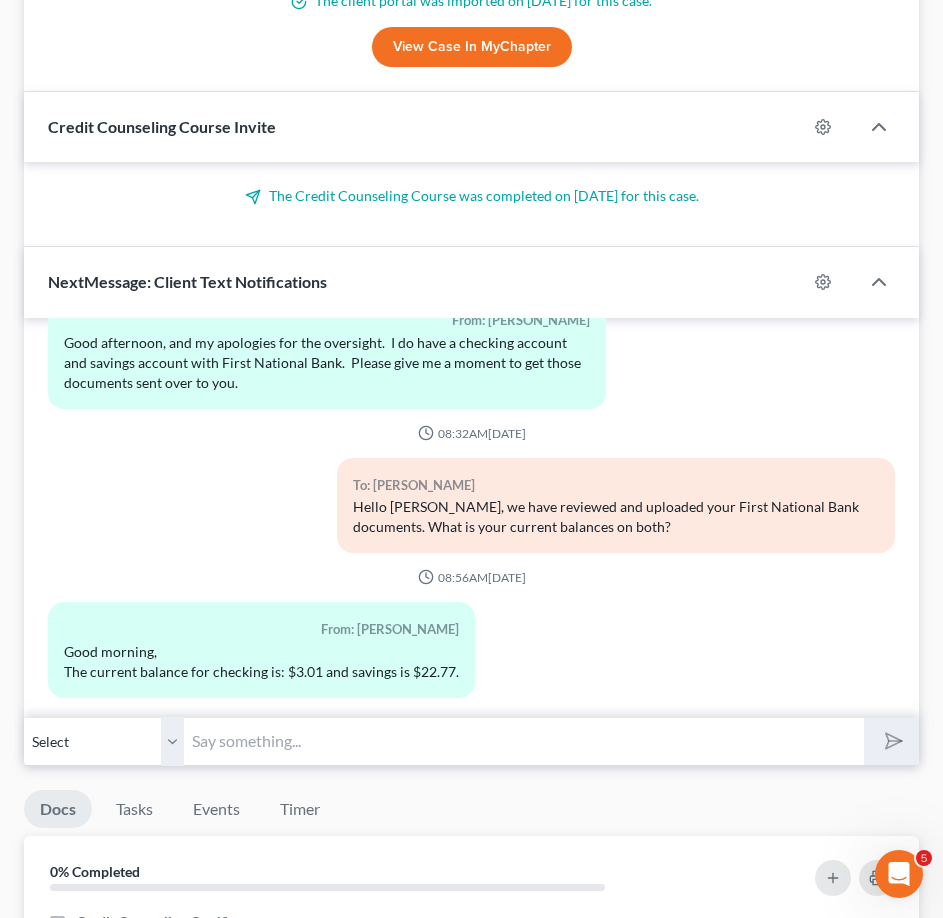 click at bounding box center (524, 741) 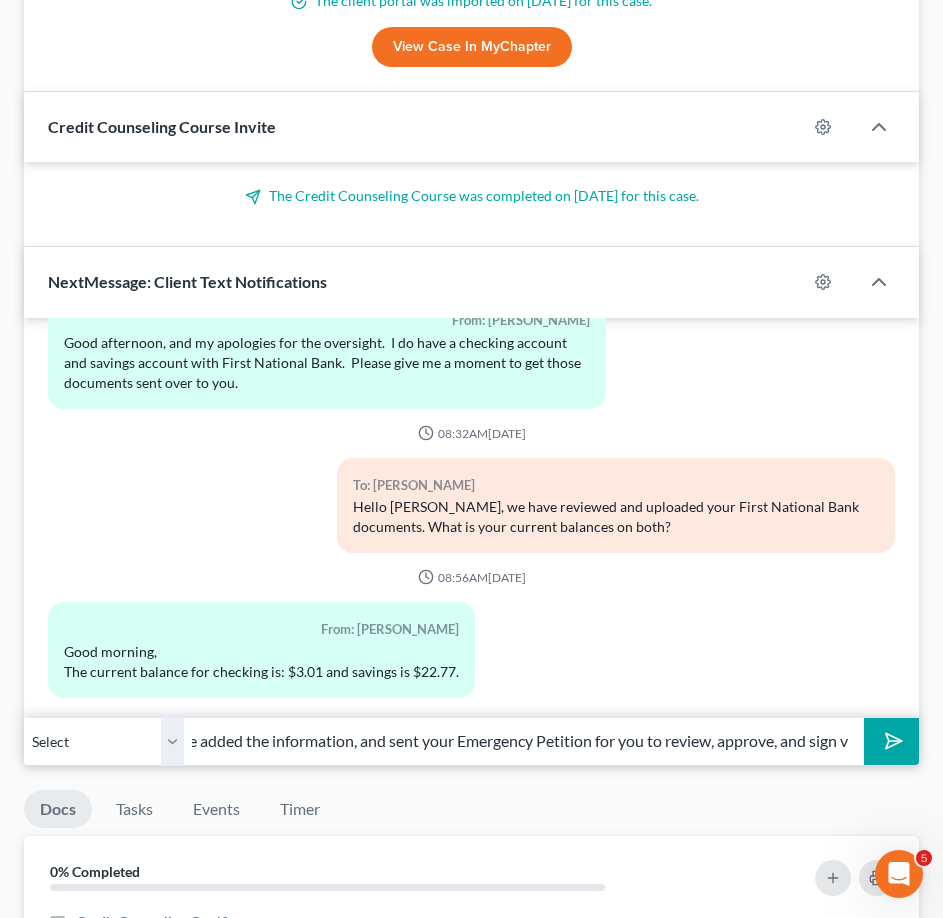 scroll, scrollTop: 0, scrollLeft: 186, axis: horizontal 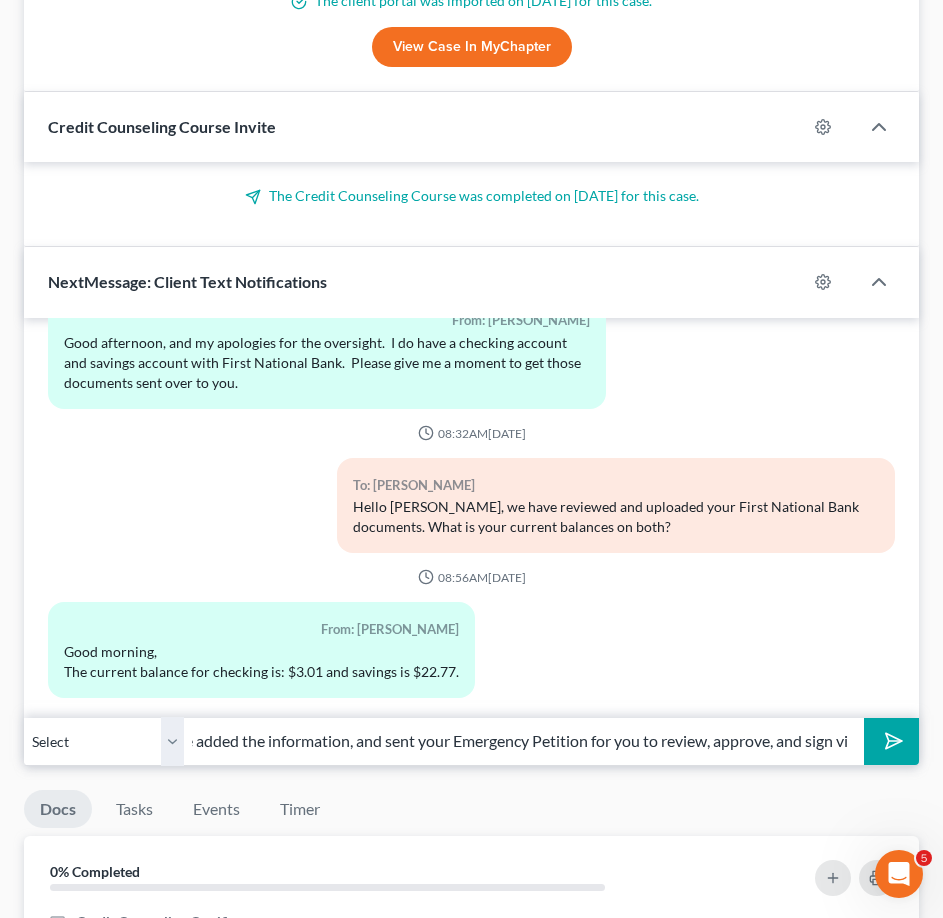 type on "[PERSON_NAME], we have added the information, and sent your Emergency Petition for you to review, approve, and sign via email." 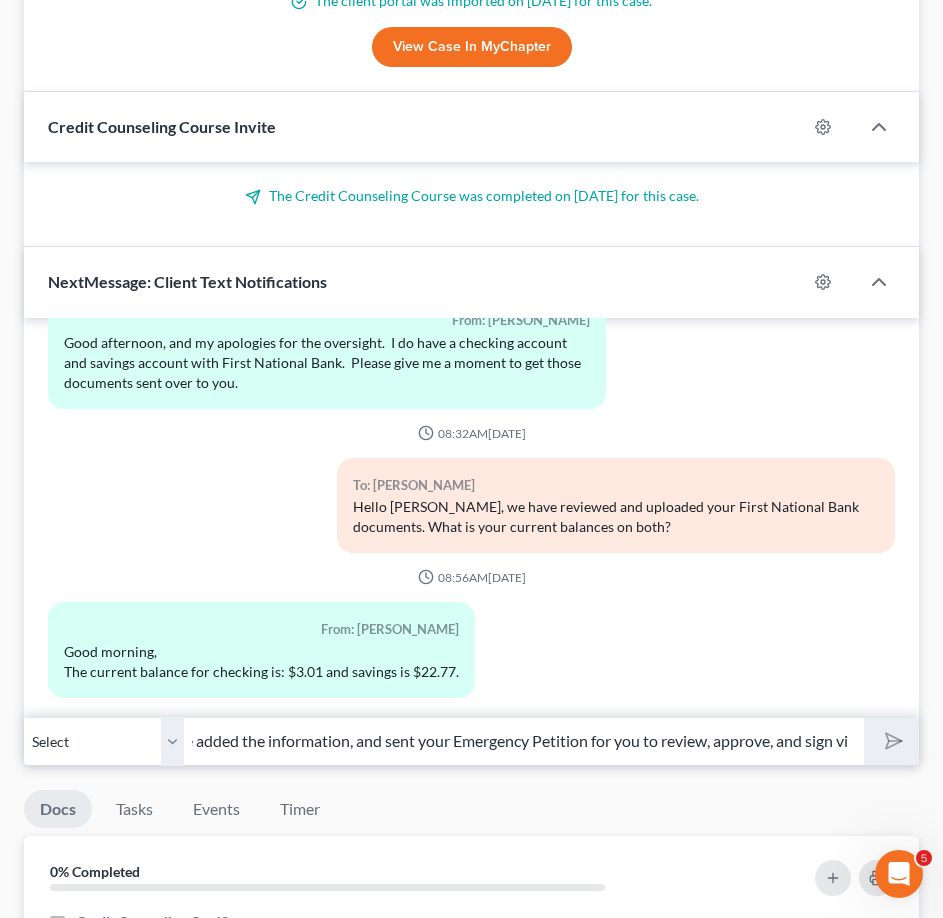 type 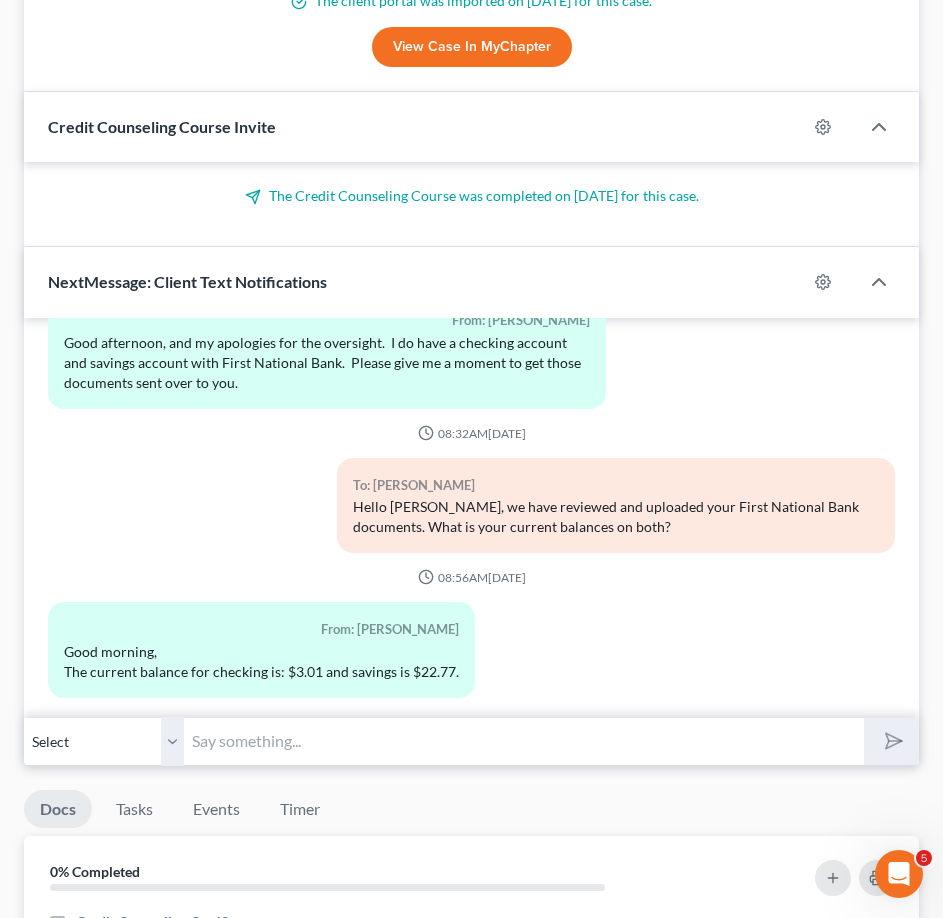 scroll, scrollTop: 0, scrollLeft: 0, axis: both 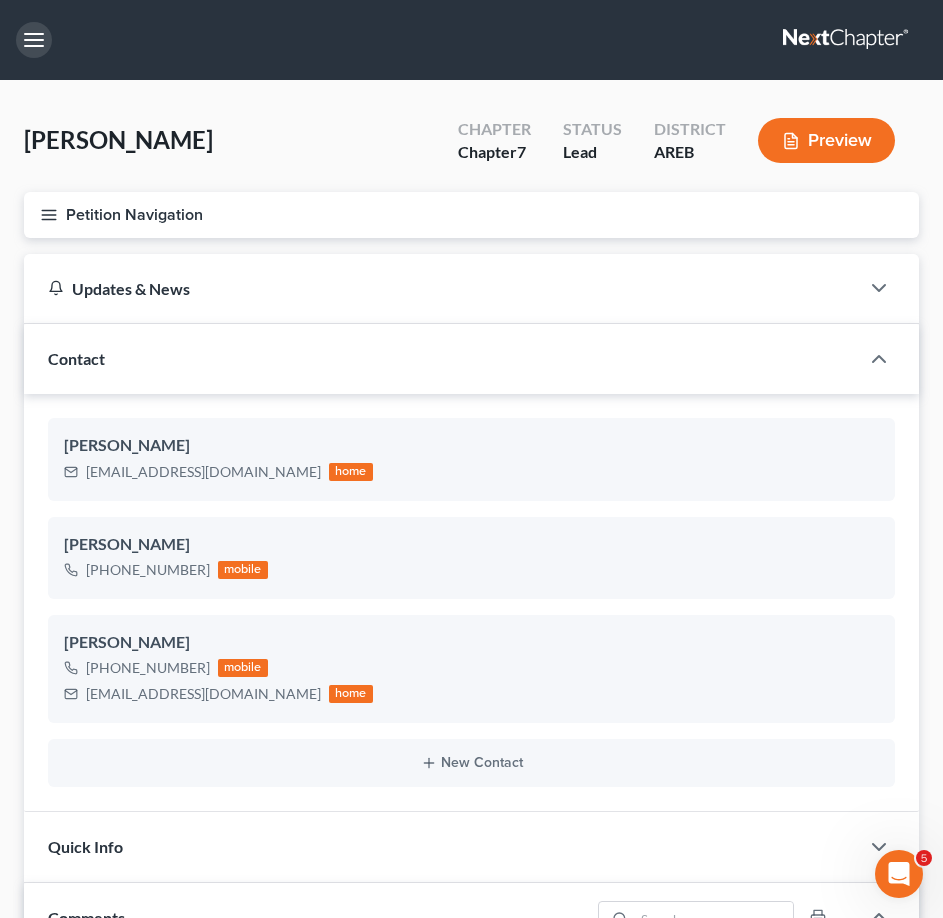 click at bounding box center [34, 40] 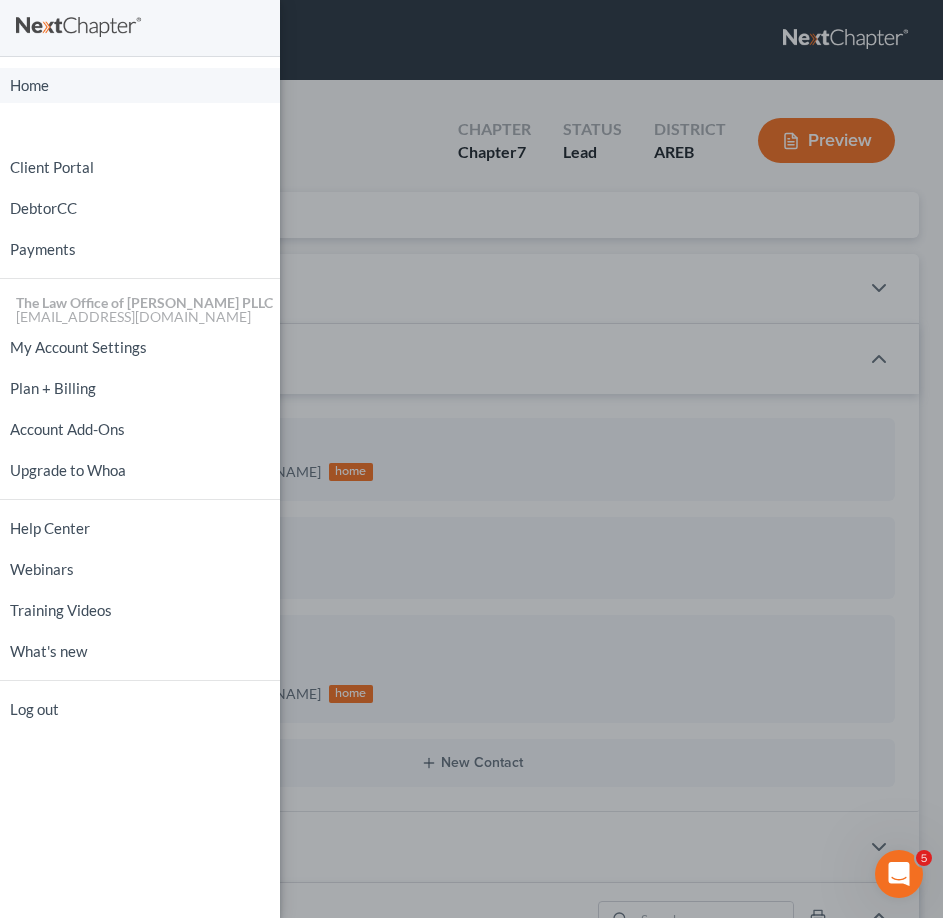 click on "Home" at bounding box center [140, 85] 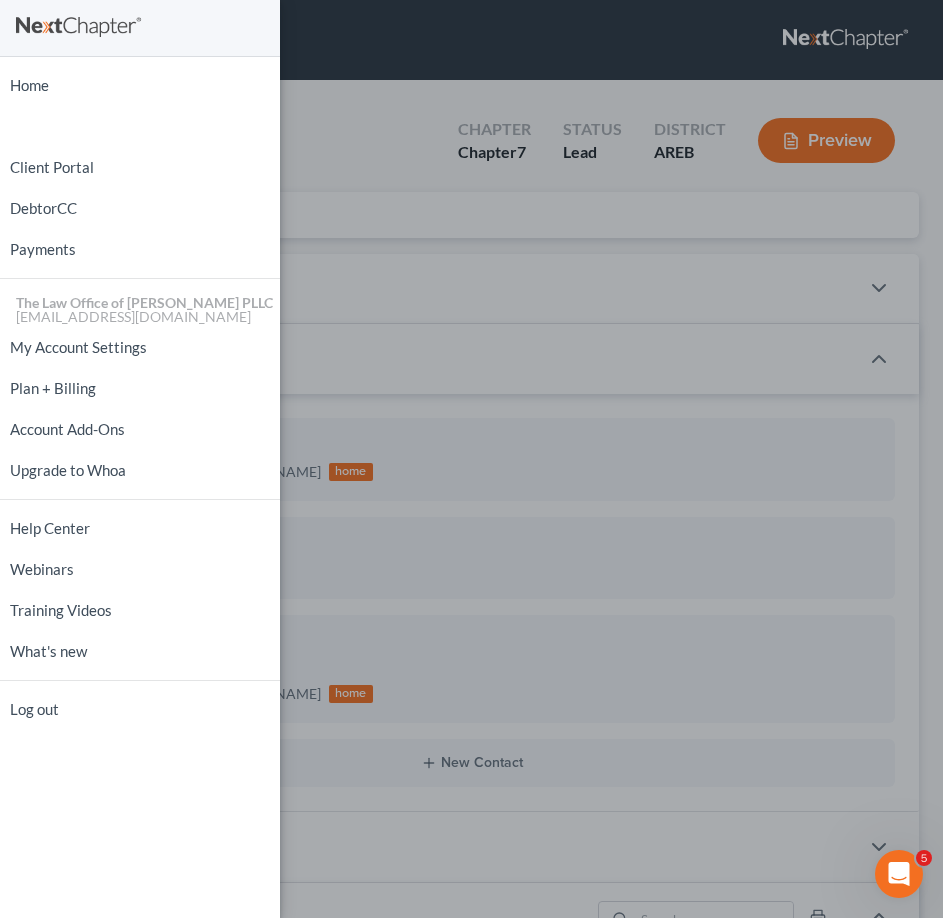 click on "Home New Case Client Portal DebtorCC Payments The Law Office of [PERSON_NAME] PLLC [EMAIL_ADDRESS][DOMAIN_NAME] My Account Settings Plan + Billing Account Add-Ons Upgrade to Whoa Help Center Webinars Training Videos What's new Log out" at bounding box center [471, 459] 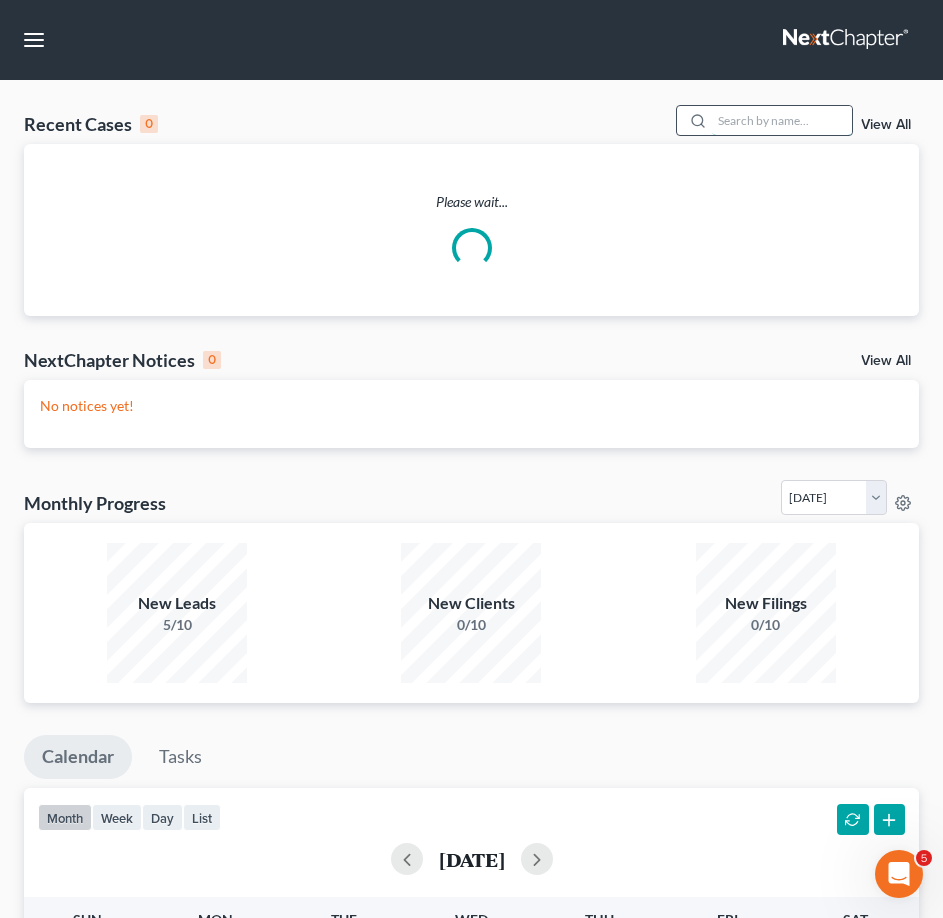 click at bounding box center (782, 120) 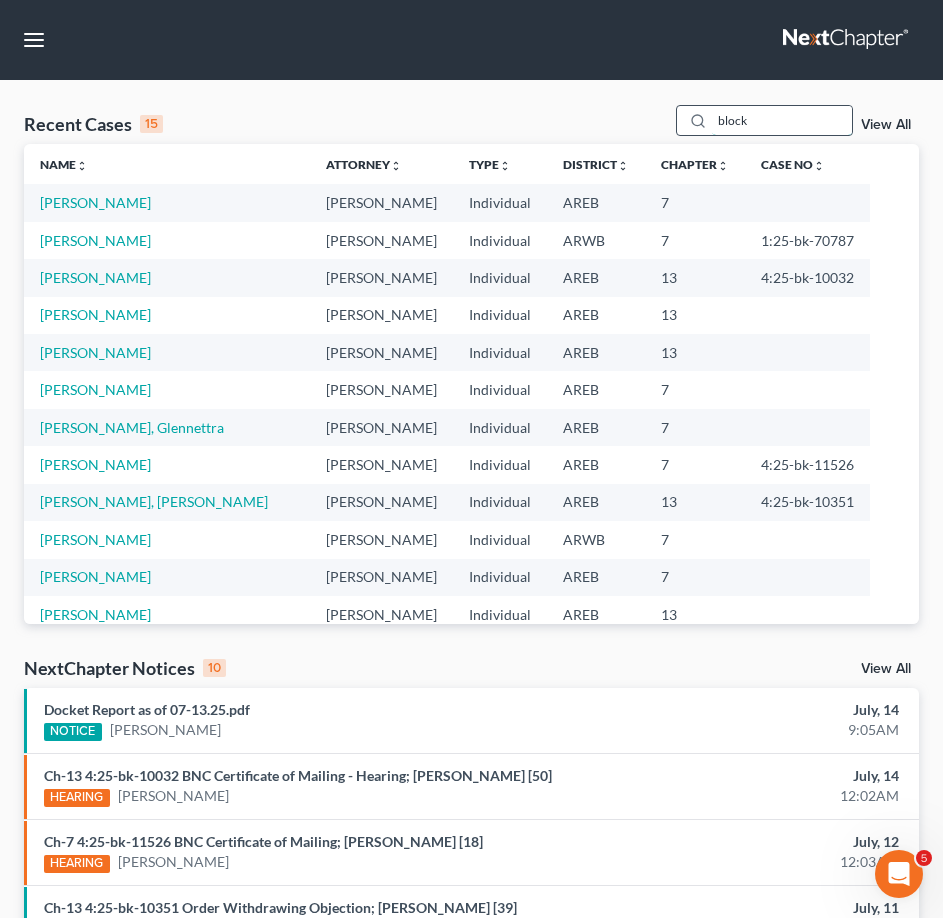 type on "block" 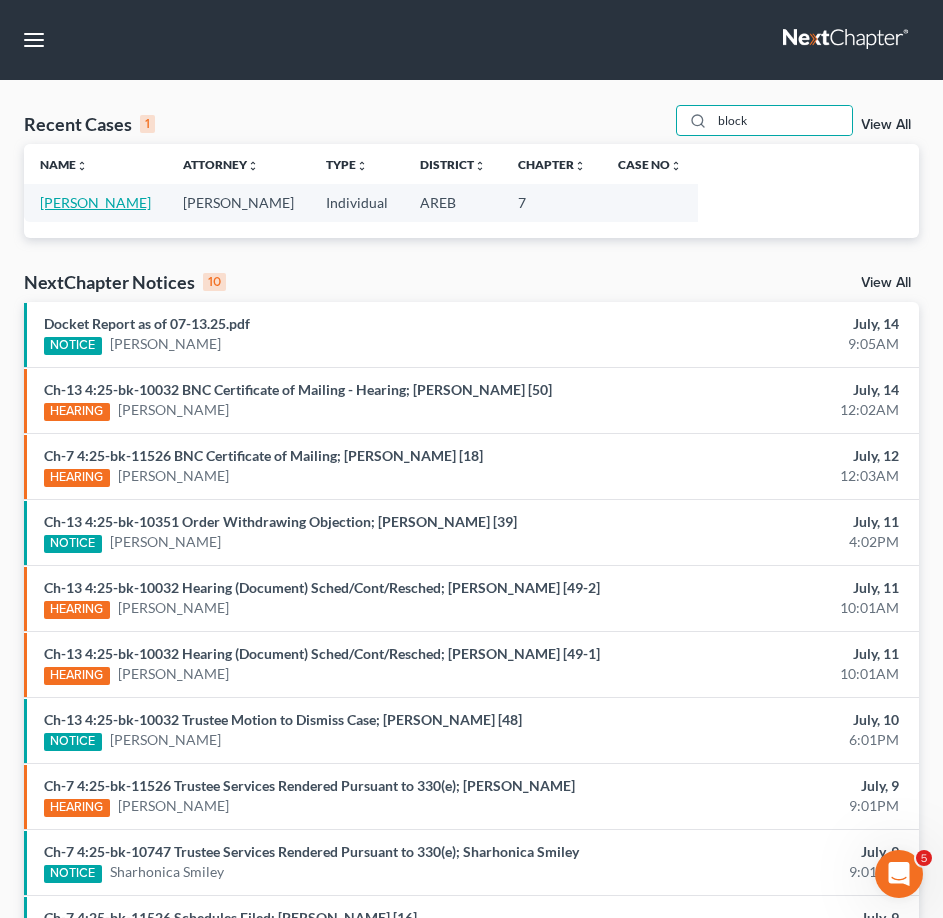 click on "[PERSON_NAME]" at bounding box center [95, 202] 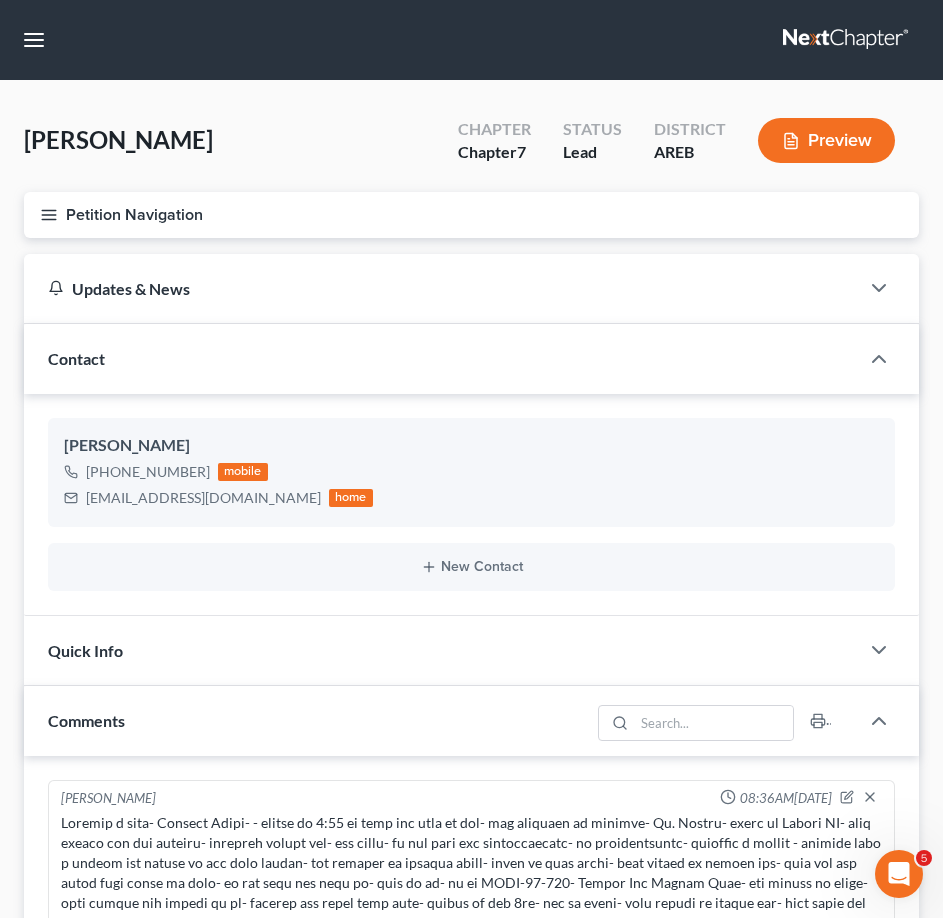 scroll, scrollTop: 122, scrollLeft: 0, axis: vertical 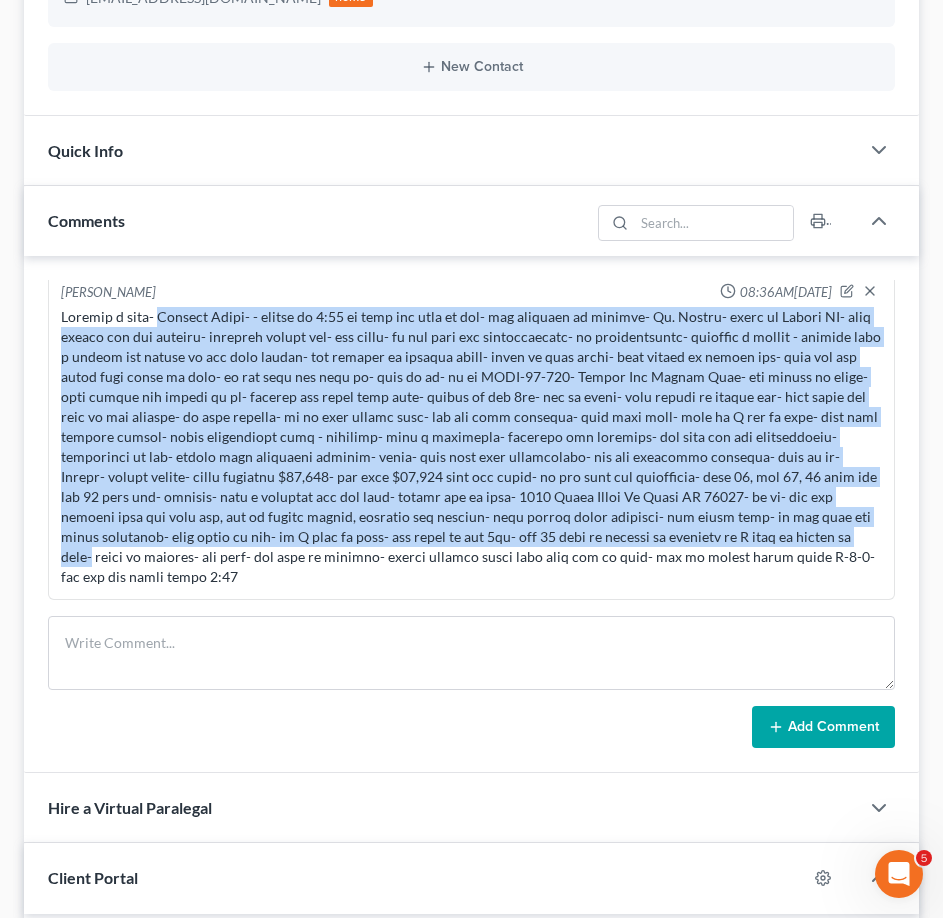 drag, startPoint x: 148, startPoint y: 322, endPoint x: 854, endPoint y: 533, distance: 736.85614 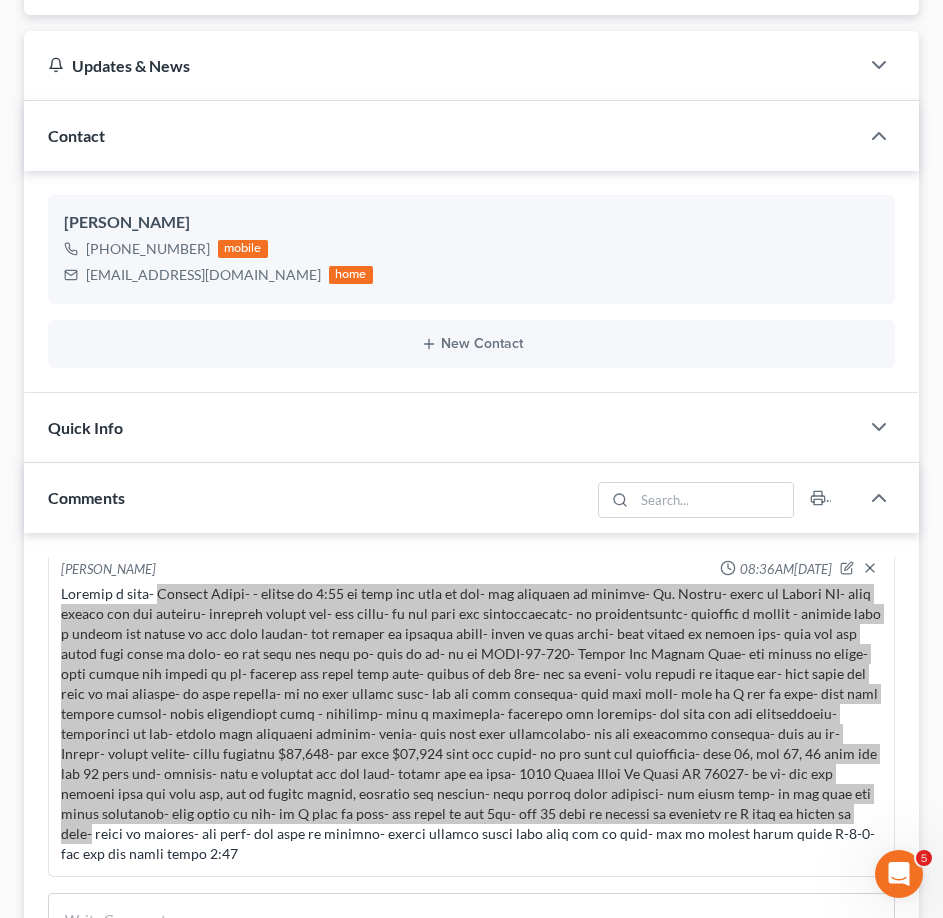 scroll, scrollTop: 200, scrollLeft: 0, axis: vertical 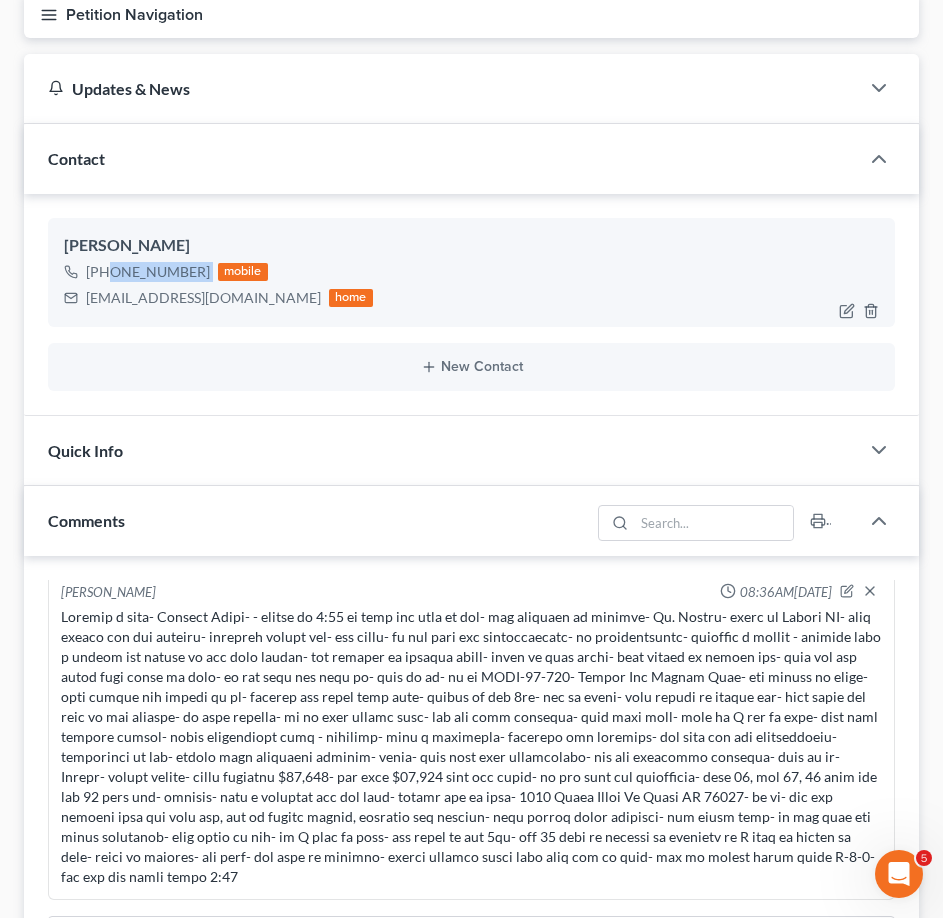 drag, startPoint x: 211, startPoint y: 280, endPoint x: 107, endPoint y: 272, distance: 104.307236 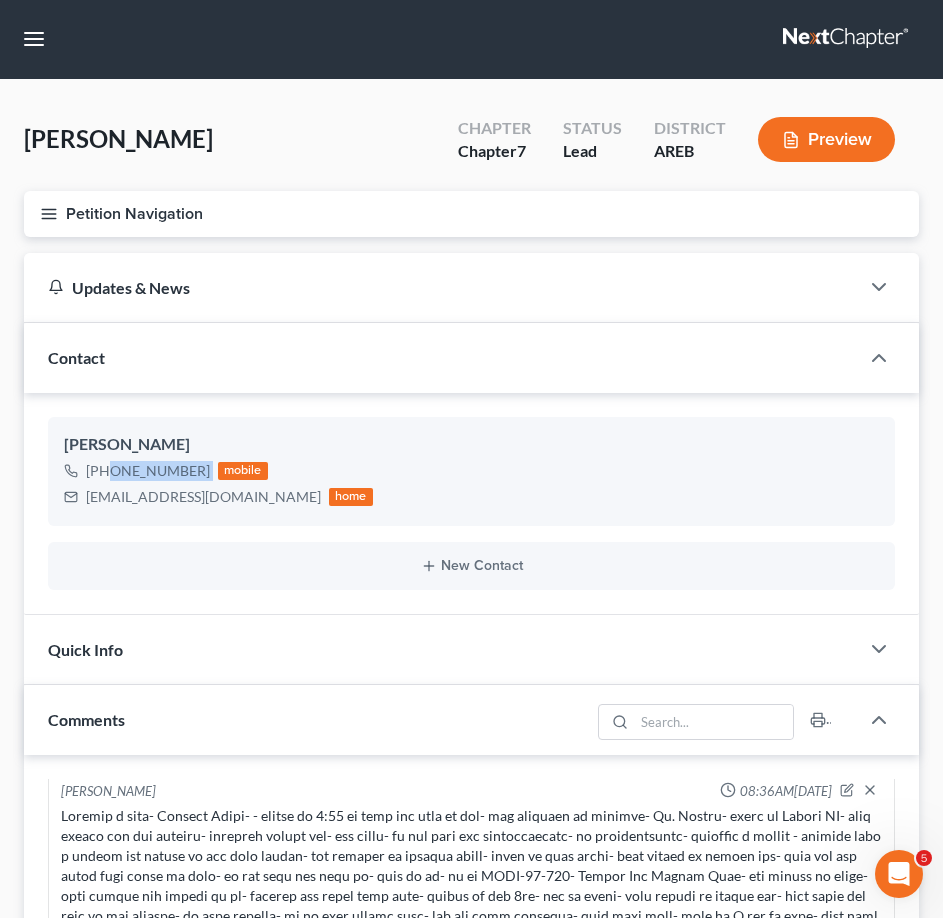 scroll, scrollTop: 0, scrollLeft: 0, axis: both 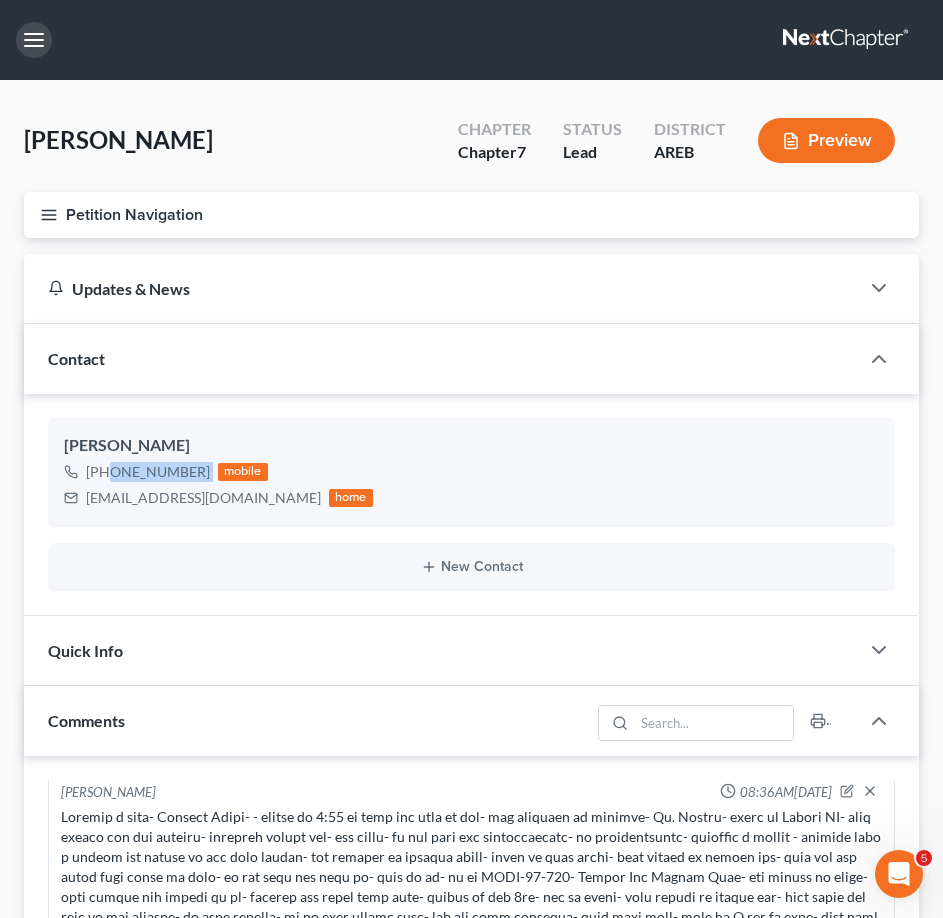 click at bounding box center [34, 40] 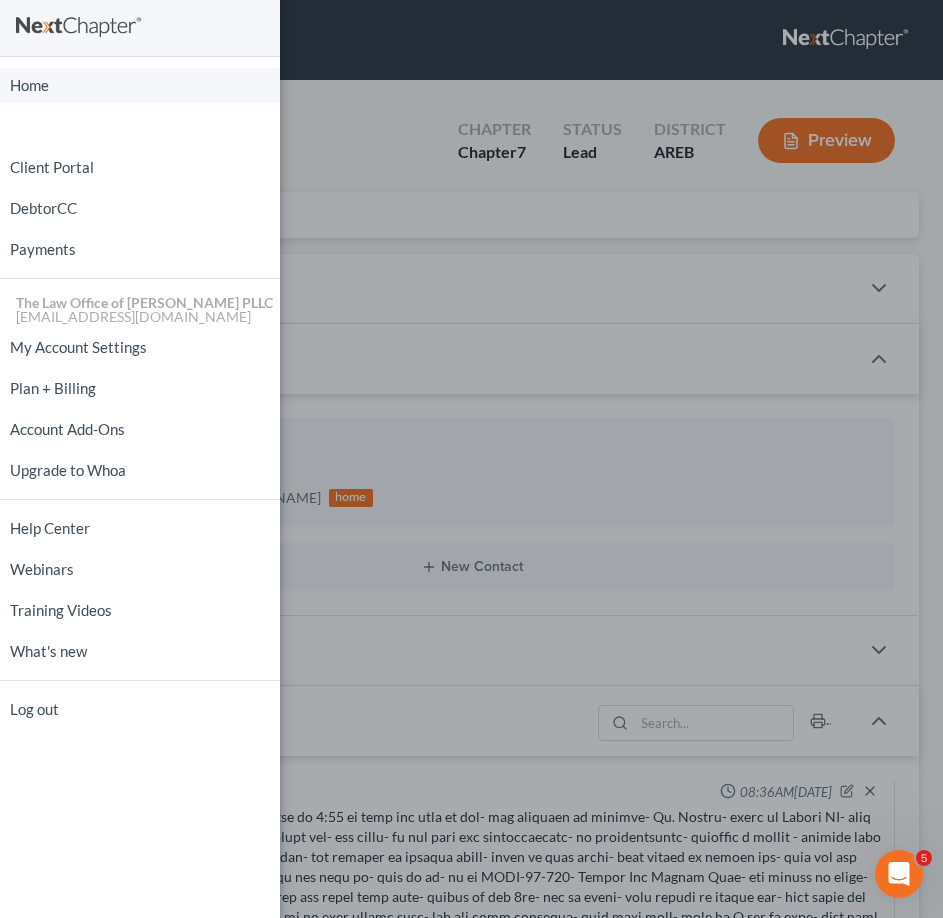 click on "Home" at bounding box center (140, 85) 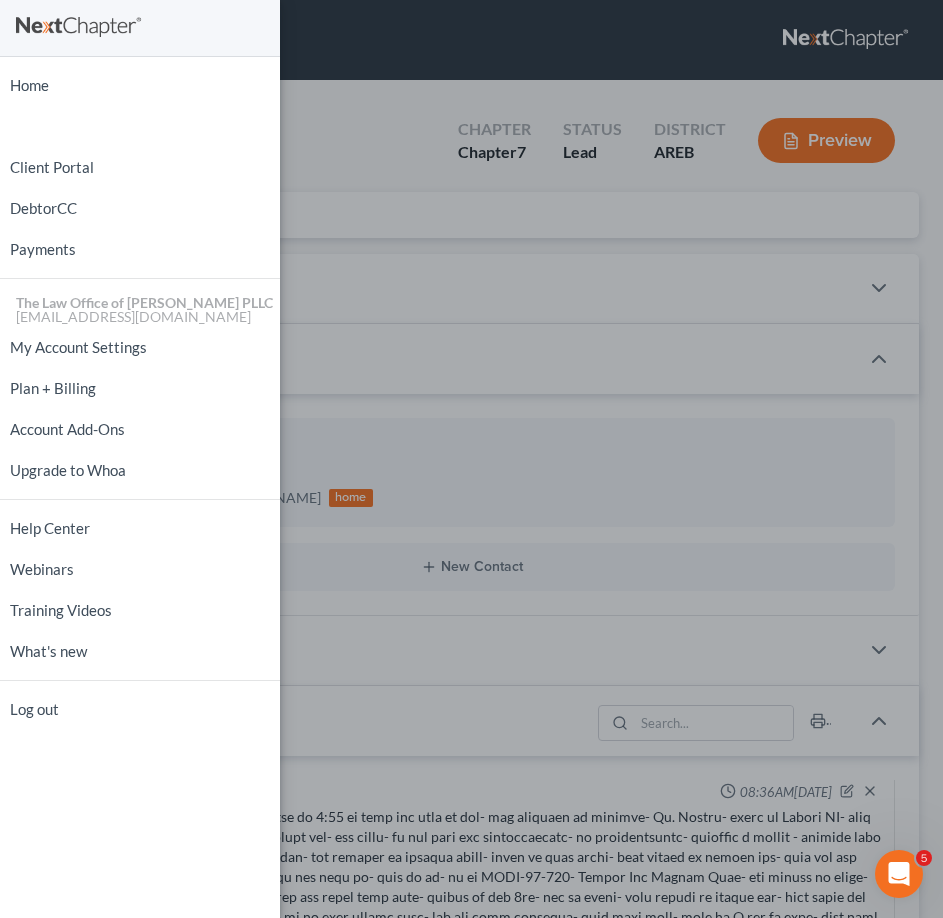 click on "Home New Case Client Portal DebtorCC Payments The Law Office of [PERSON_NAME] PLLC [EMAIL_ADDRESS][DOMAIN_NAME] My Account Settings Plan + Billing Account Add-Ons Upgrade to Whoa Help Center Webinars Training Videos What's new Log out" at bounding box center (471, 459) 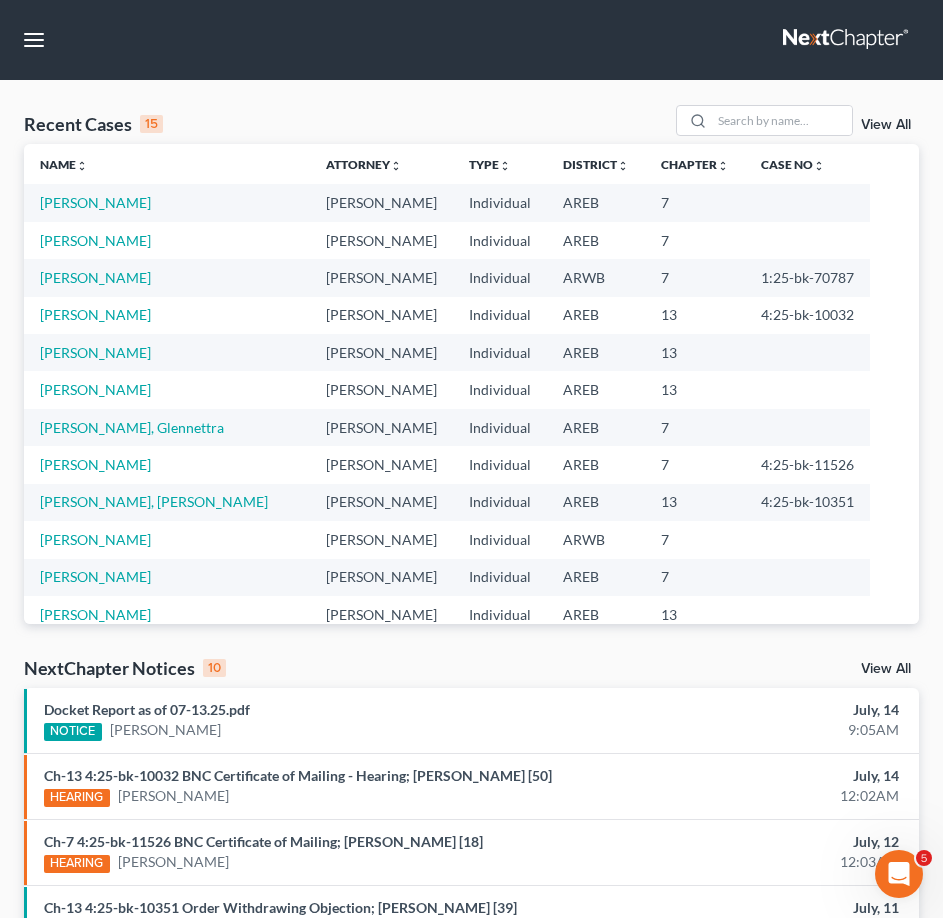 click on "Recent Cases 15         View All" at bounding box center (471, 124) 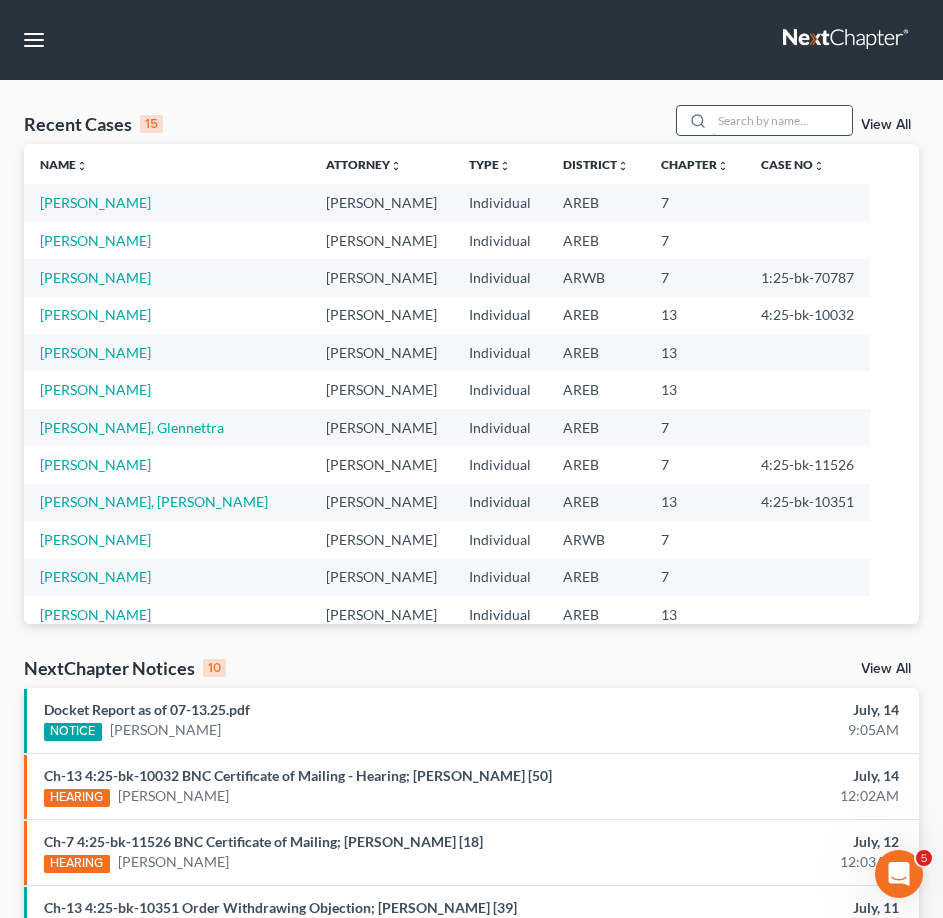click at bounding box center [782, 120] 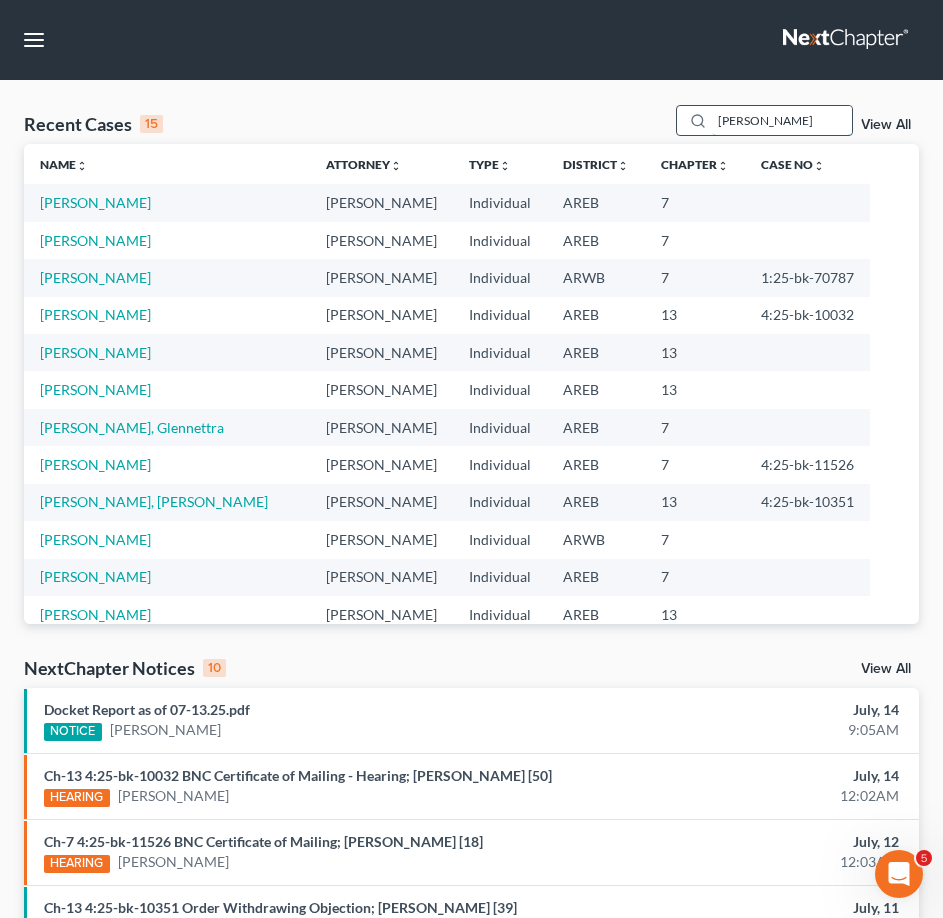 type on "[PERSON_NAME]" 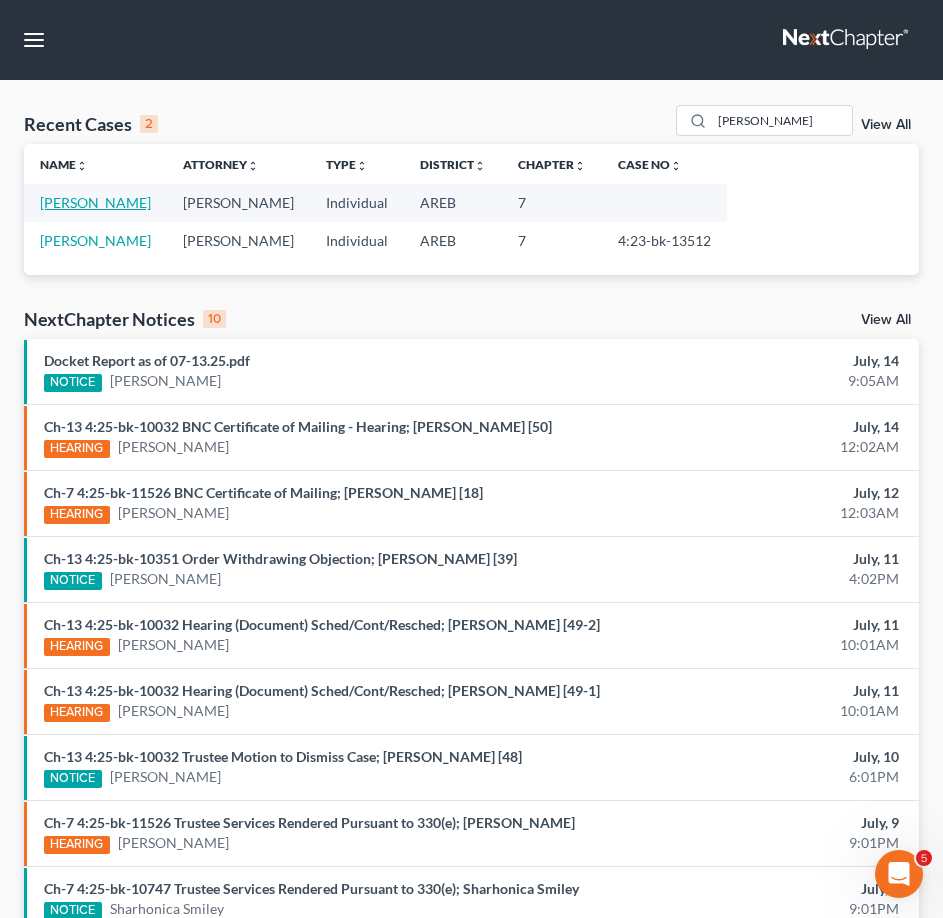 click on "[PERSON_NAME]" at bounding box center [95, 202] 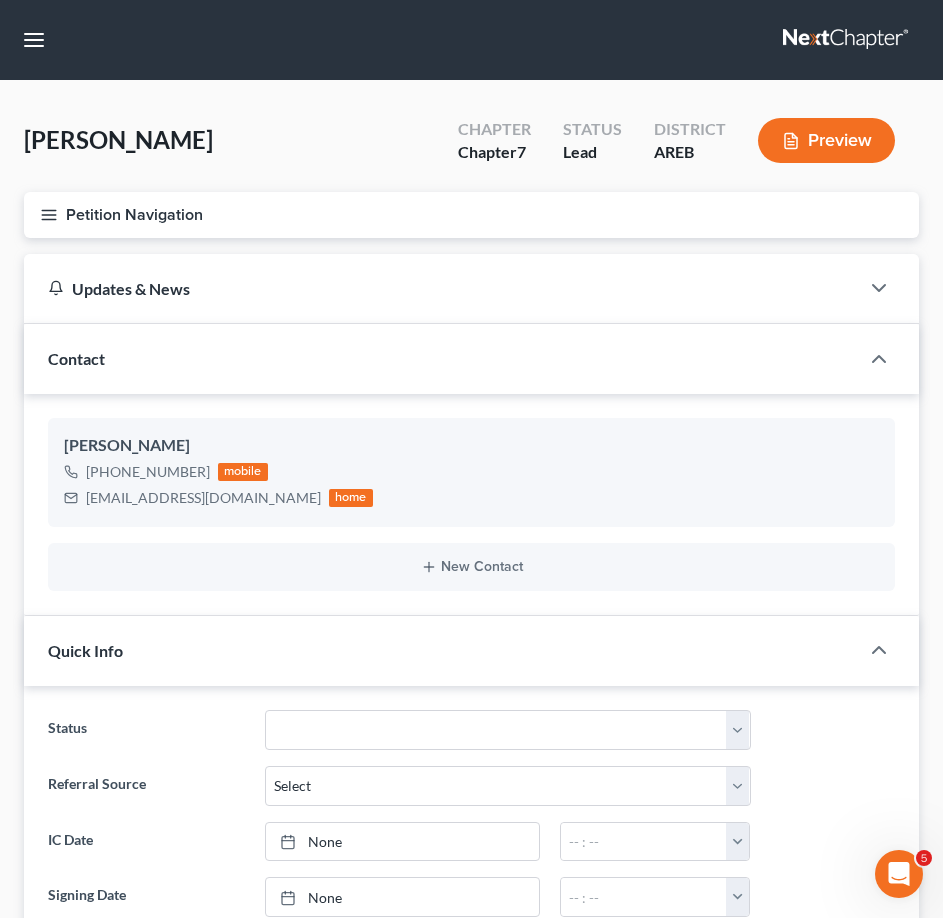 scroll, scrollTop: 295, scrollLeft: 0, axis: vertical 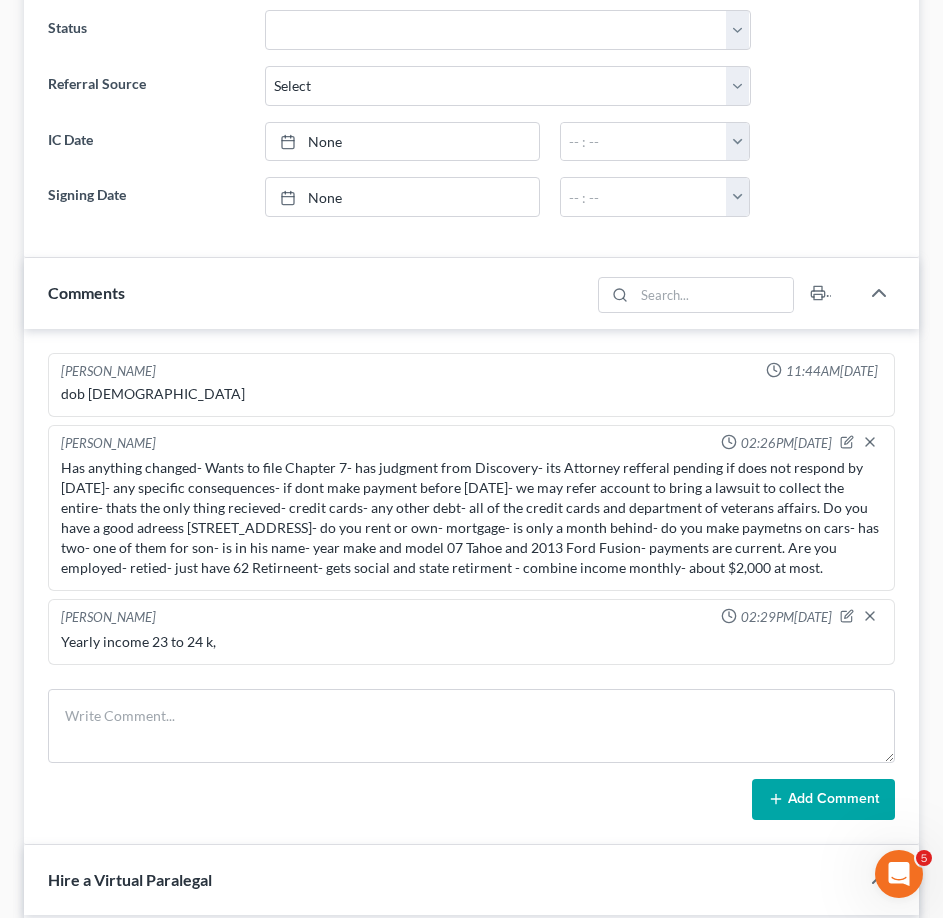 drag, startPoint x: 206, startPoint y: 472, endPoint x: 375, endPoint y: 581, distance: 201.10196 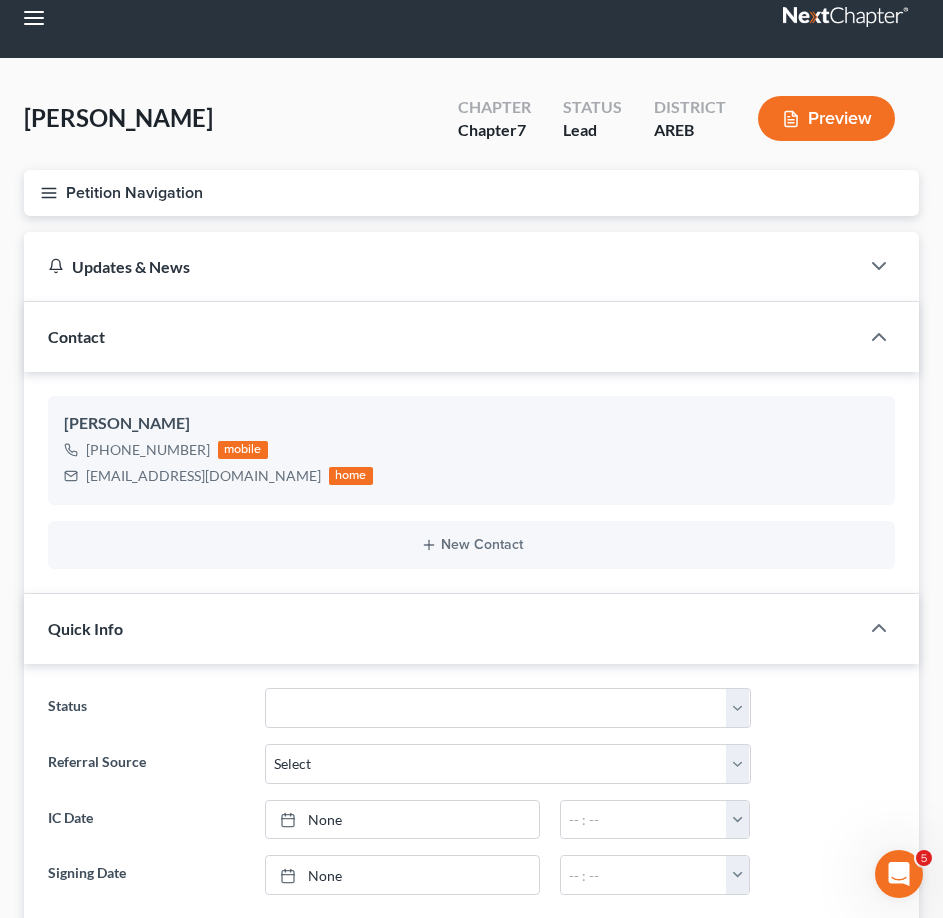 scroll, scrollTop: 0, scrollLeft: 0, axis: both 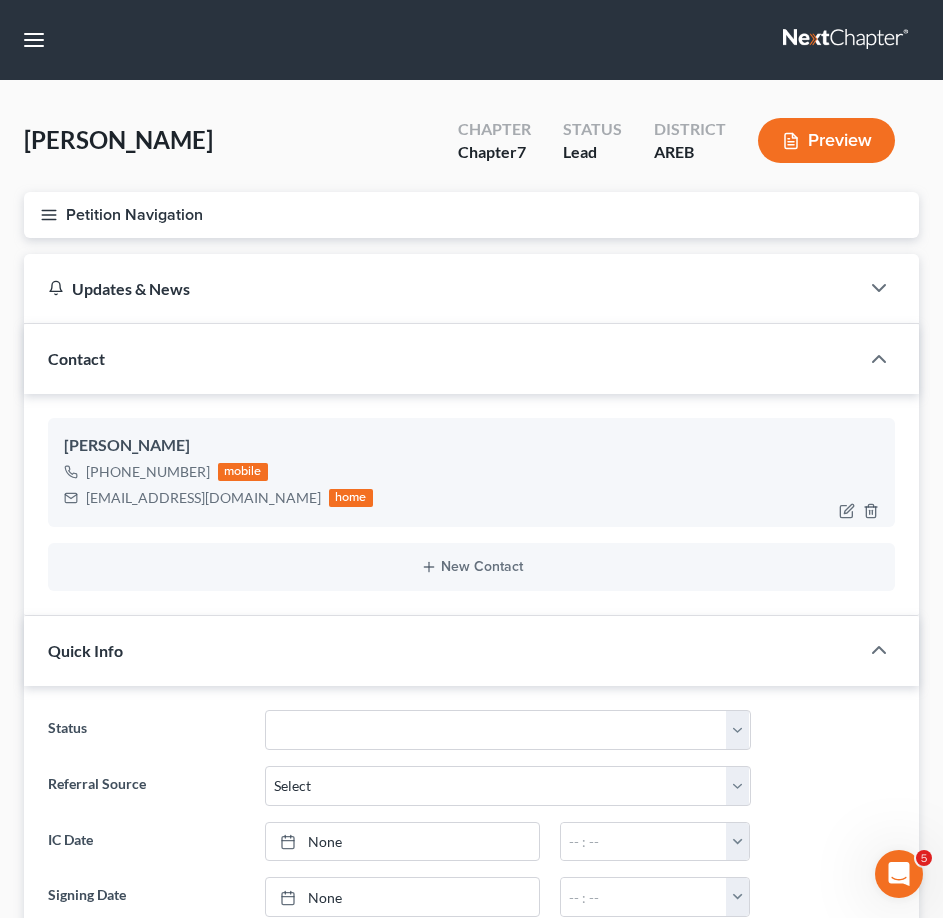 drag, startPoint x: 201, startPoint y: 468, endPoint x: 109, endPoint y: 470, distance: 92.021736 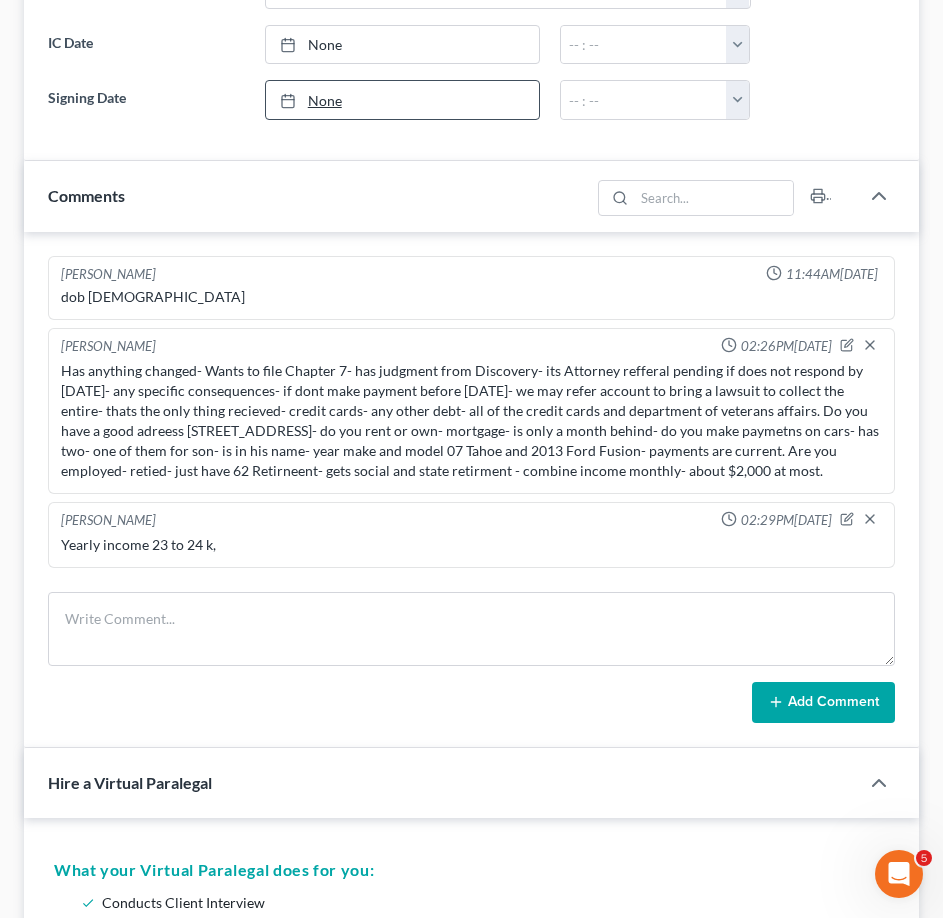 scroll, scrollTop: 800, scrollLeft: 0, axis: vertical 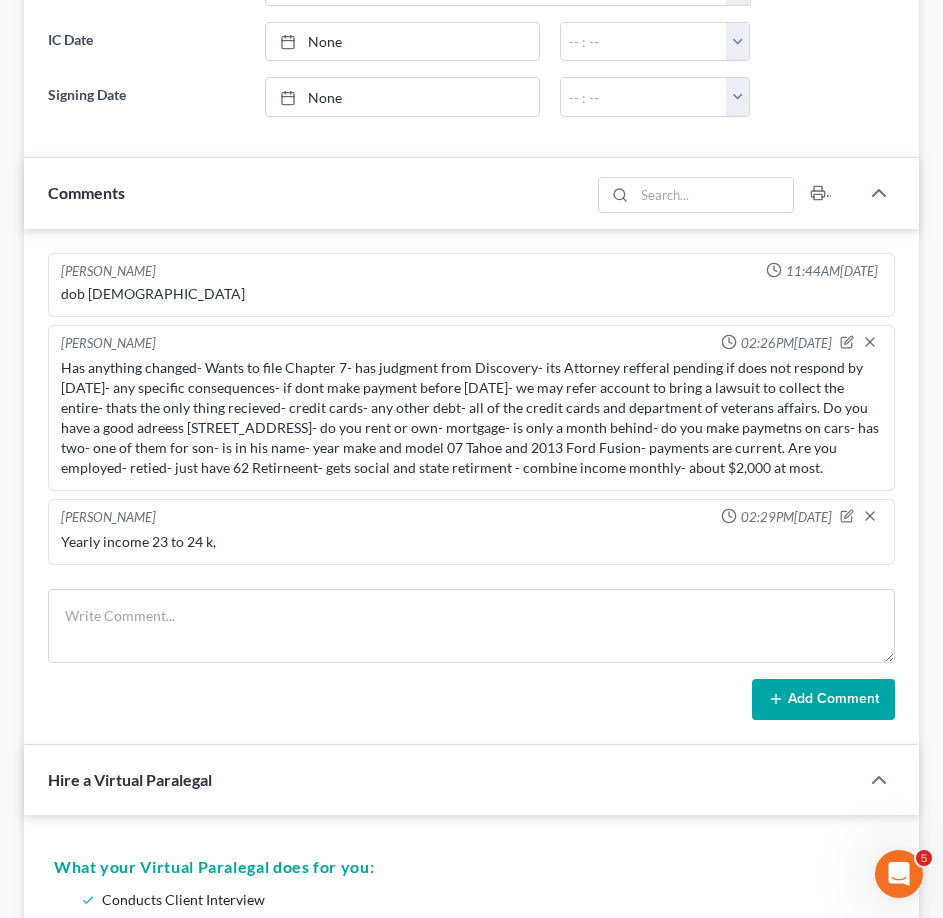 drag, startPoint x: 61, startPoint y: 368, endPoint x: 171, endPoint y: 497, distance: 169.53171 